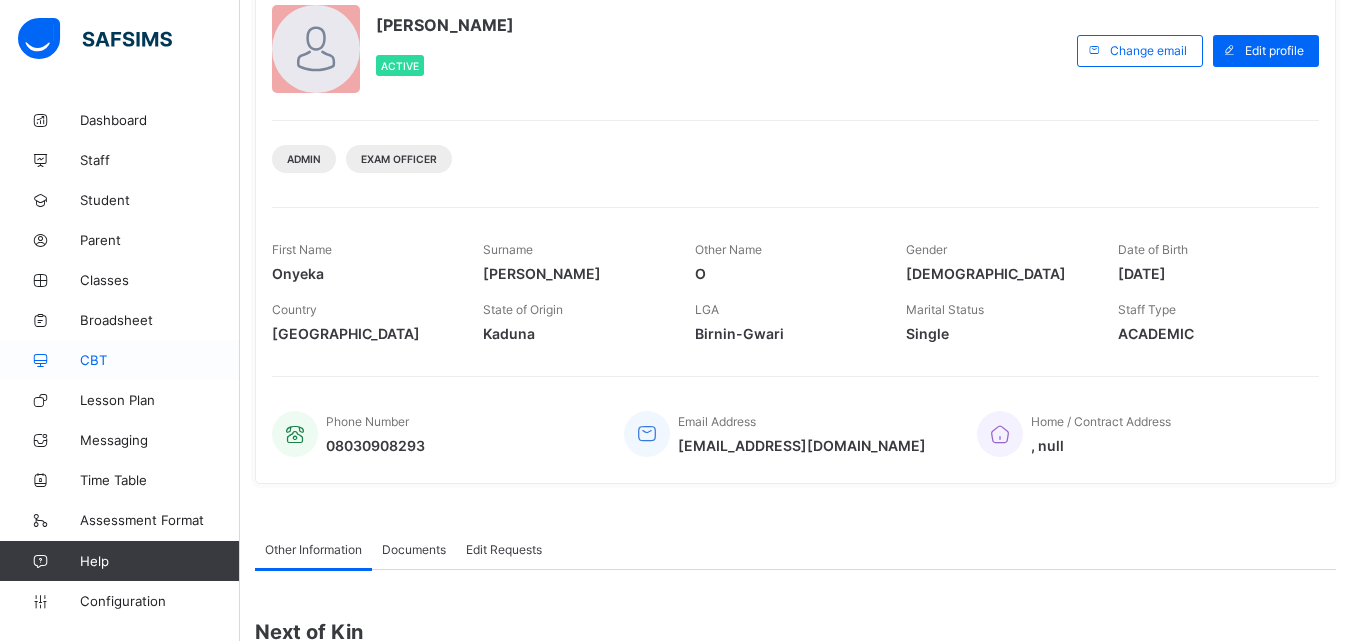 scroll, scrollTop: 200, scrollLeft: 0, axis: vertical 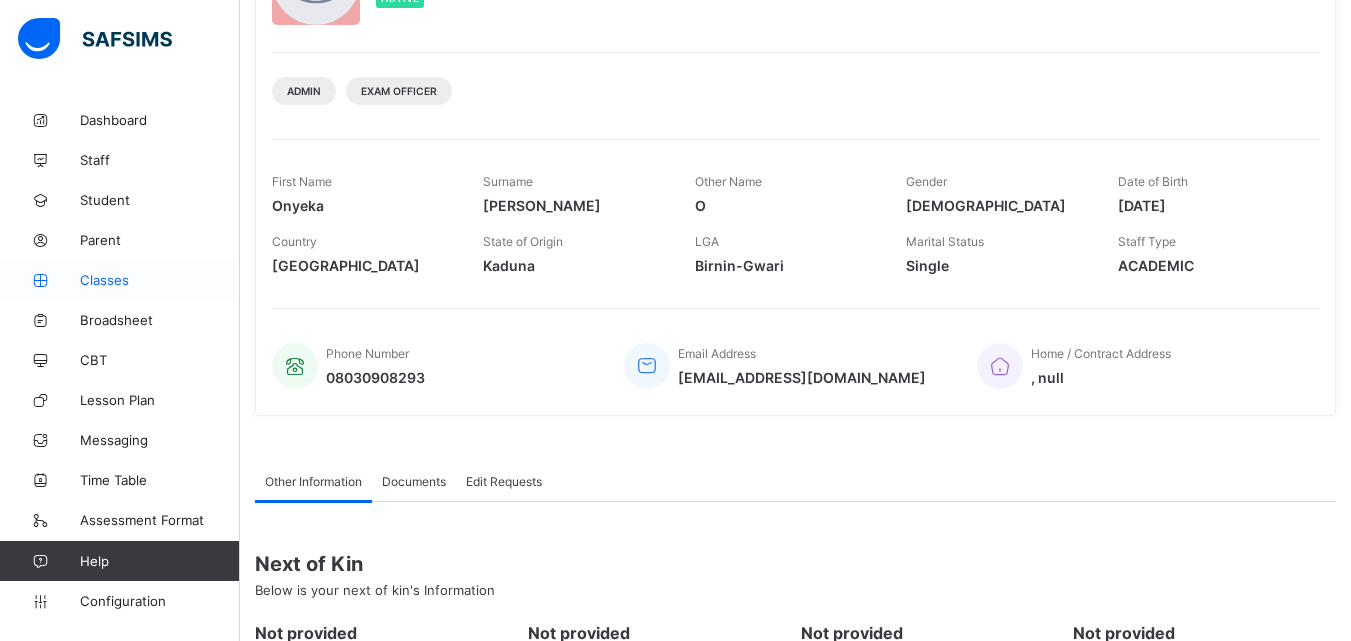 click on "Classes" at bounding box center (160, 280) 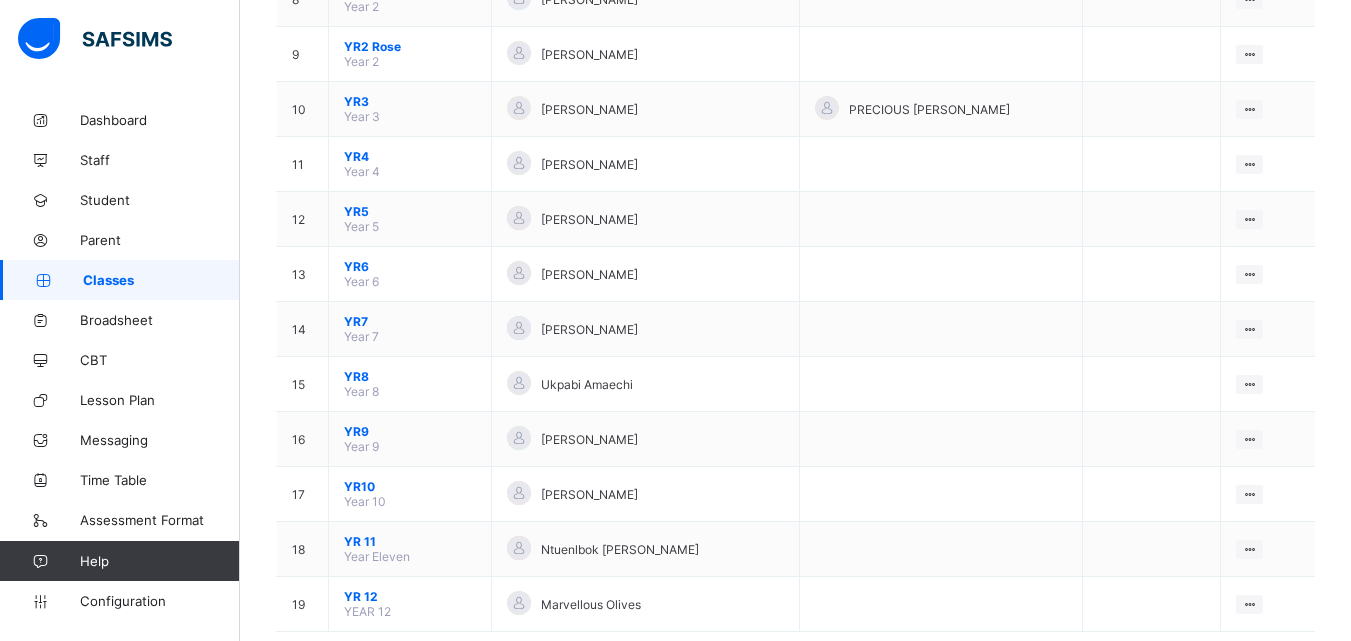 scroll, scrollTop: 689, scrollLeft: 0, axis: vertical 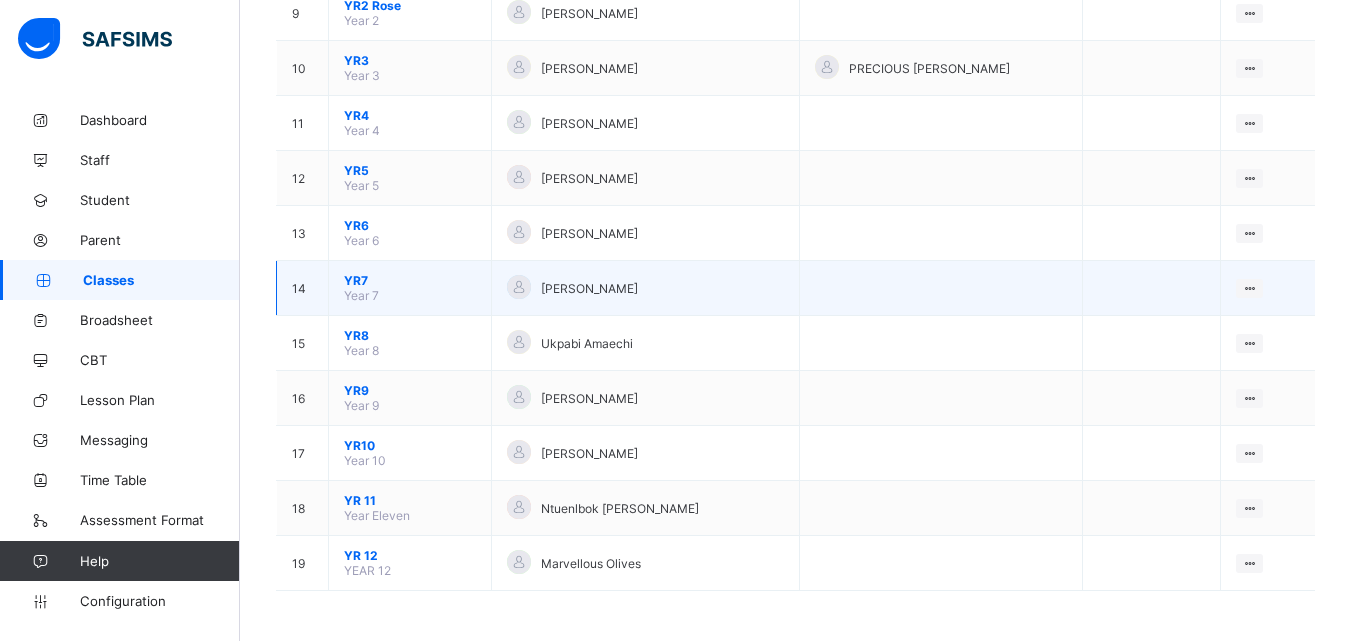 click on "YR7" at bounding box center [410, 280] 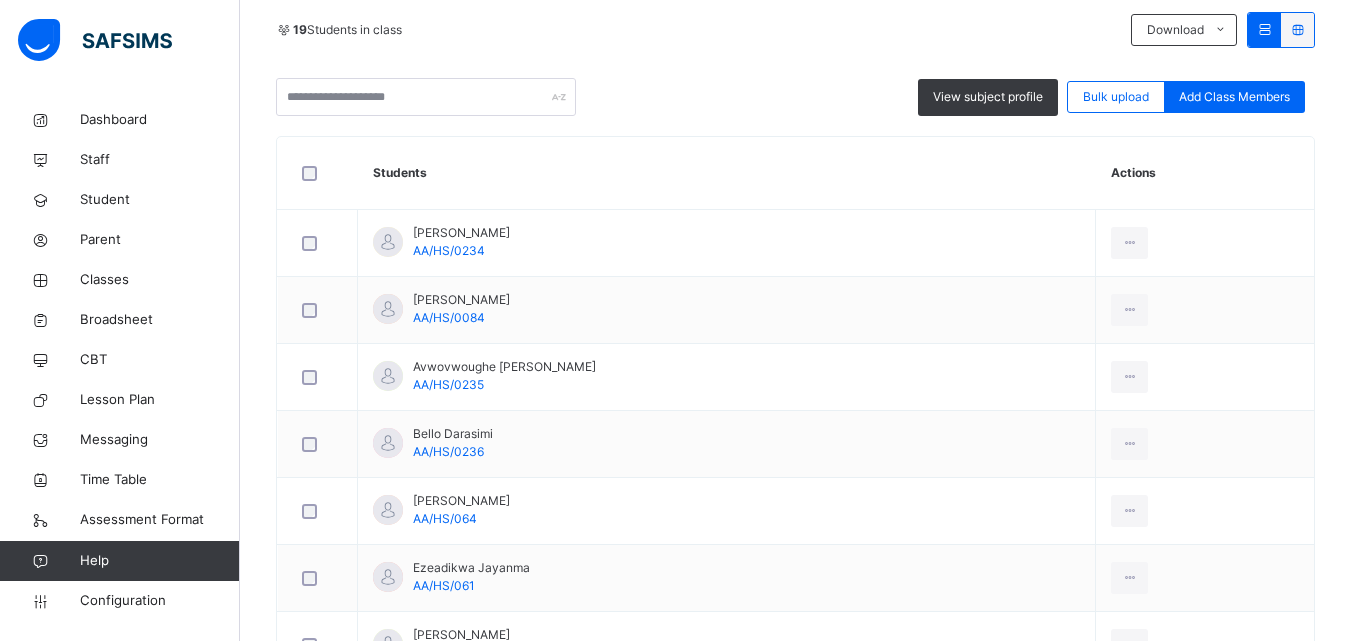 scroll, scrollTop: 500, scrollLeft: 0, axis: vertical 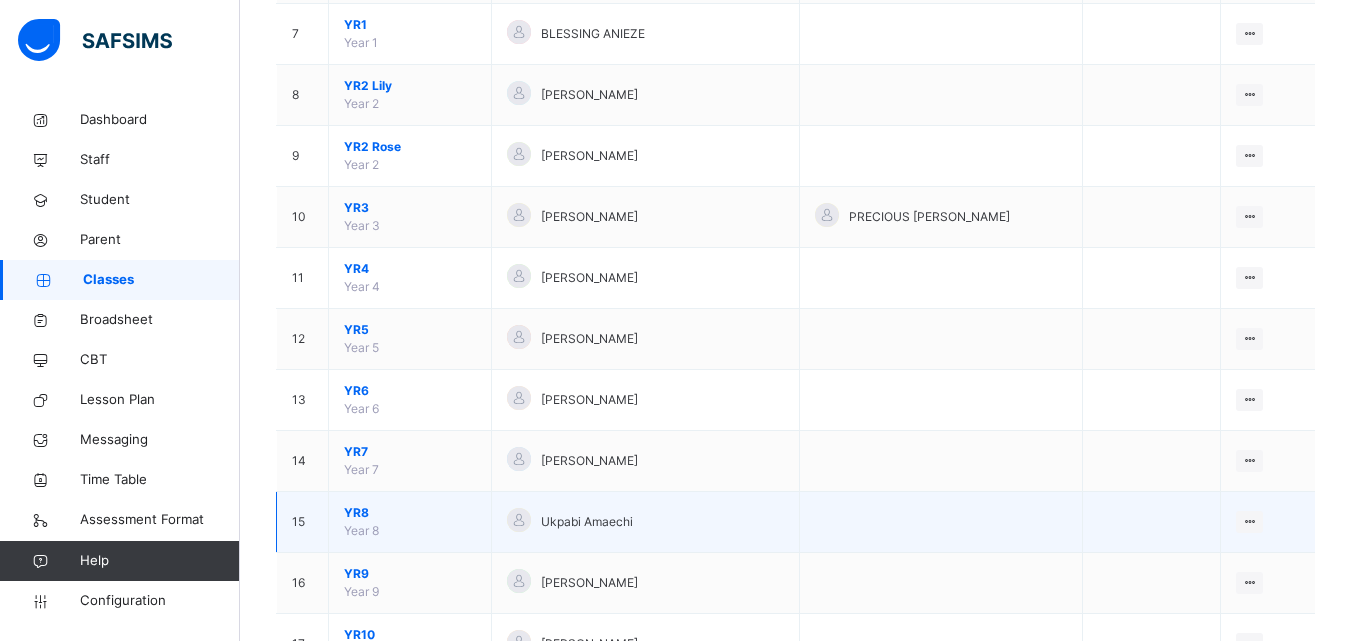 click on "YR8     Year 8" at bounding box center [410, 522] 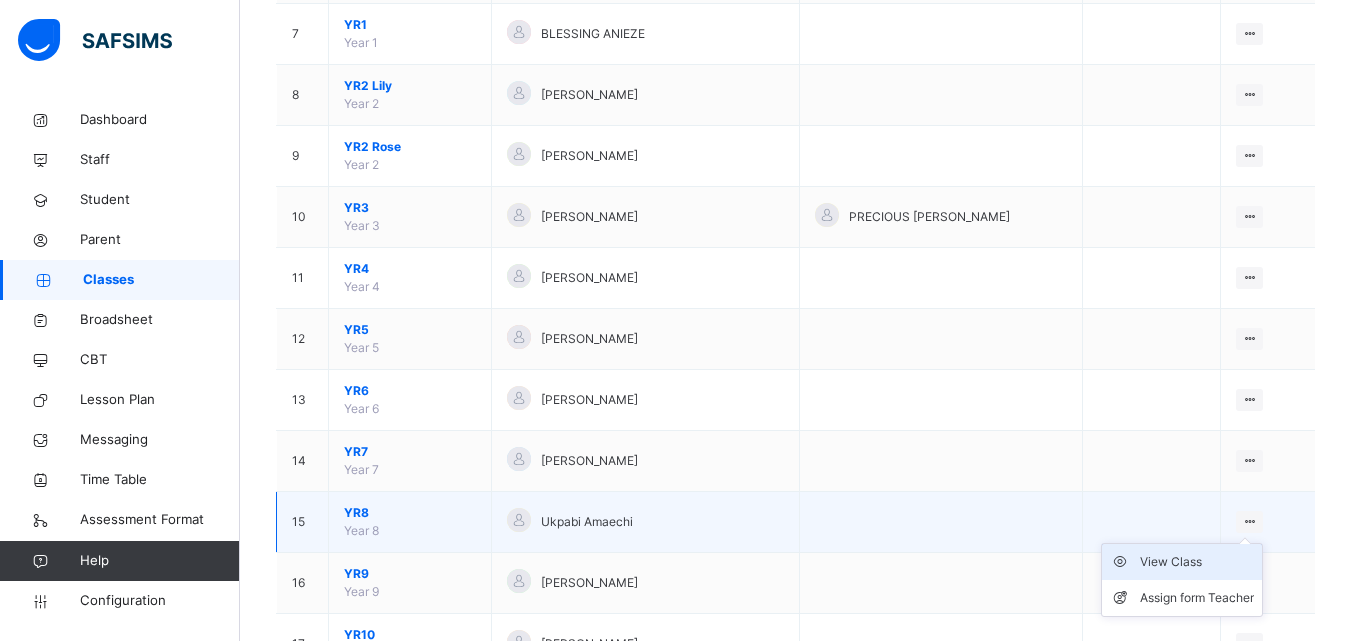 click on "View Class" at bounding box center (1197, 562) 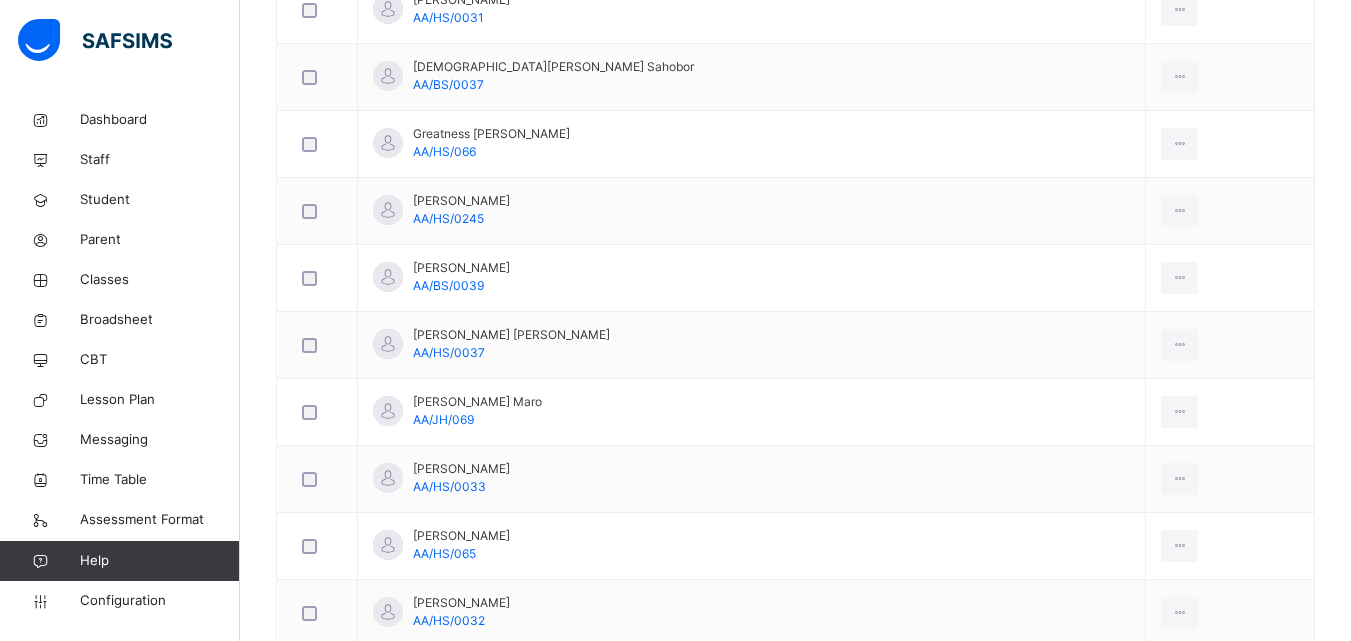 scroll, scrollTop: 898, scrollLeft: 0, axis: vertical 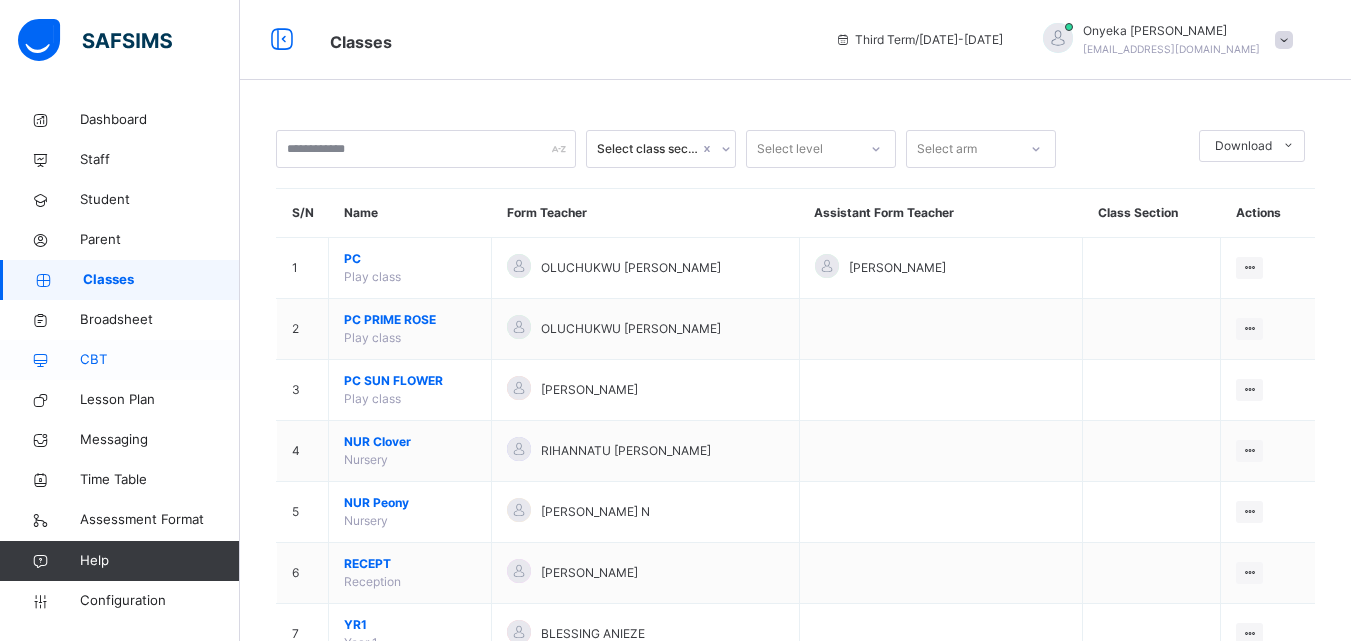 click on "CBT" at bounding box center (160, 360) 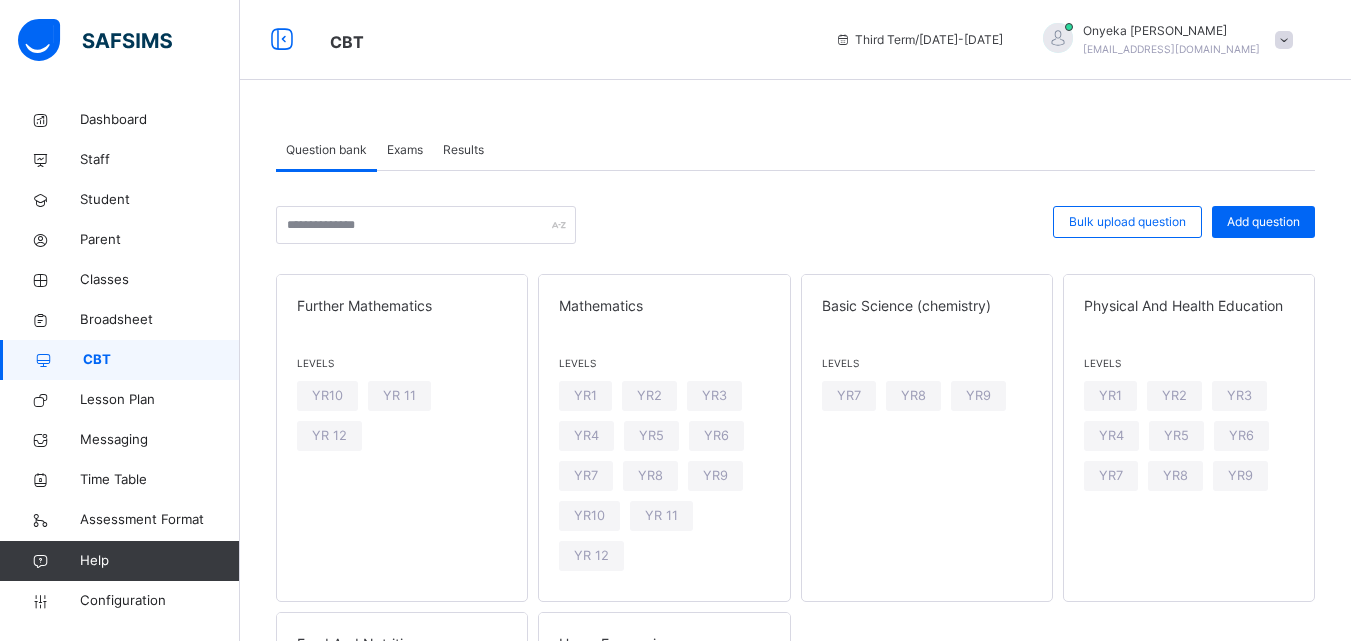 click on "Exams" at bounding box center (405, 150) 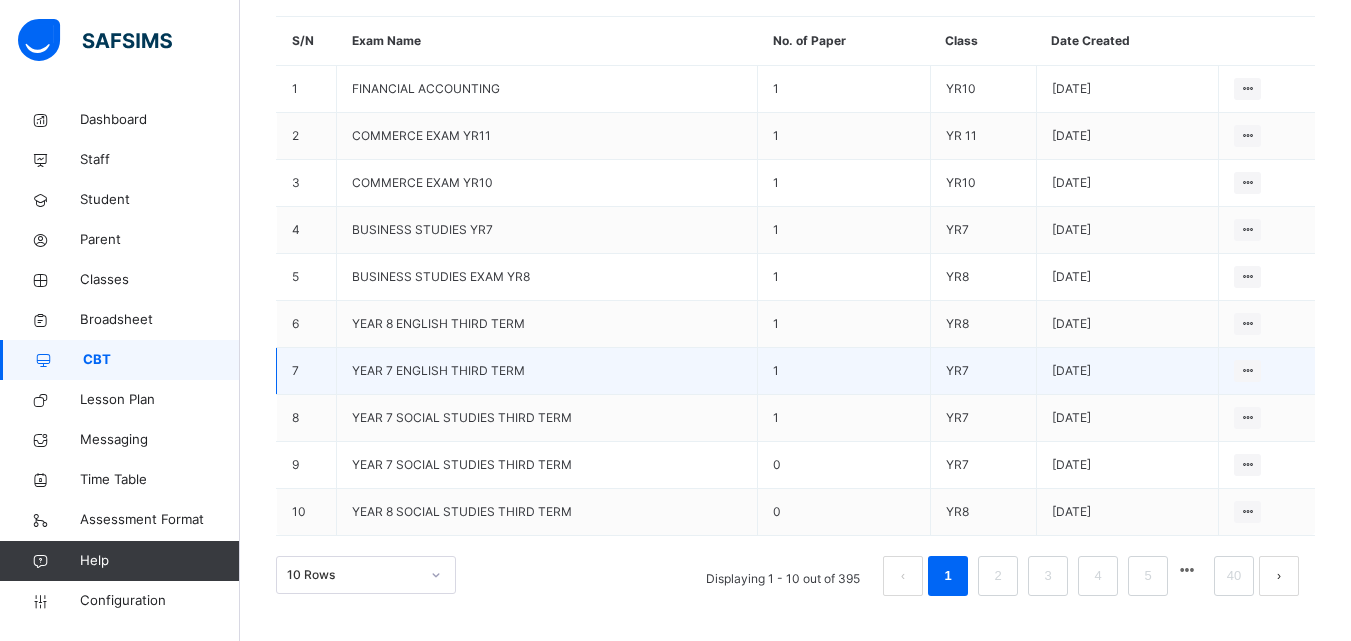 scroll, scrollTop: 197, scrollLeft: 0, axis: vertical 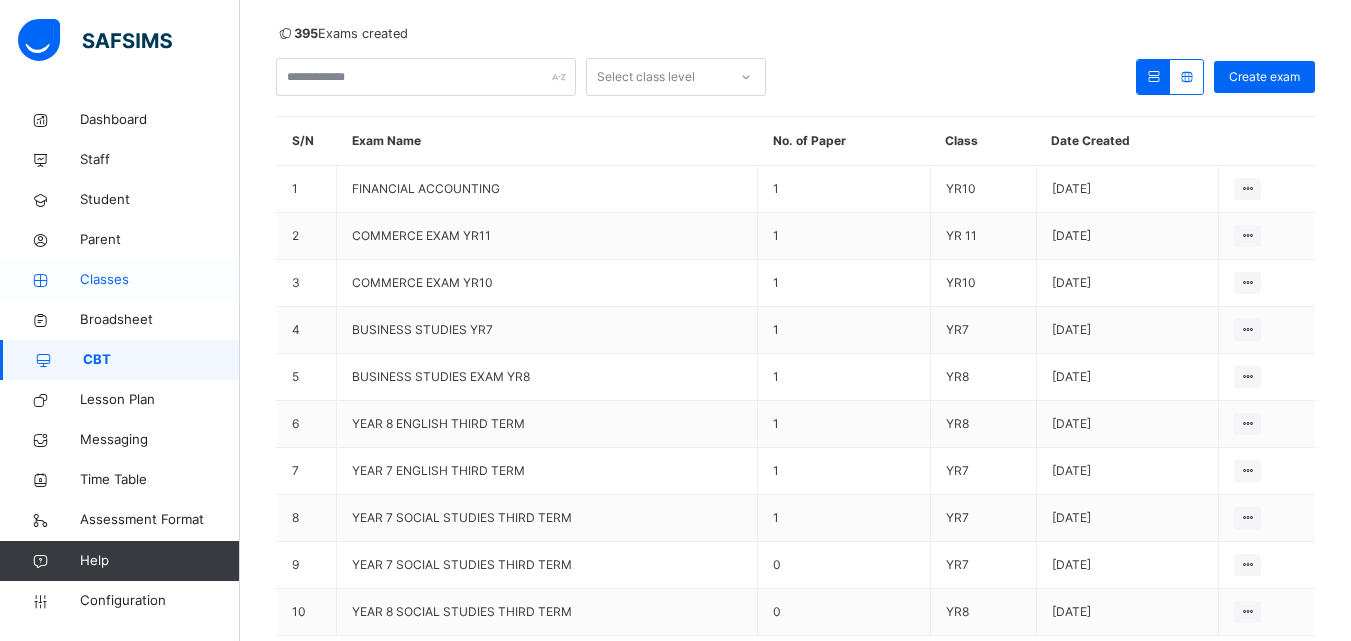 click on "Classes" at bounding box center [120, 280] 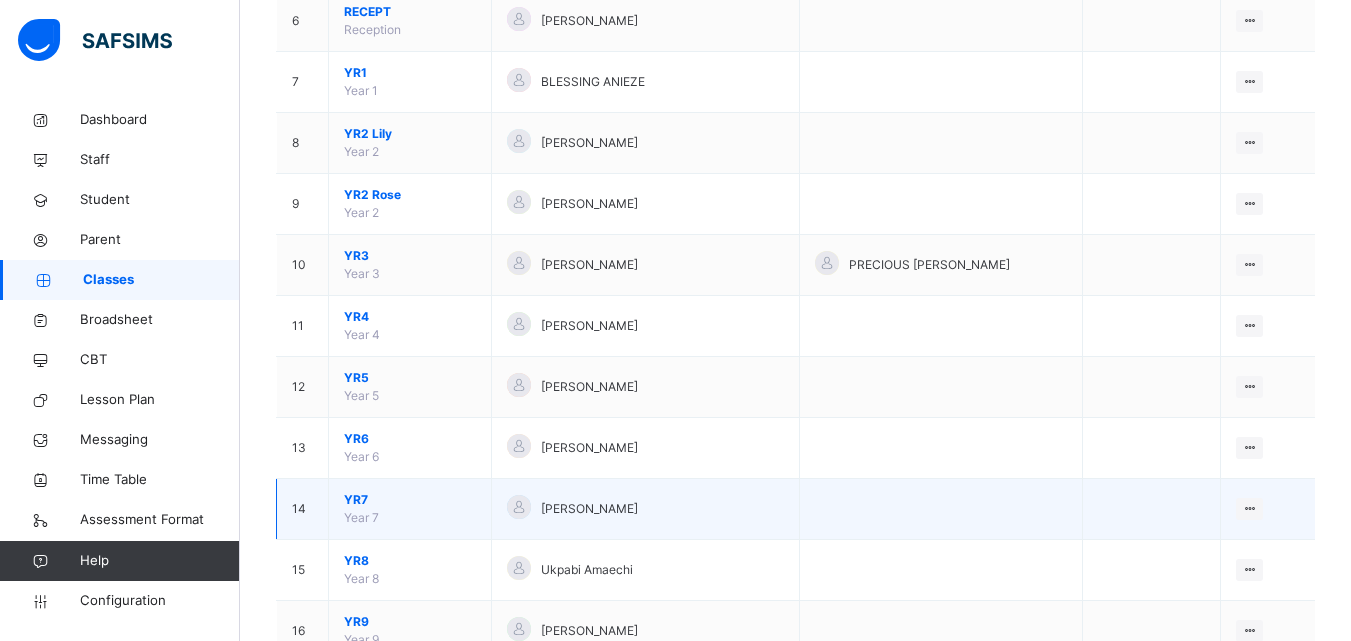 scroll, scrollTop: 600, scrollLeft: 0, axis: vertical 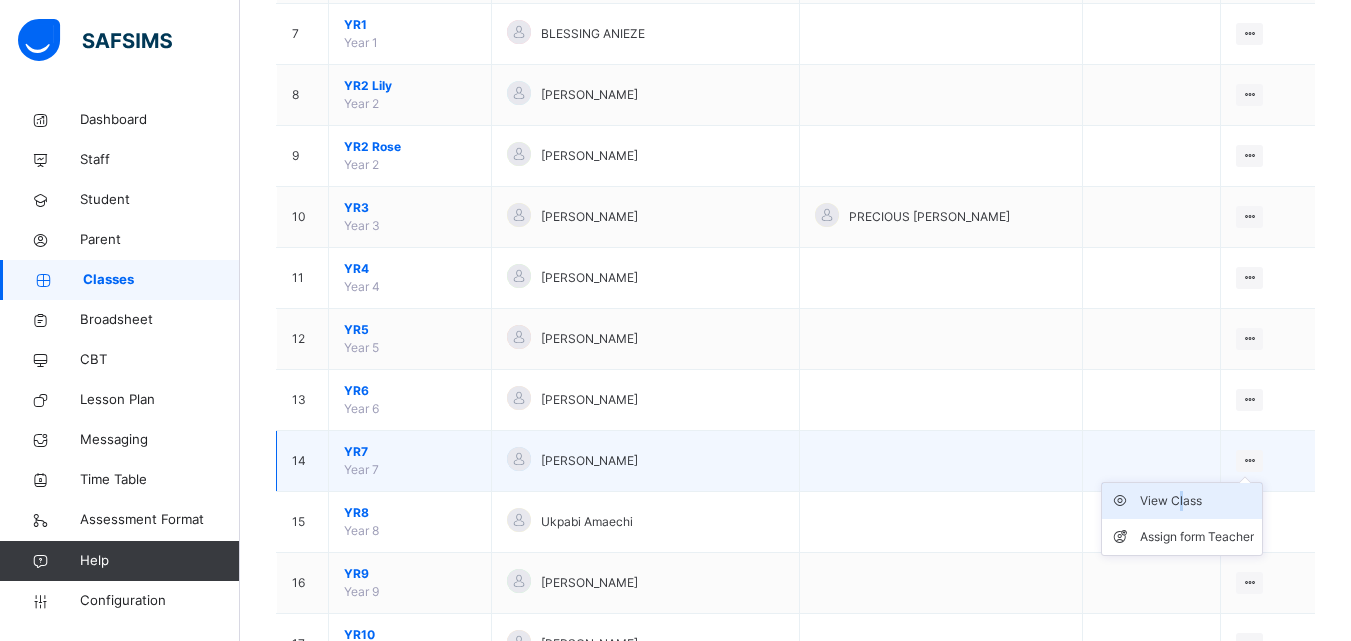 click on "View Class" at bounding box center [1197, 501] 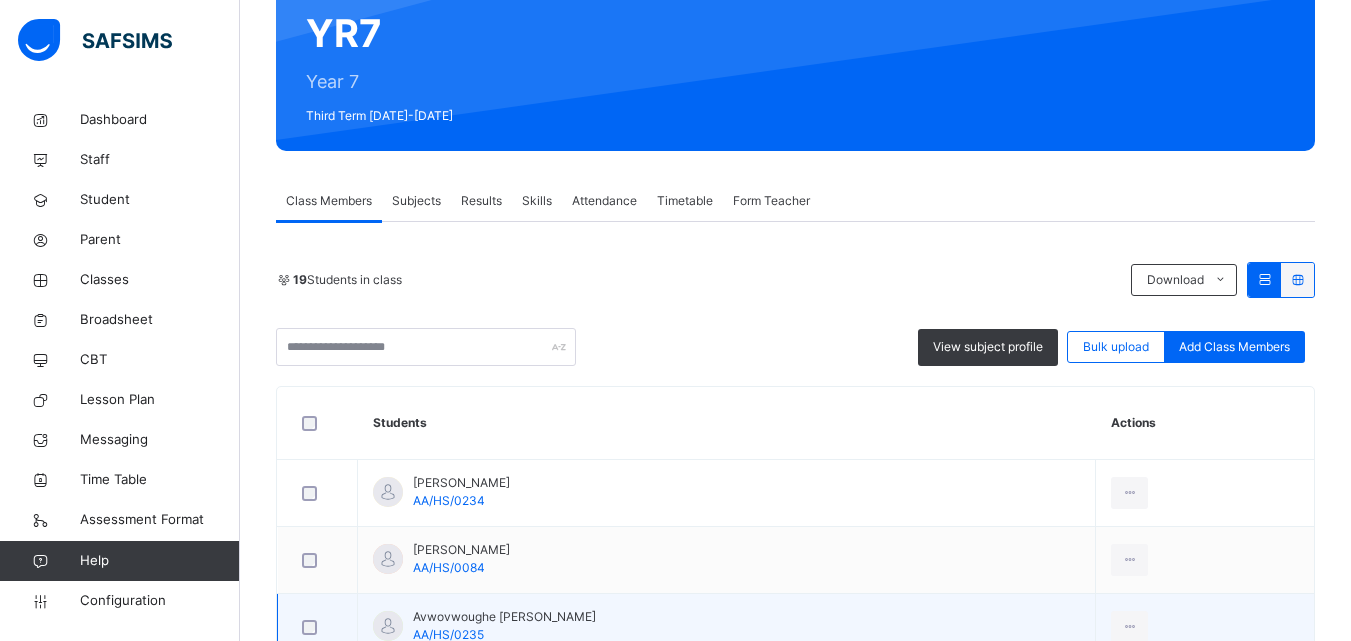 scroll, scrollTop: 0, scrollLeft: 0, axis: both 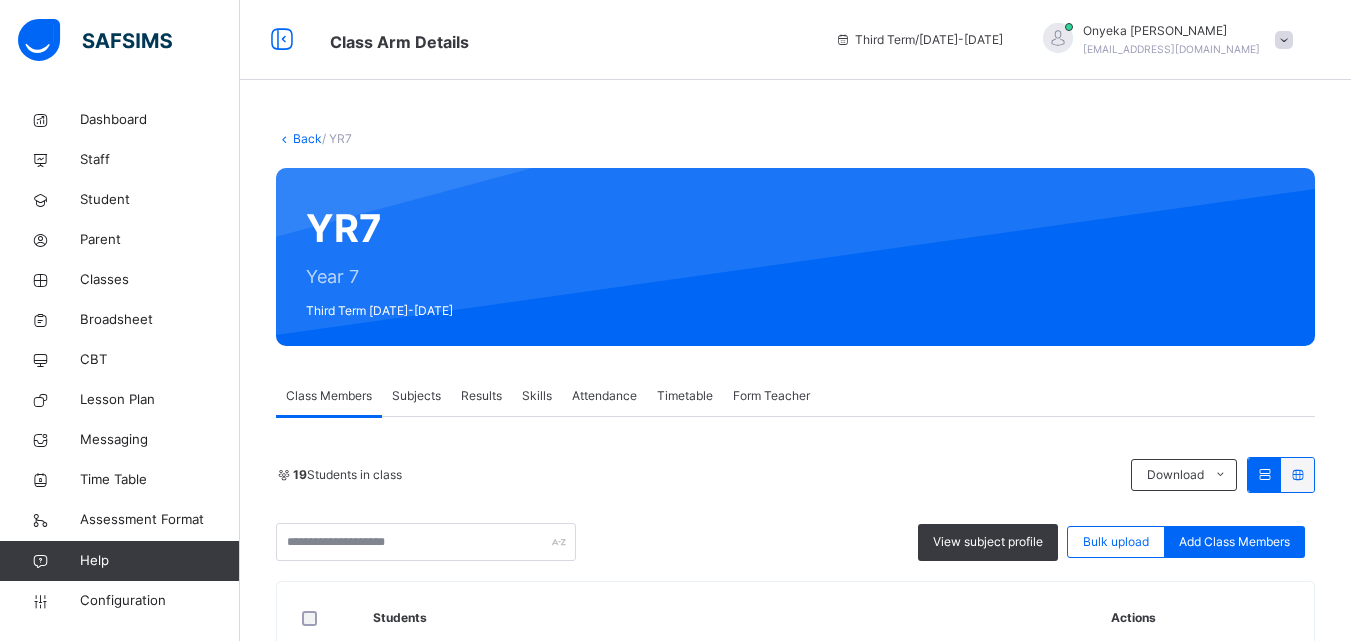click on "Back" at bounding box center (307, 138) 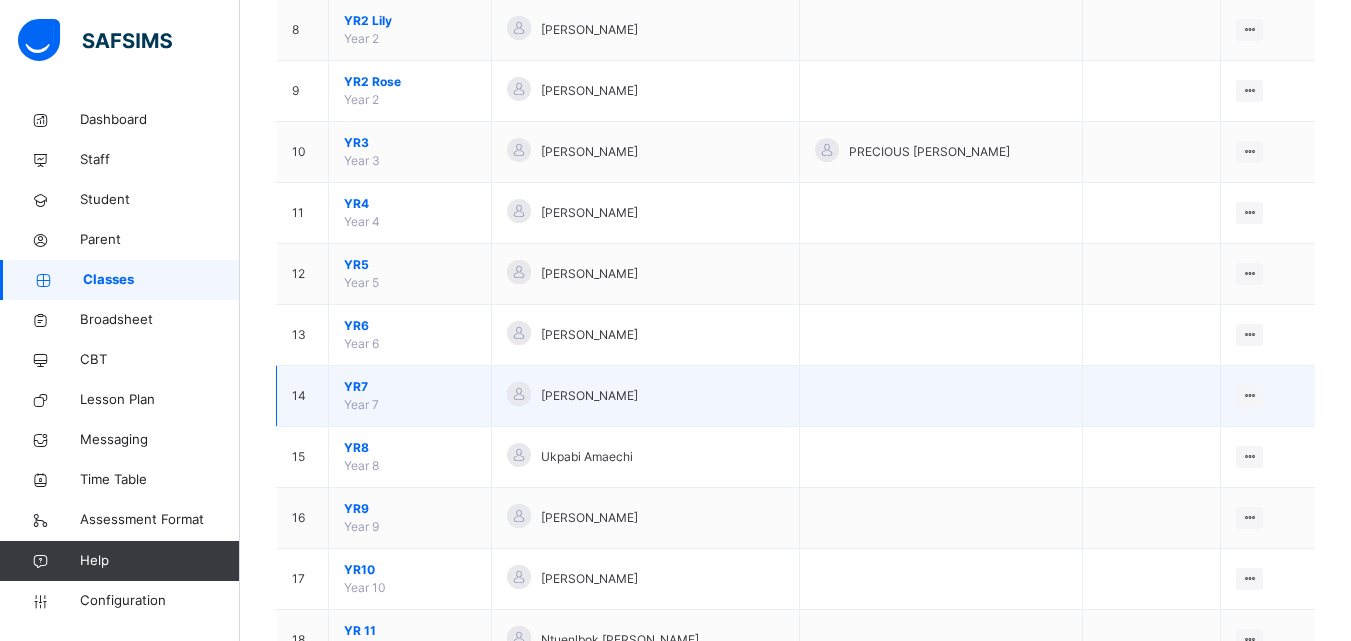 scroll, scrollTop: 700, scrollLeft: 0, axis: vertical 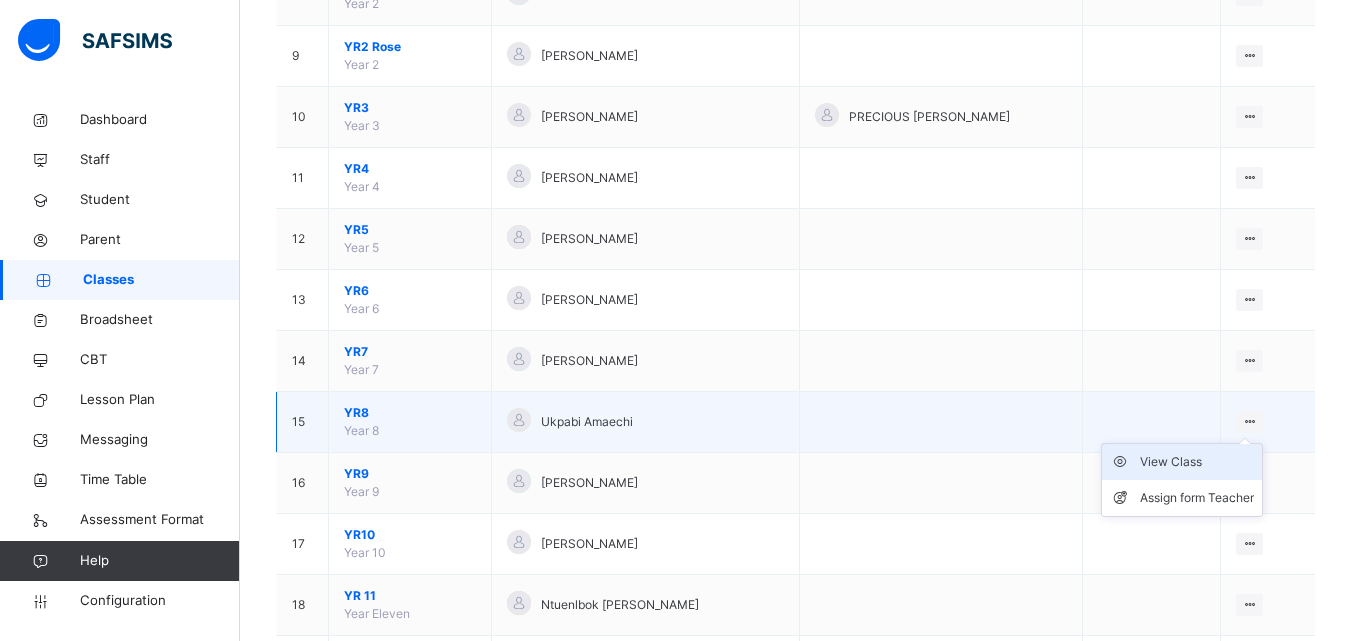 click on "View Class" at bounding box center (1197, 462) 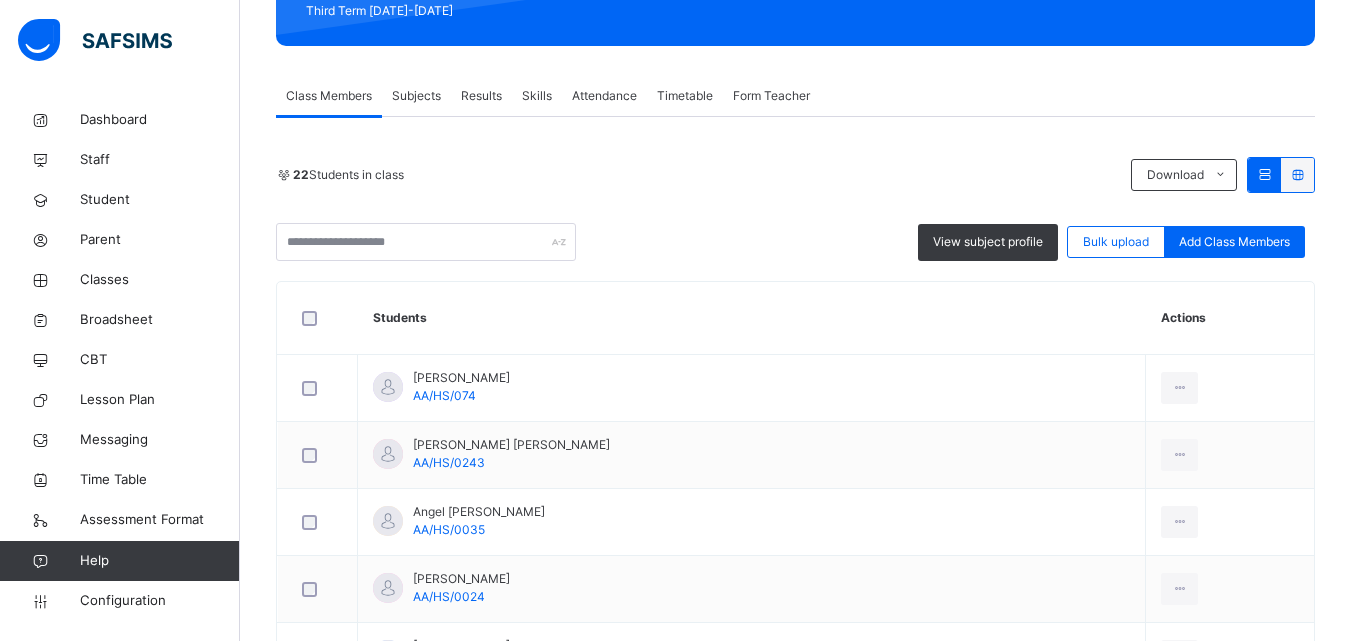 scroll, scrollTop: 0, scrollLeft: 0, axis: both 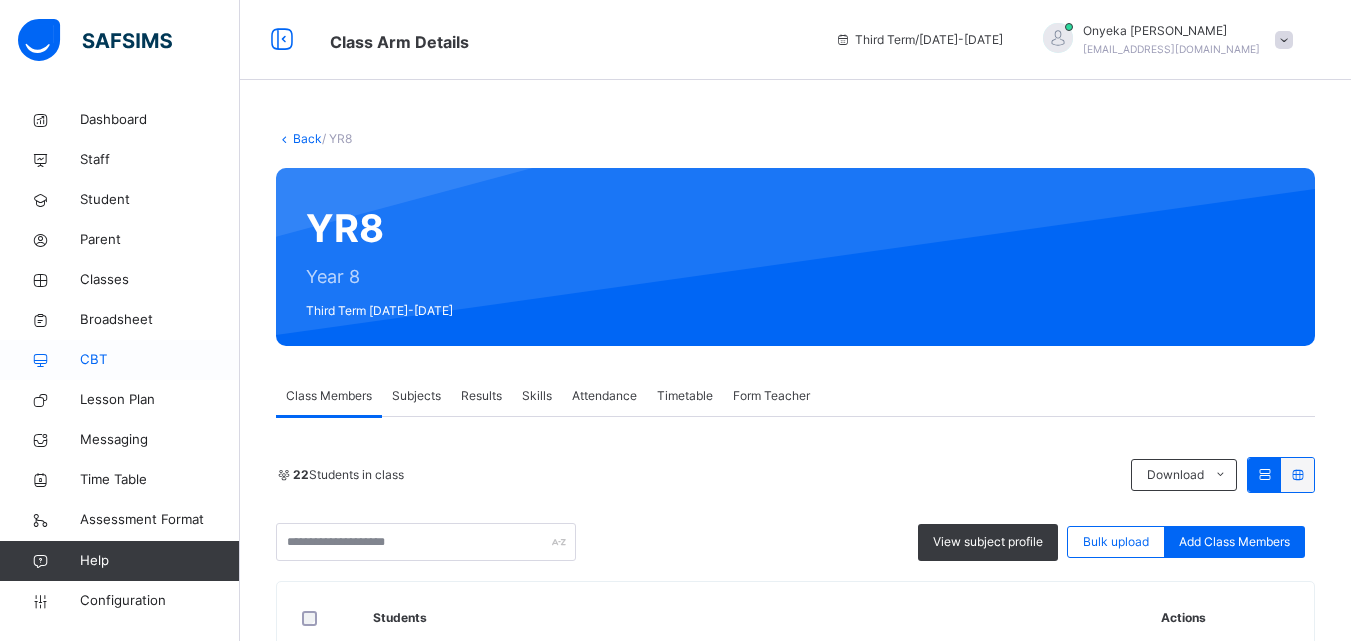 click on "CBT" at bounding box center (160, 360) 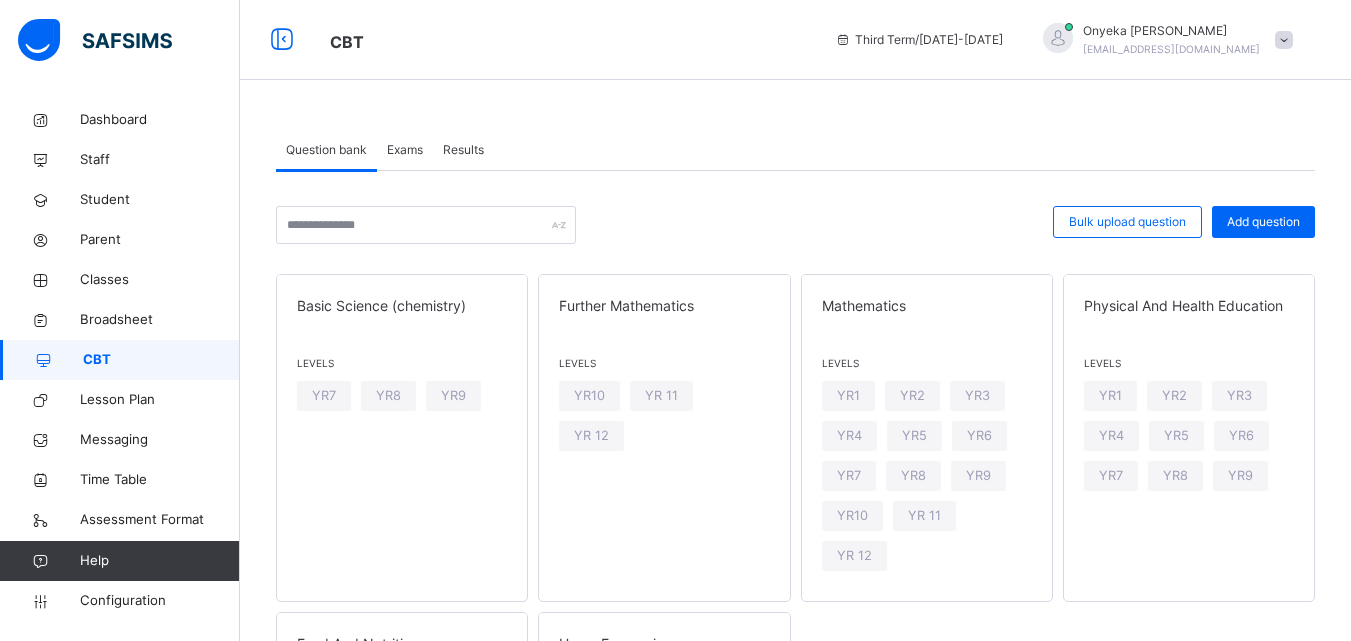 click on "Exams" at bounding box center (405, 150) 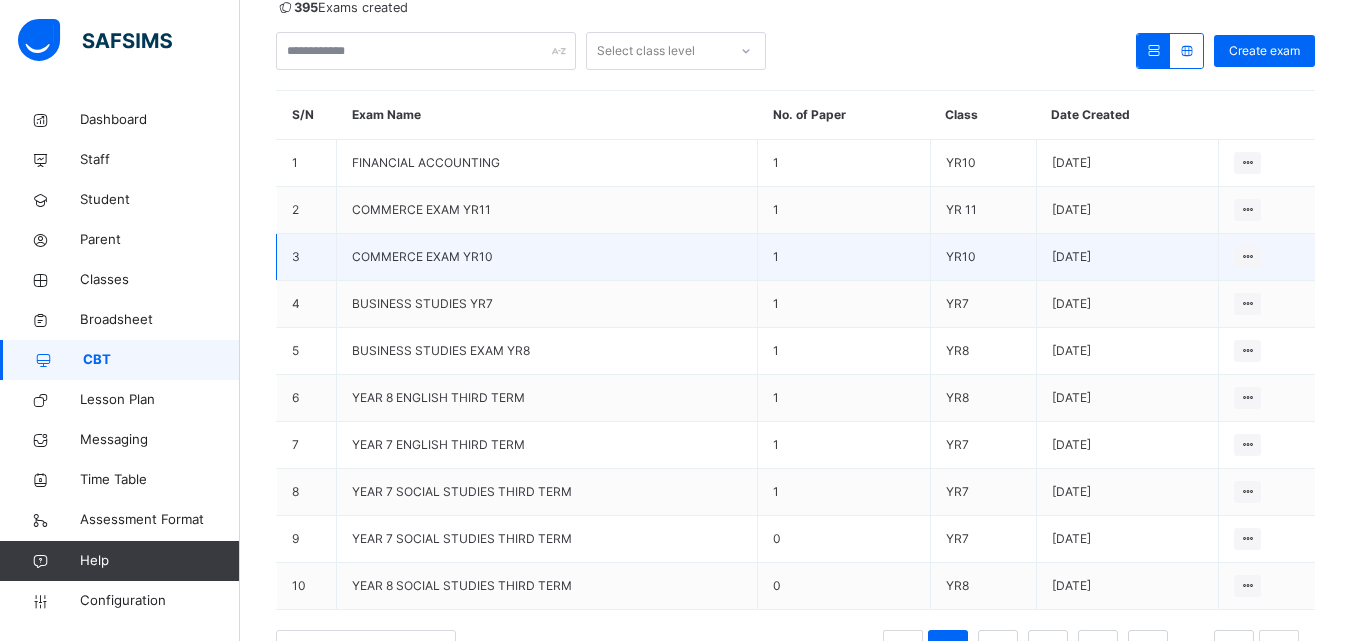 scroll, scrollTop: 297, scrollLeft: 0, axis: vertical 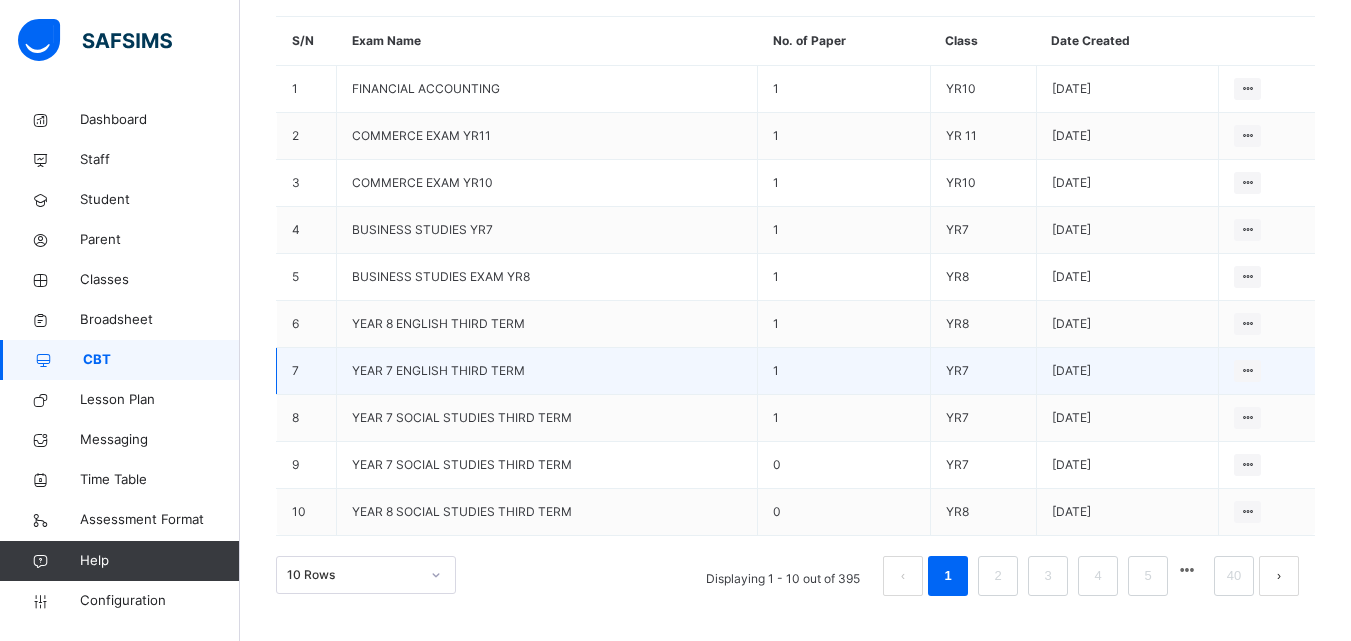 click on "YEAR 7 ENGLISH THIRD TERM" at bounding box center (438, 370) 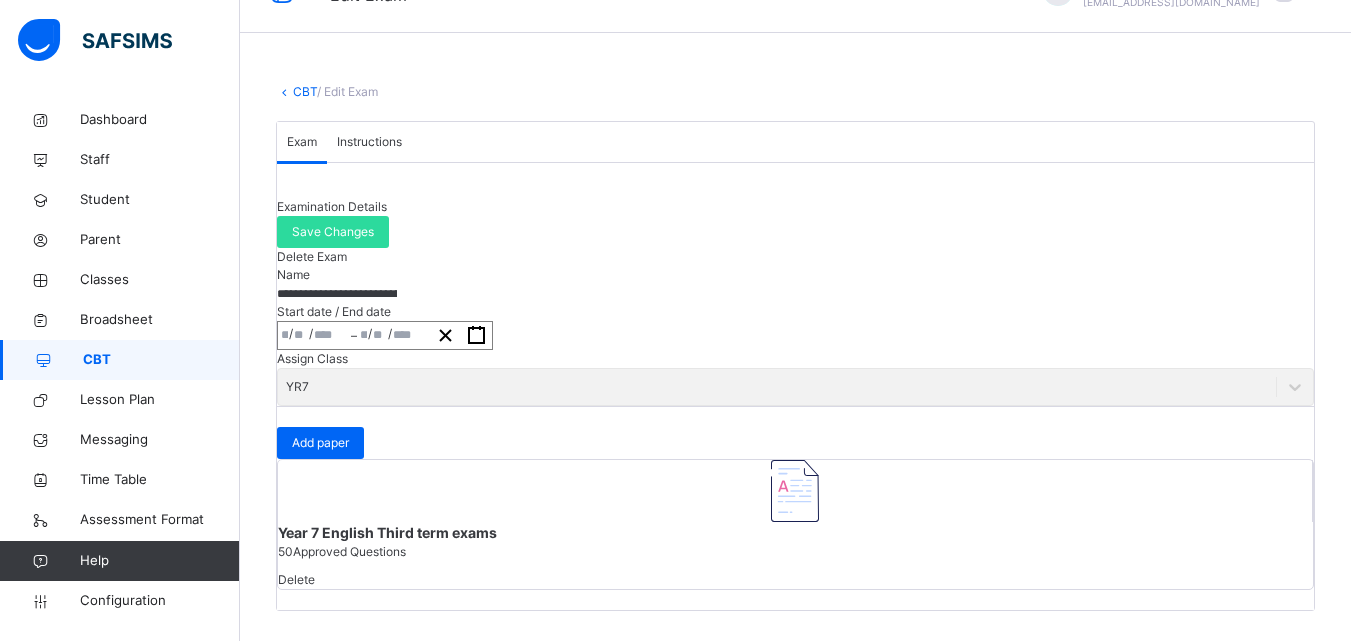 scroll, scrollTop: 88, scrollLeft: 0, axis: vertical 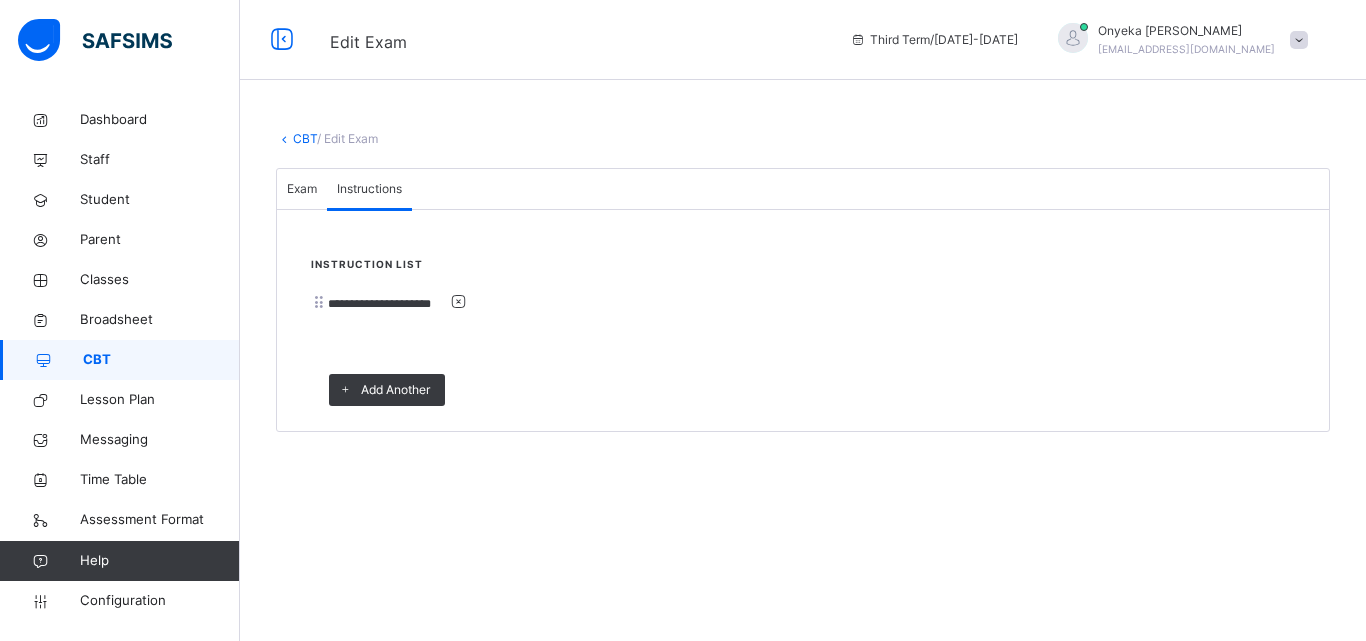 click on "CBT" at bounding box center (305, 138) 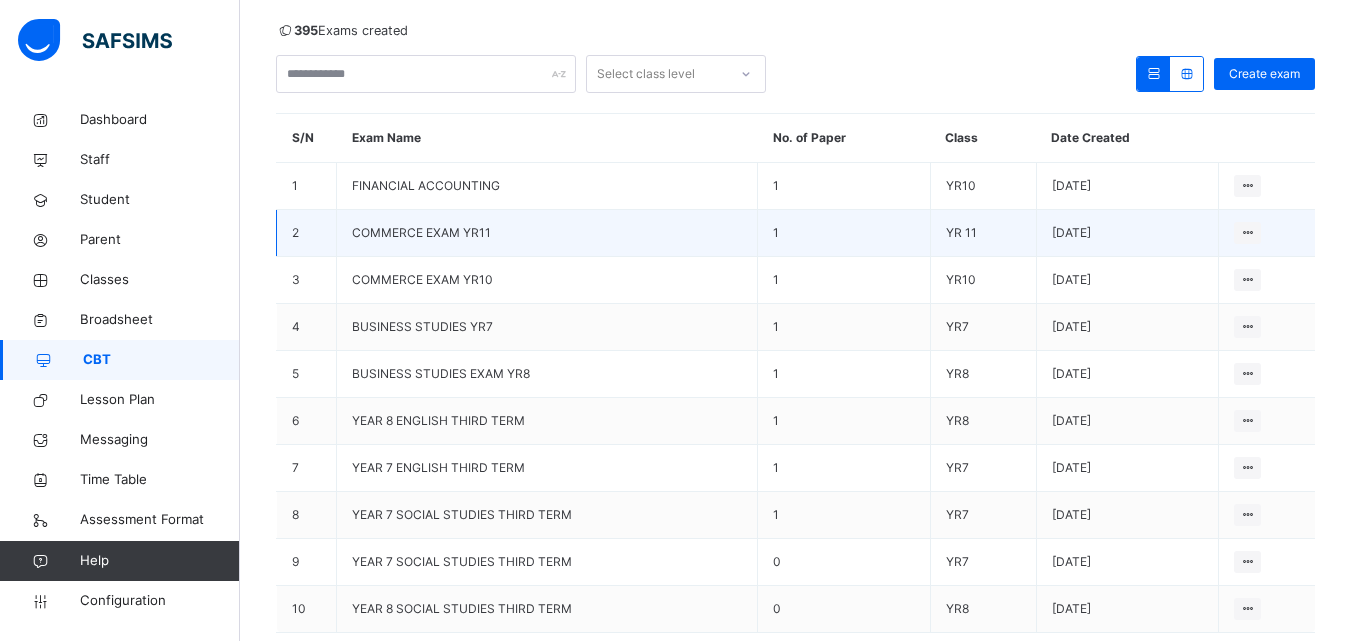 scroll, scrollTop: 297, scrollLeft: 0, axis: vertical 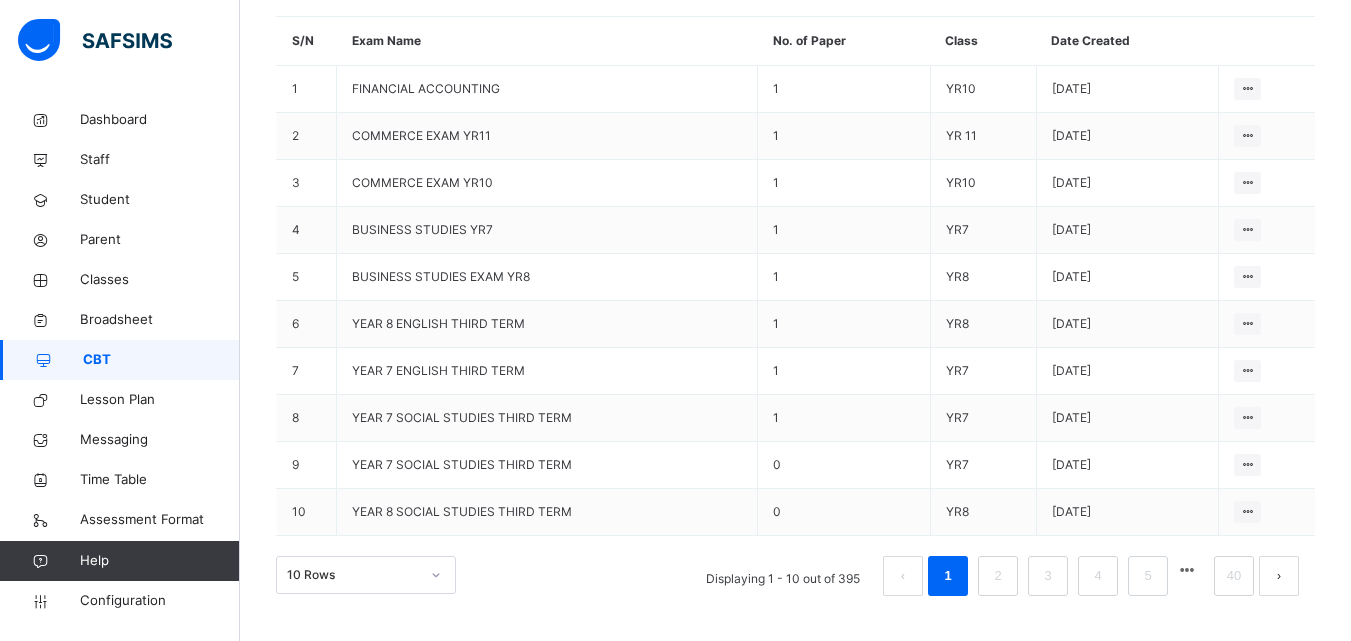 click on "Make actvie" at bounding box center [0, 0] 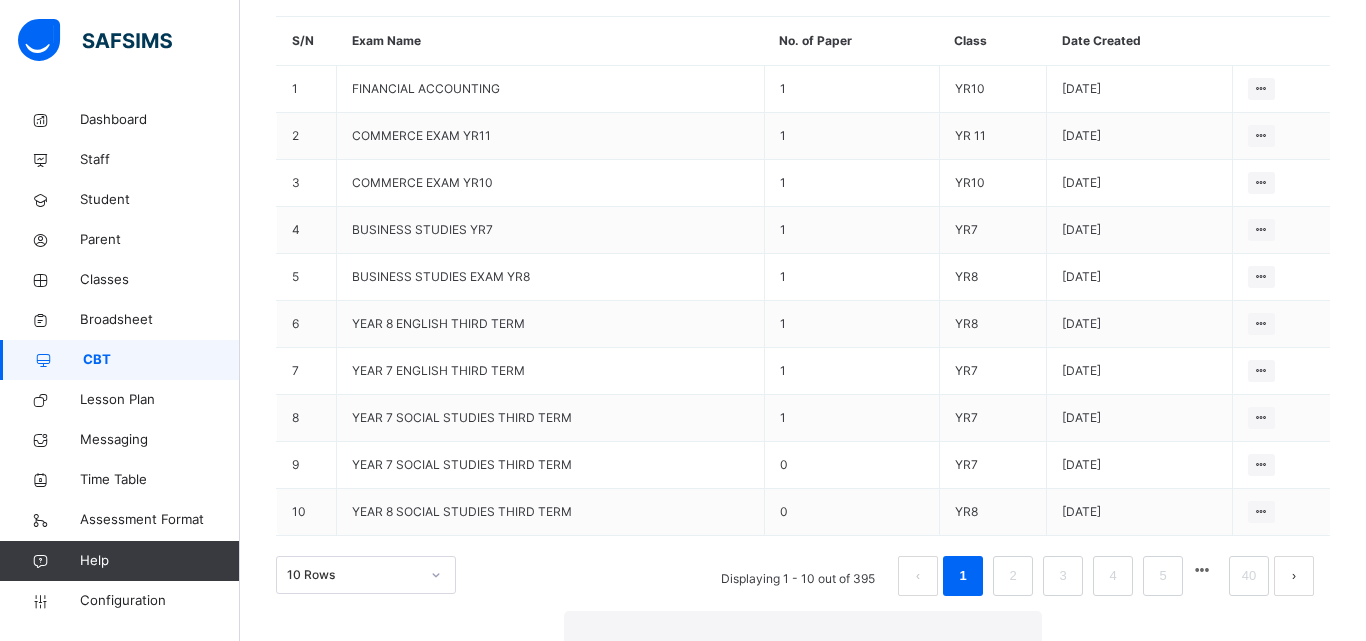 click on "Yes,  Activate" at bounding box center (972, 954) 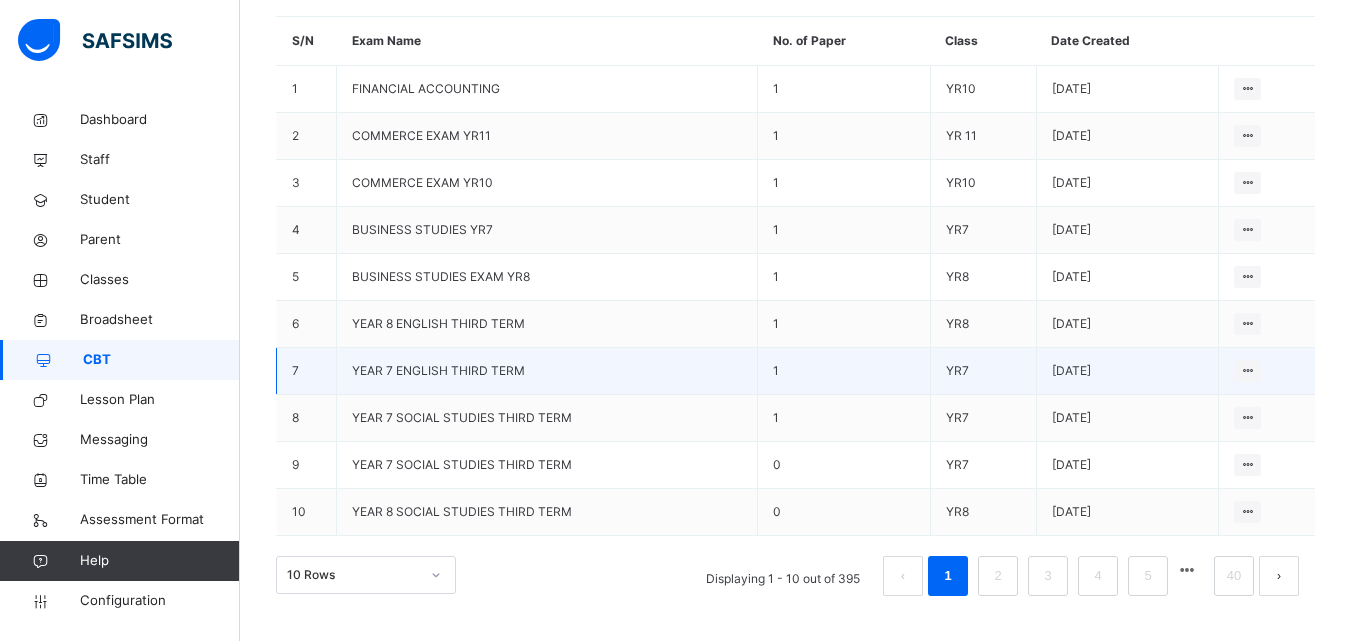 click on "YEAR 7 ENGLISH THIRD TERM" at bounding box center (438, 370) 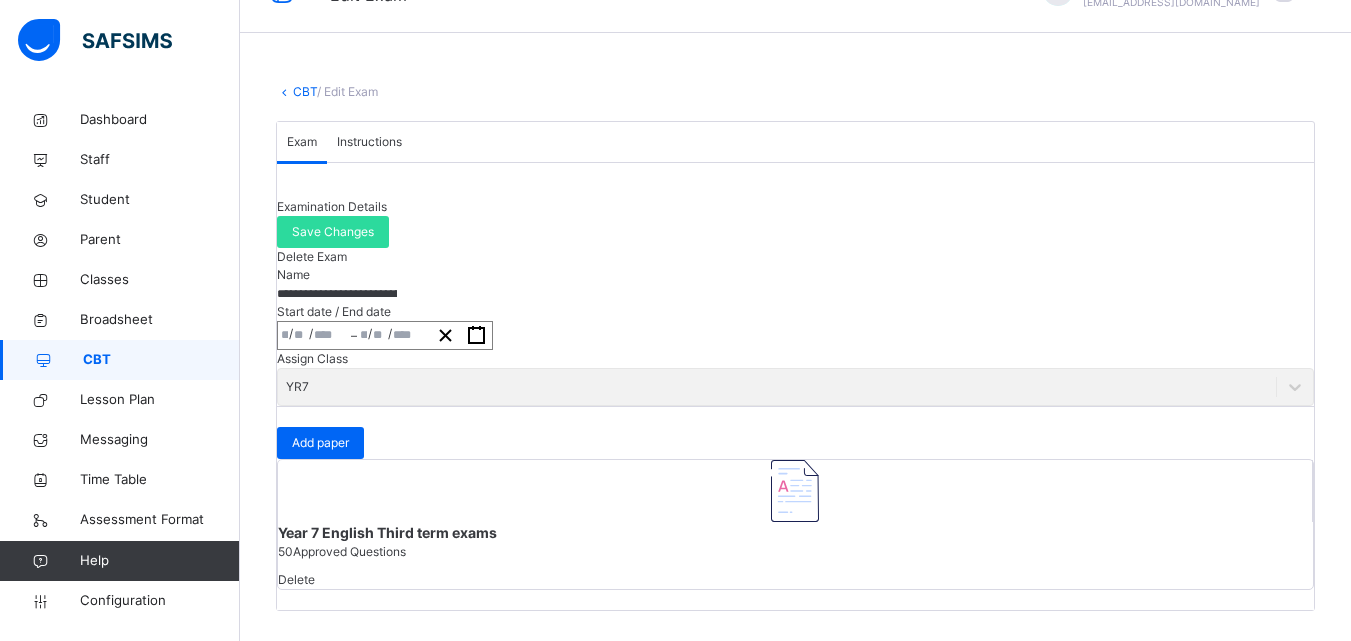scroll, scrollTop: 288, scrollLeft: 0, axis: vertical 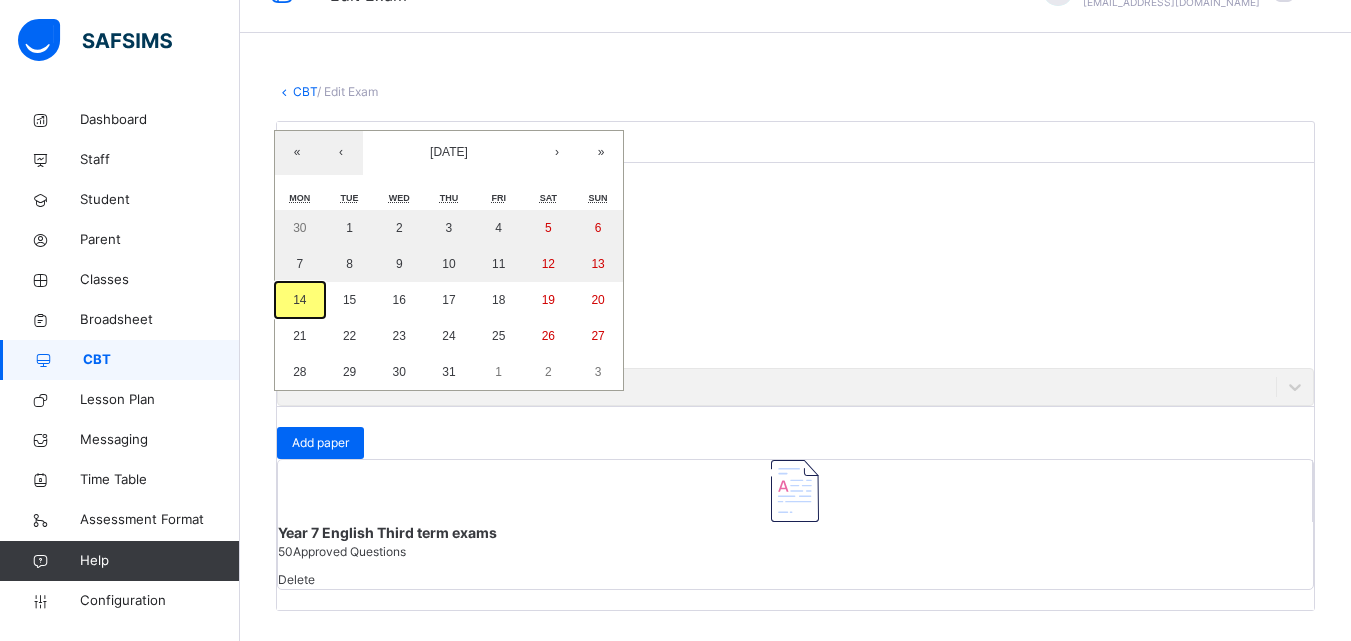 click on "14" at bounding box center [299, 300] 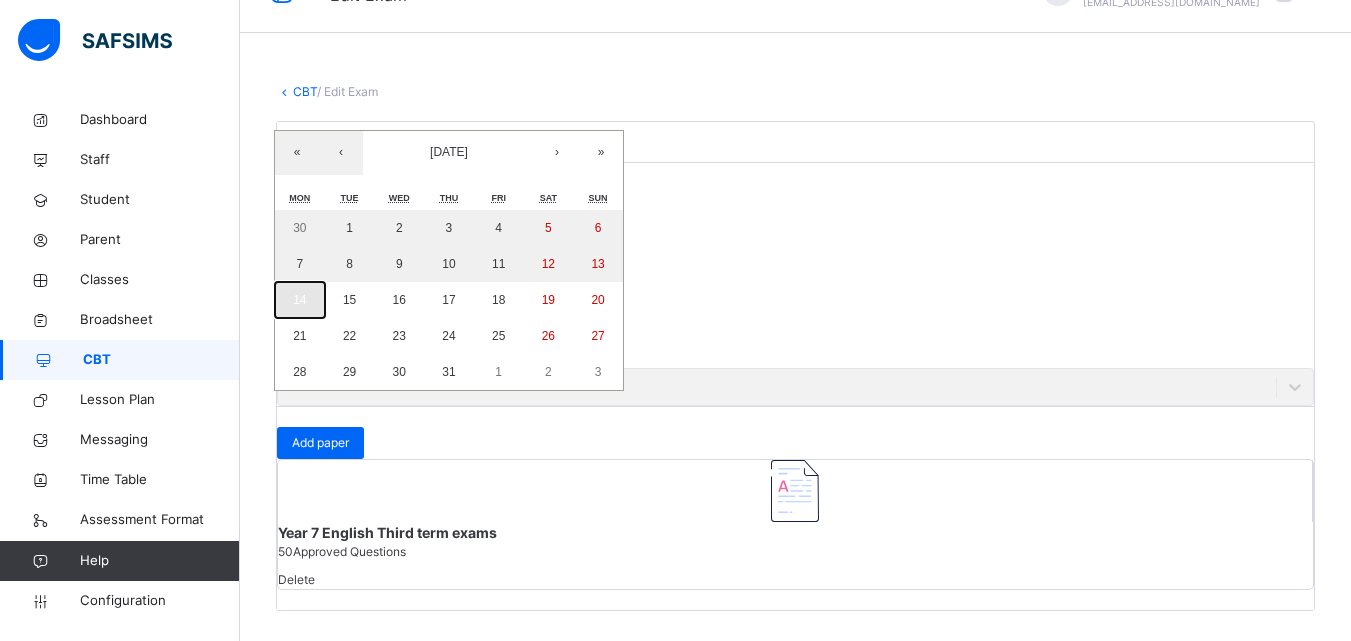click on "14" at bounding box center [300, 300] 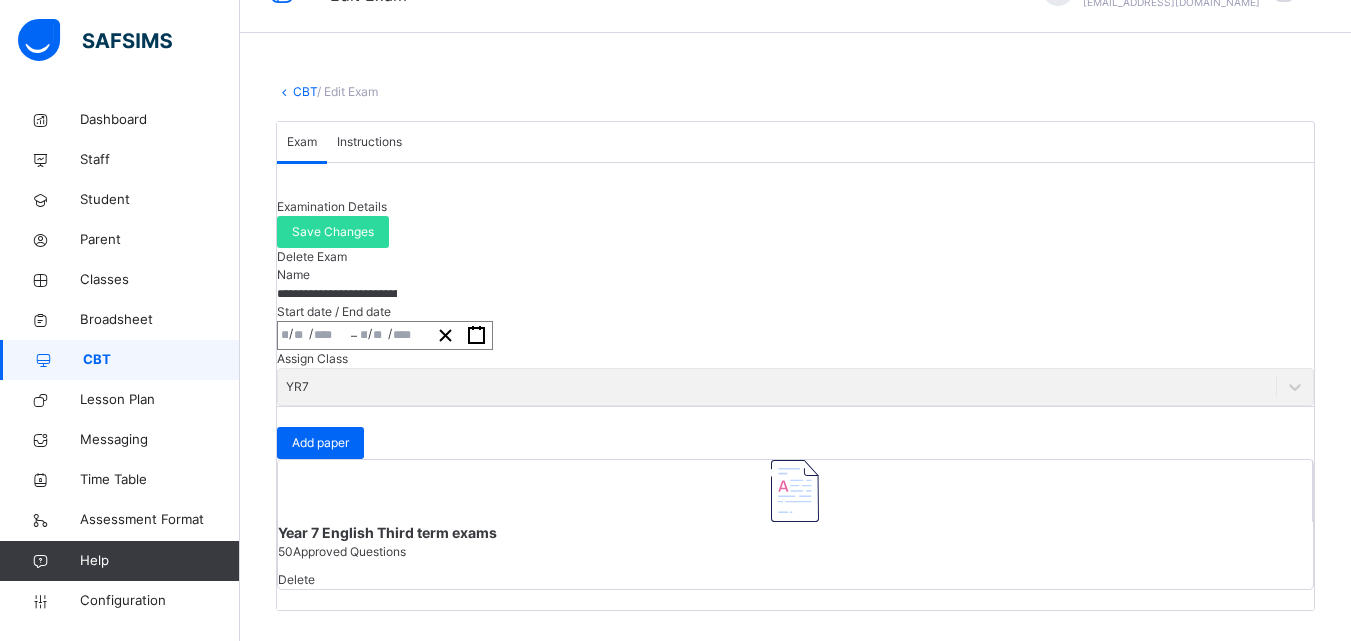 click on "**********" at bounding box center [385, 335] 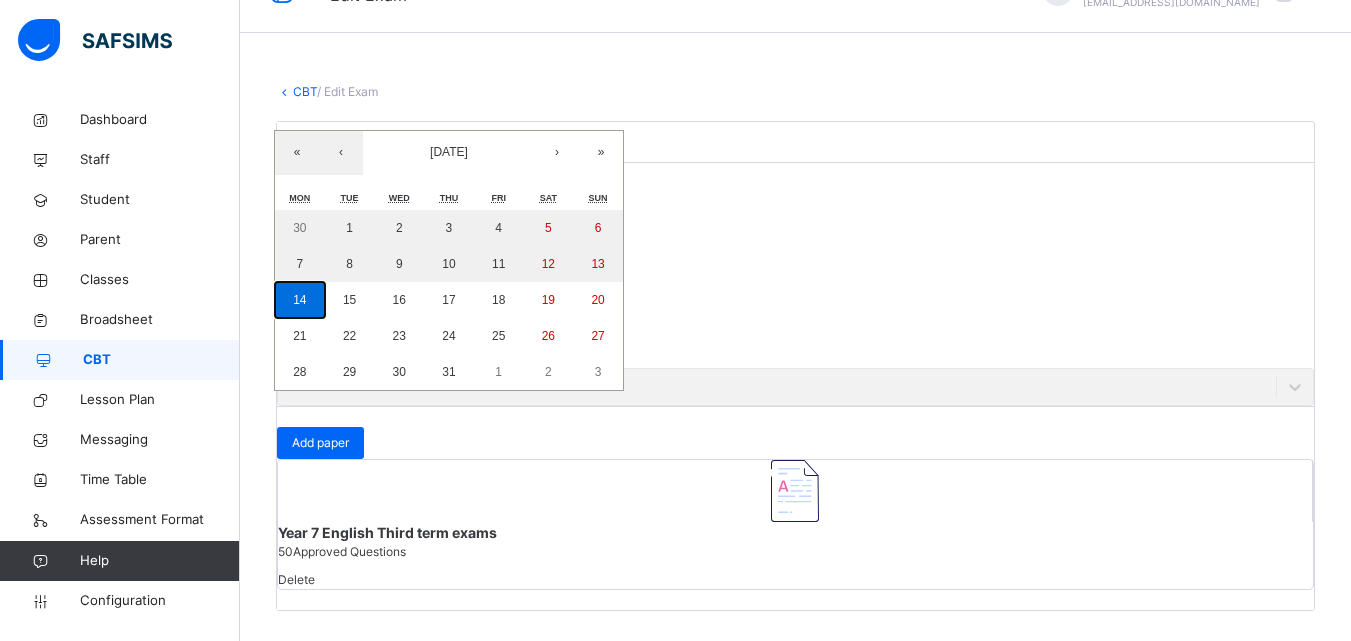 click on "14" at bounding box center (300, 300) 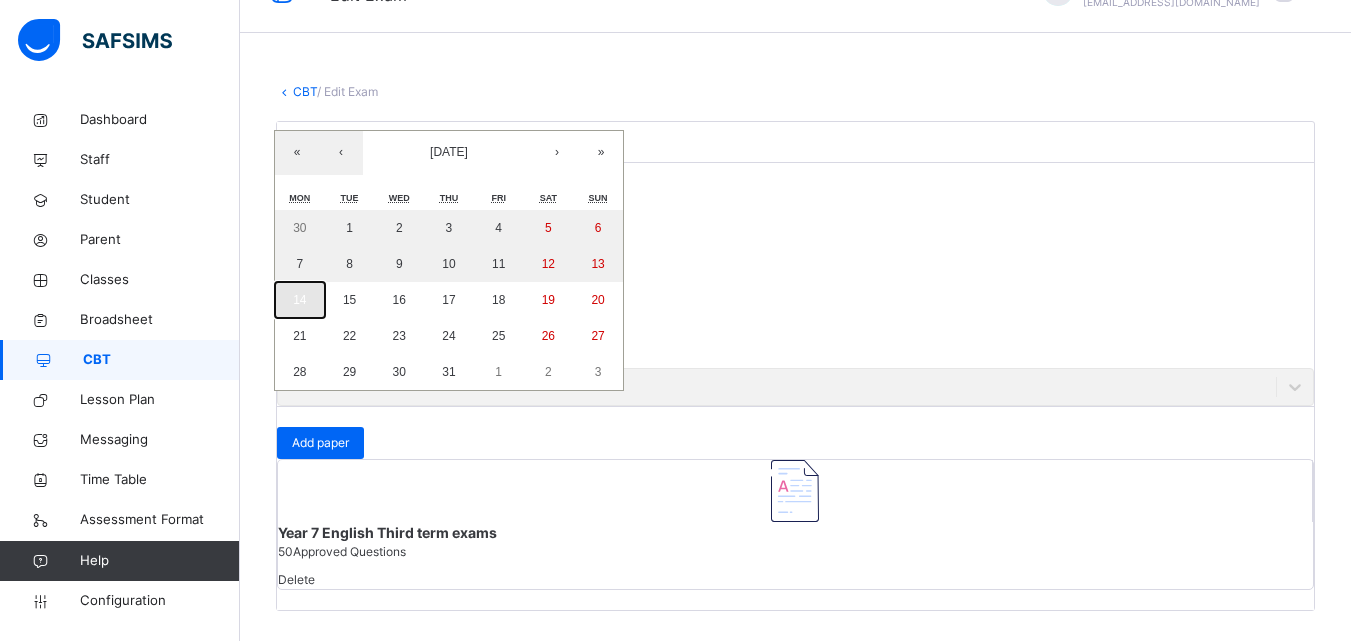 click on "14" at bounding box center (300, 300) 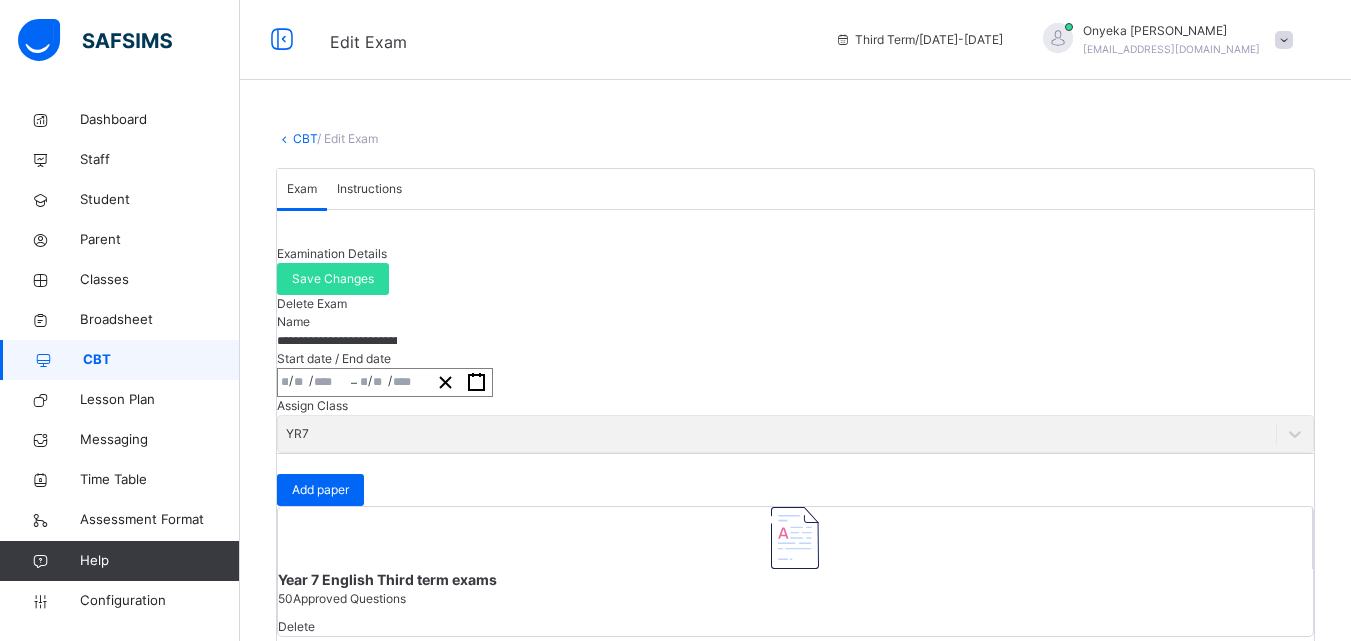 scroll, scrollTop: 100, scrollLeft: 0, axis: vertical 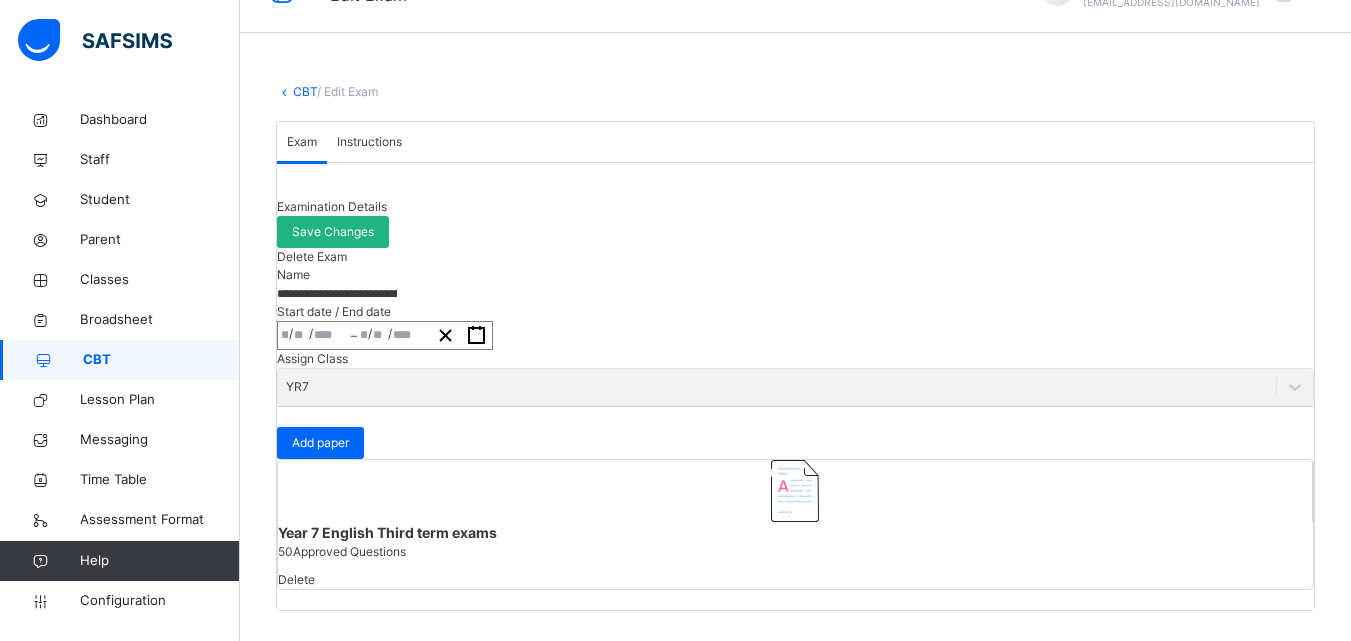 click on "Save Changes" at bounding box center [333, 232] 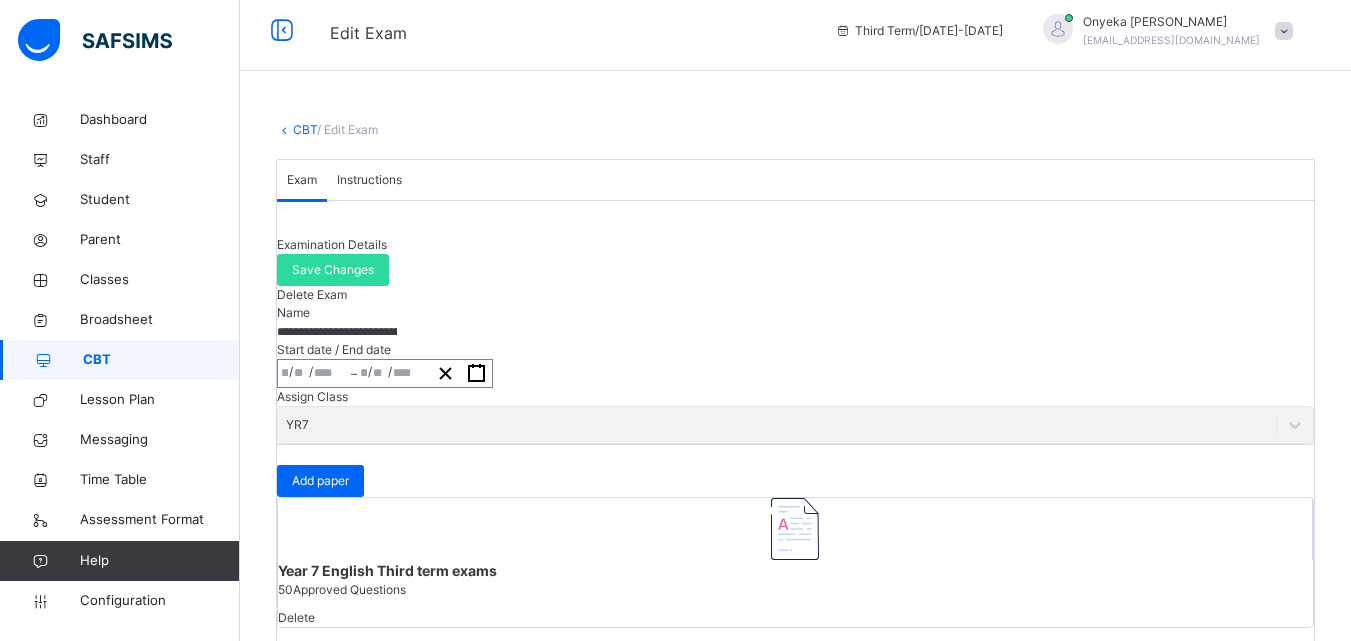 scroll, scrollTop: 0, scrollLeft: 0, axis: both 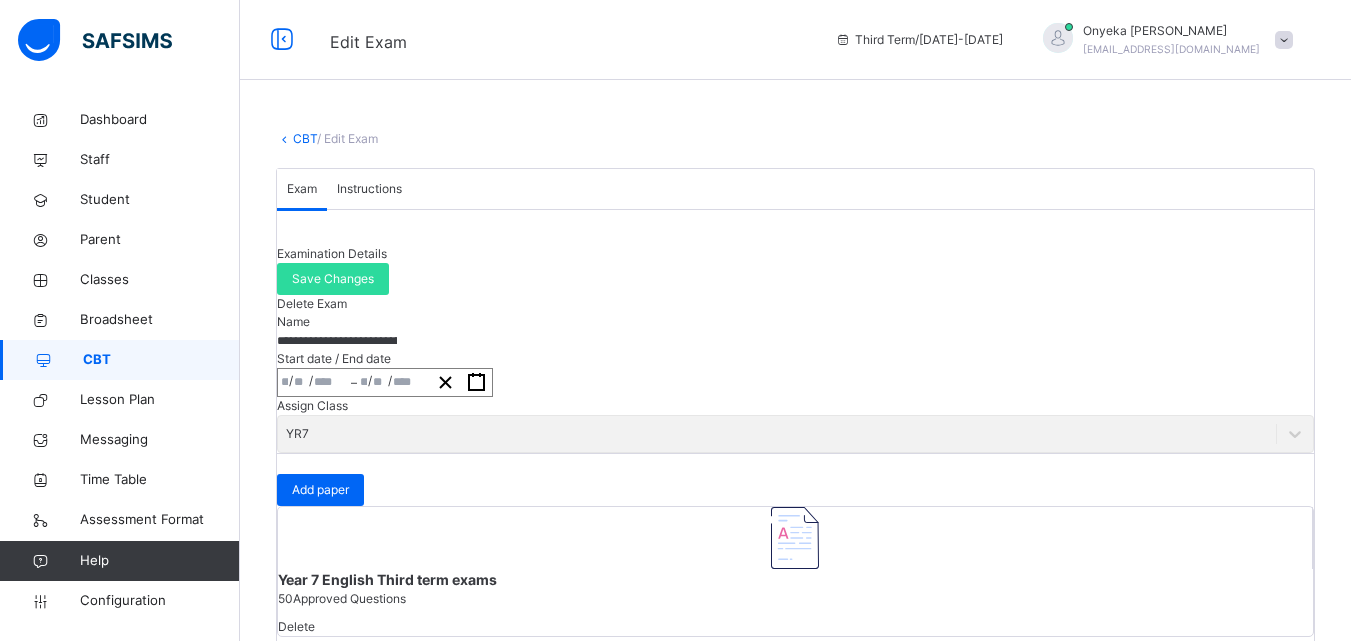 click on "CBT" at bounding box center [305, 138] 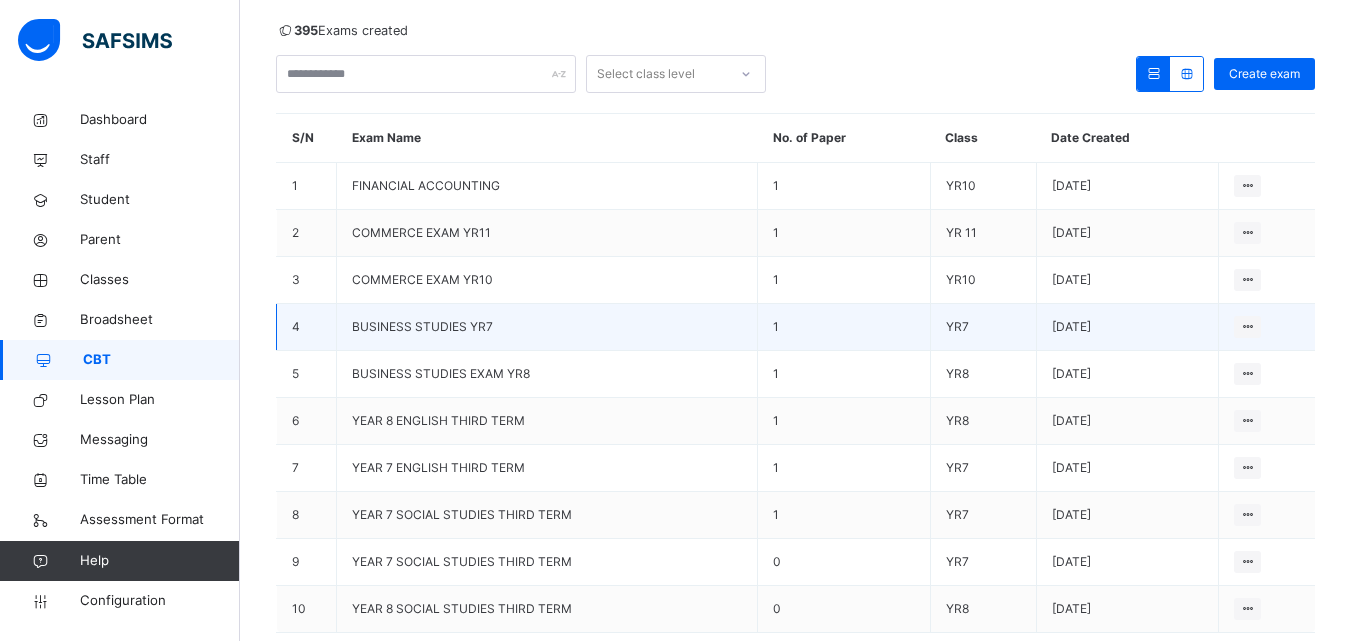 scroll, scrollTop: 297, scrollLeft: 0, axis: vertical 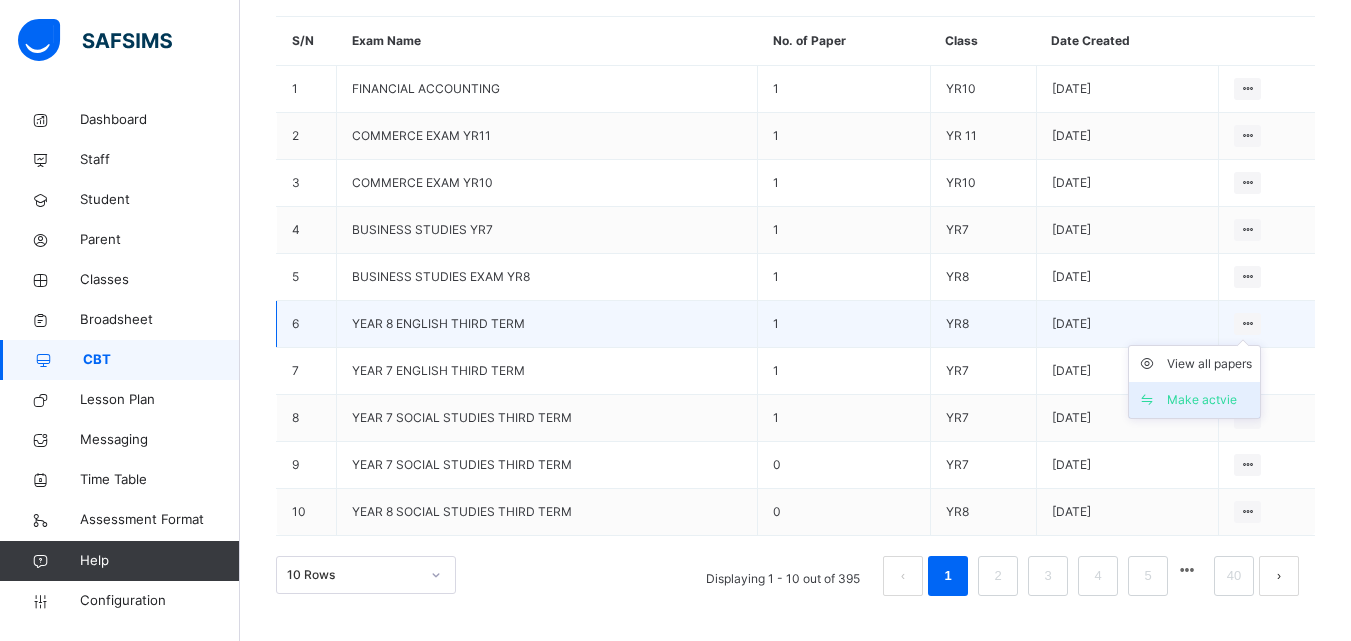 click on "Make actvie" at bounding box center (1209, 400) 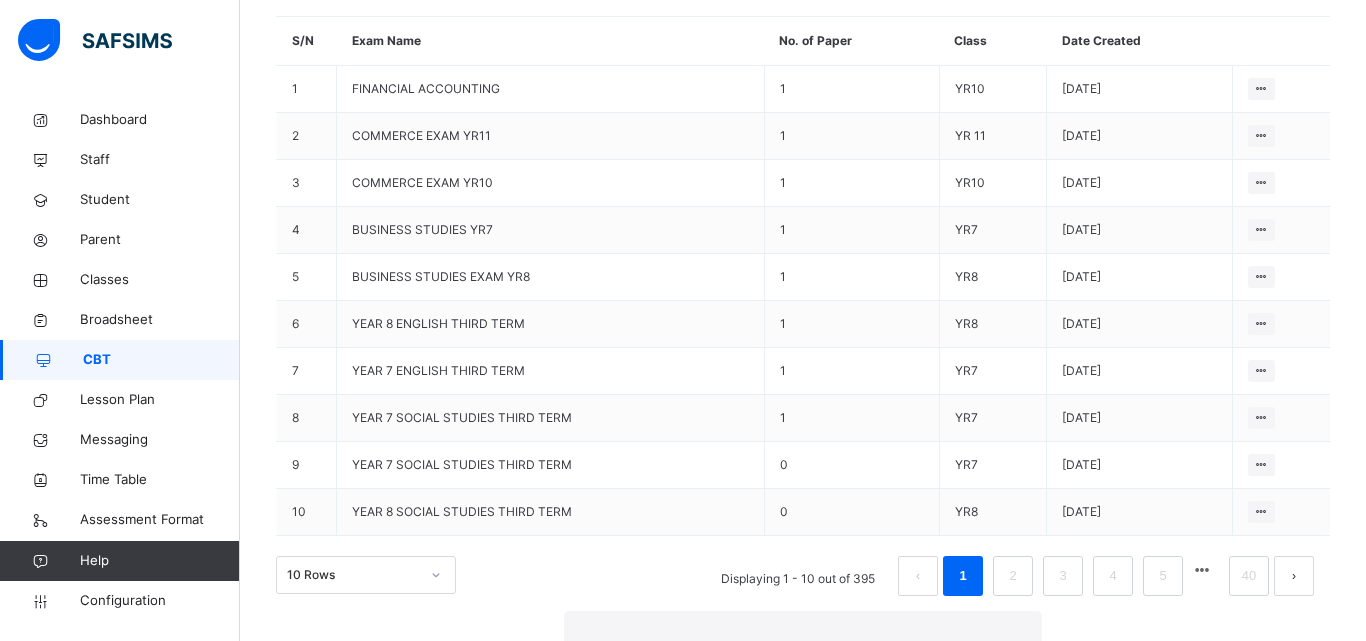 click on "Yes,  Activate" at bounding box center [972, 954] 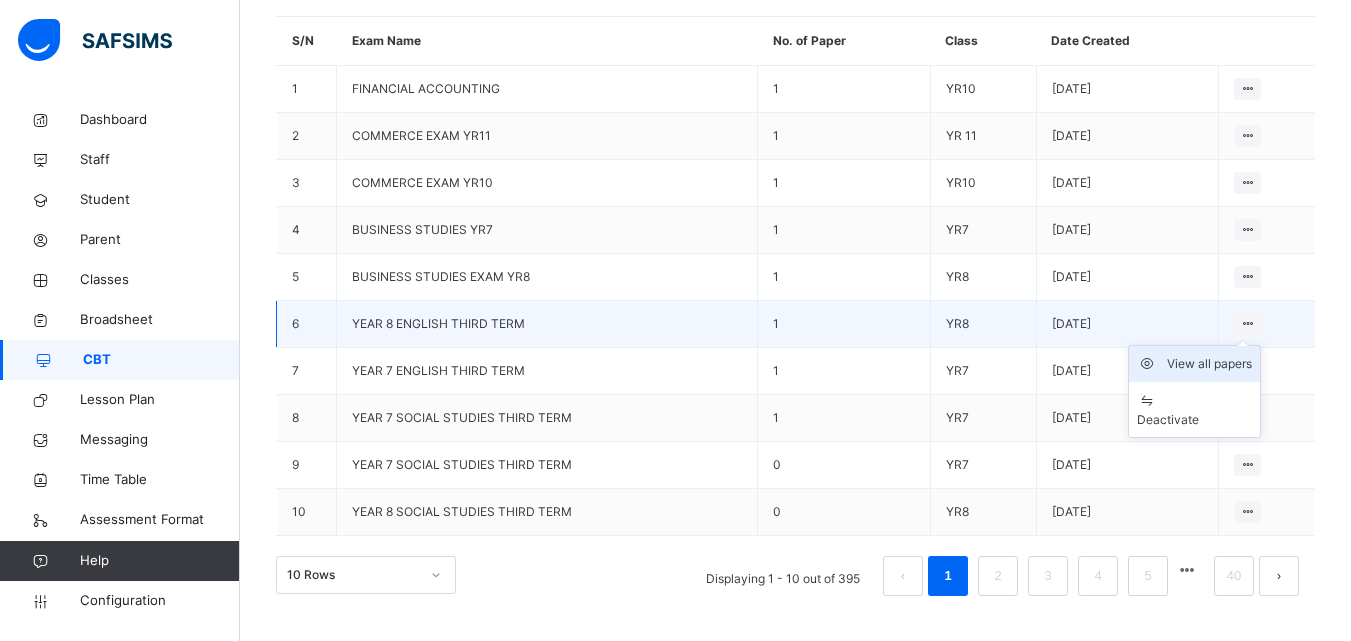 click on "View all papers" at bounding box center (1209, 364) 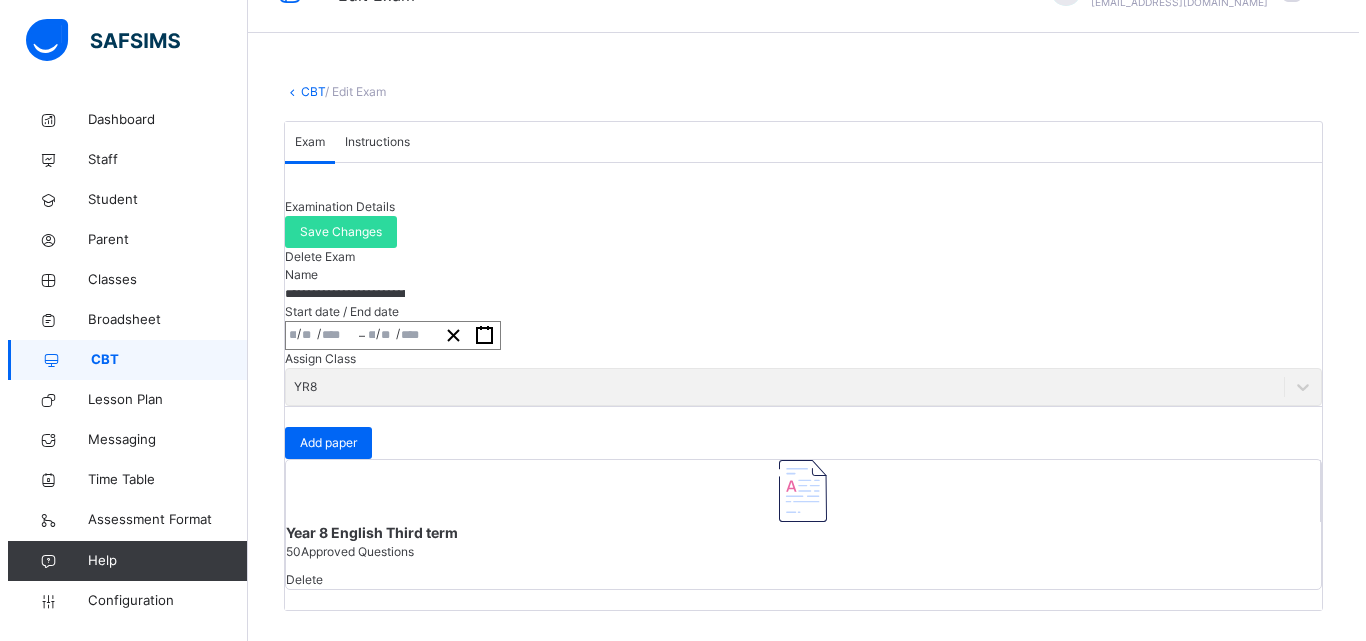 scroll, scrollTop: 200, scrollLeft: 0, axis: vertical 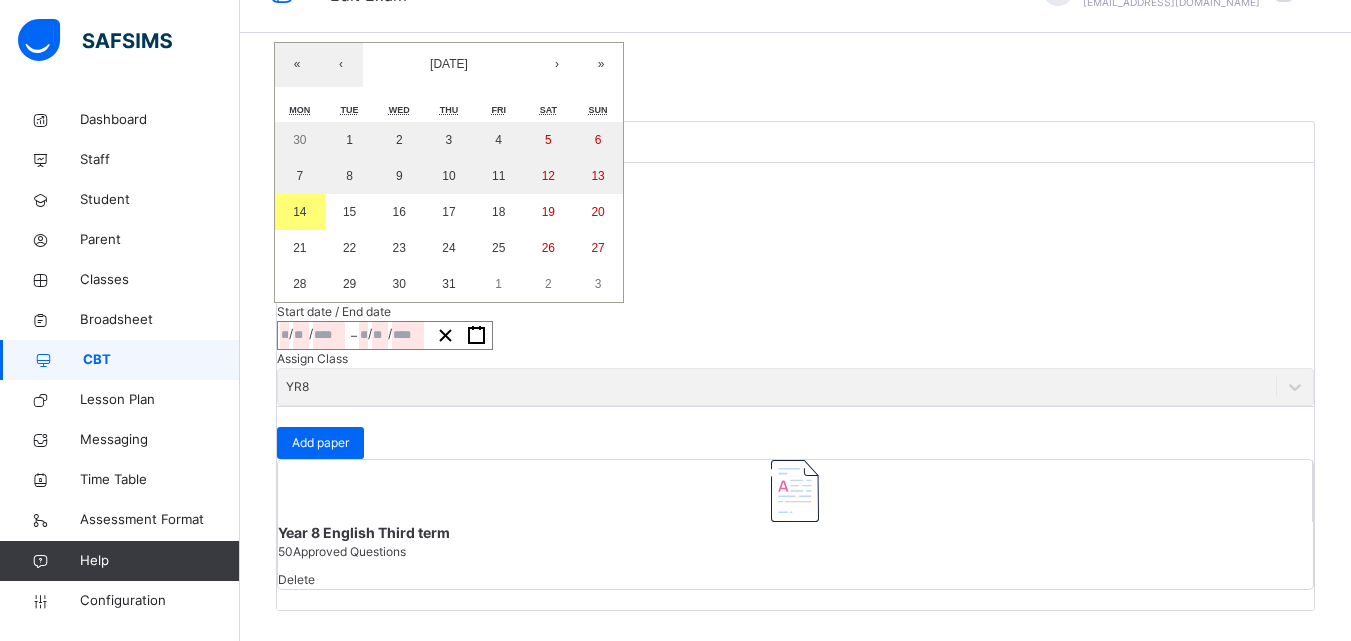 click on "**********" at bounding box center [385, 335] 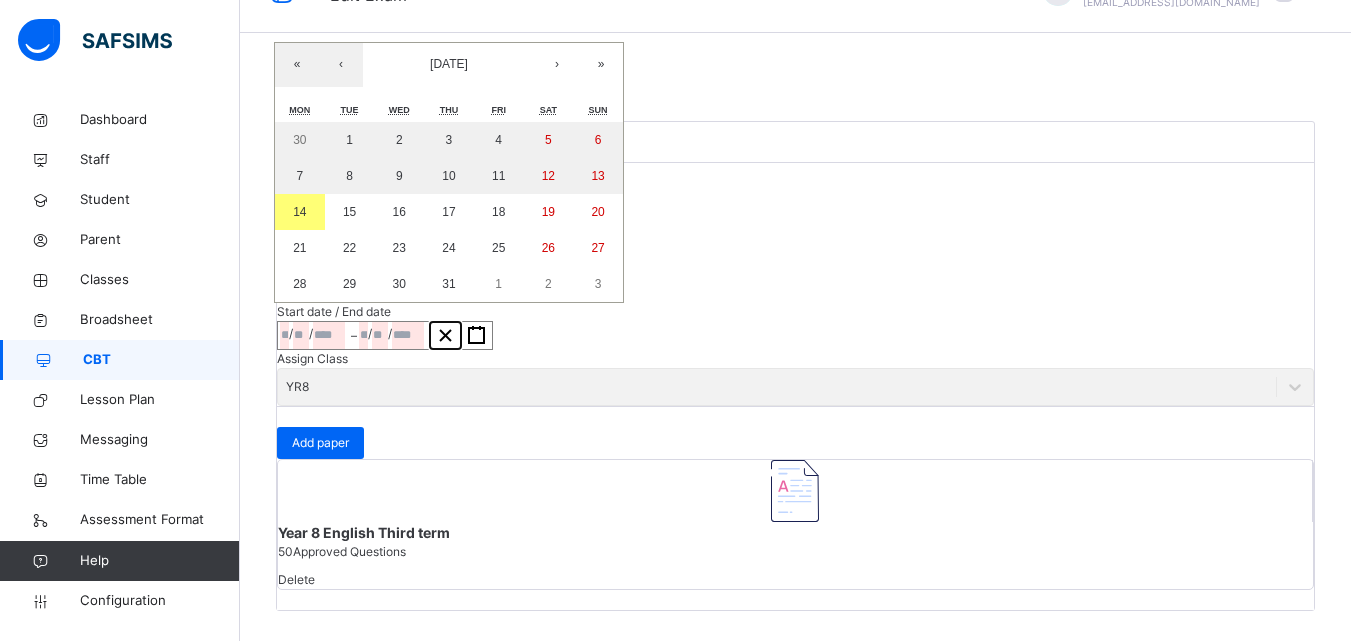 click at bounding box center (445, 335) 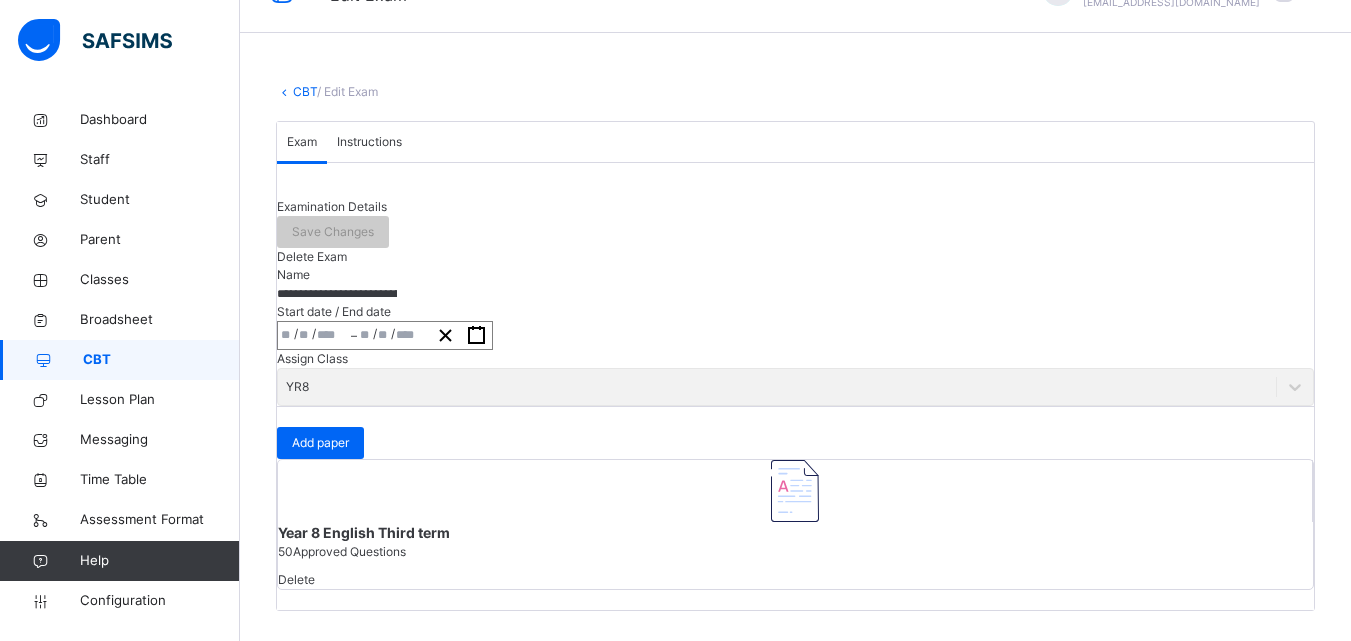 click on "/ /" at bounding box center (393, 335) 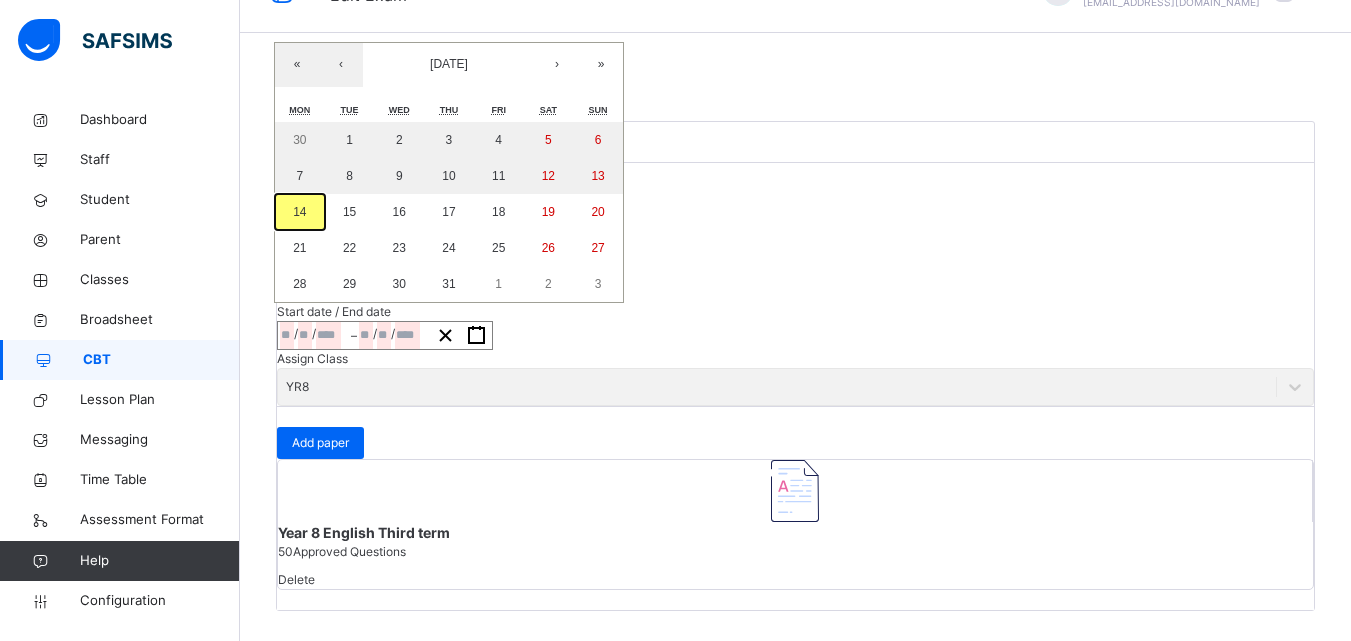 click on "14" at bounding box center [299, 212] 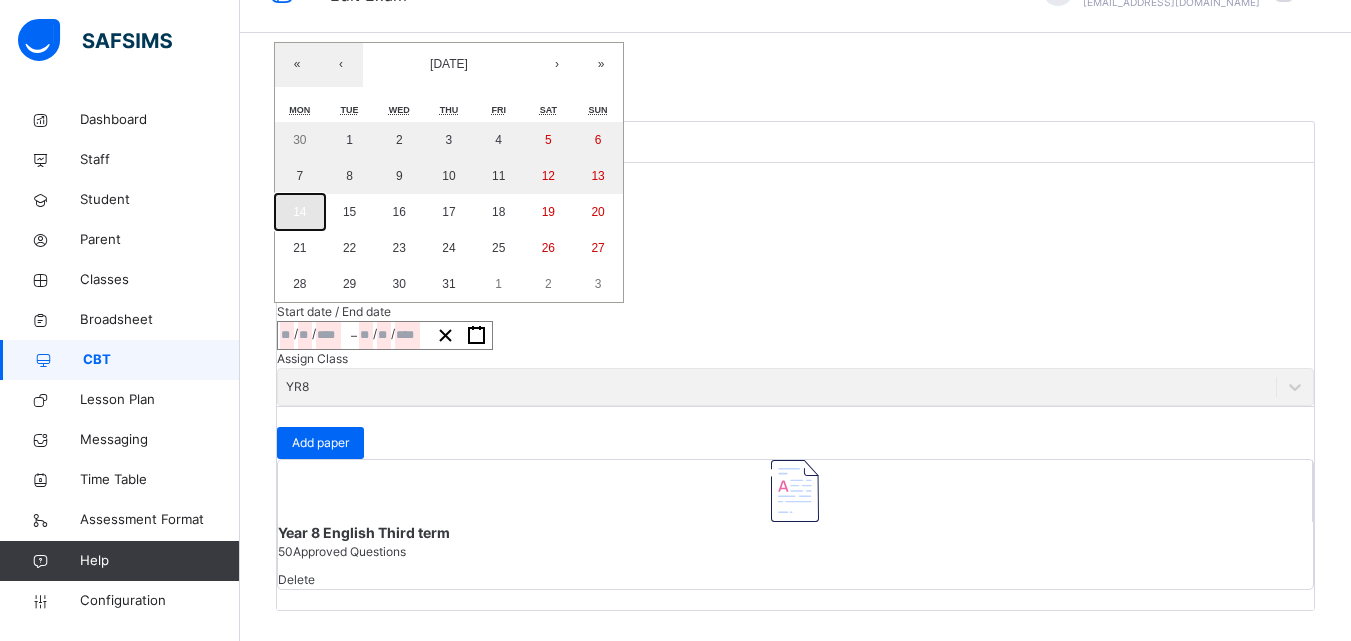 click on "14" at bounding box center [300, 212] 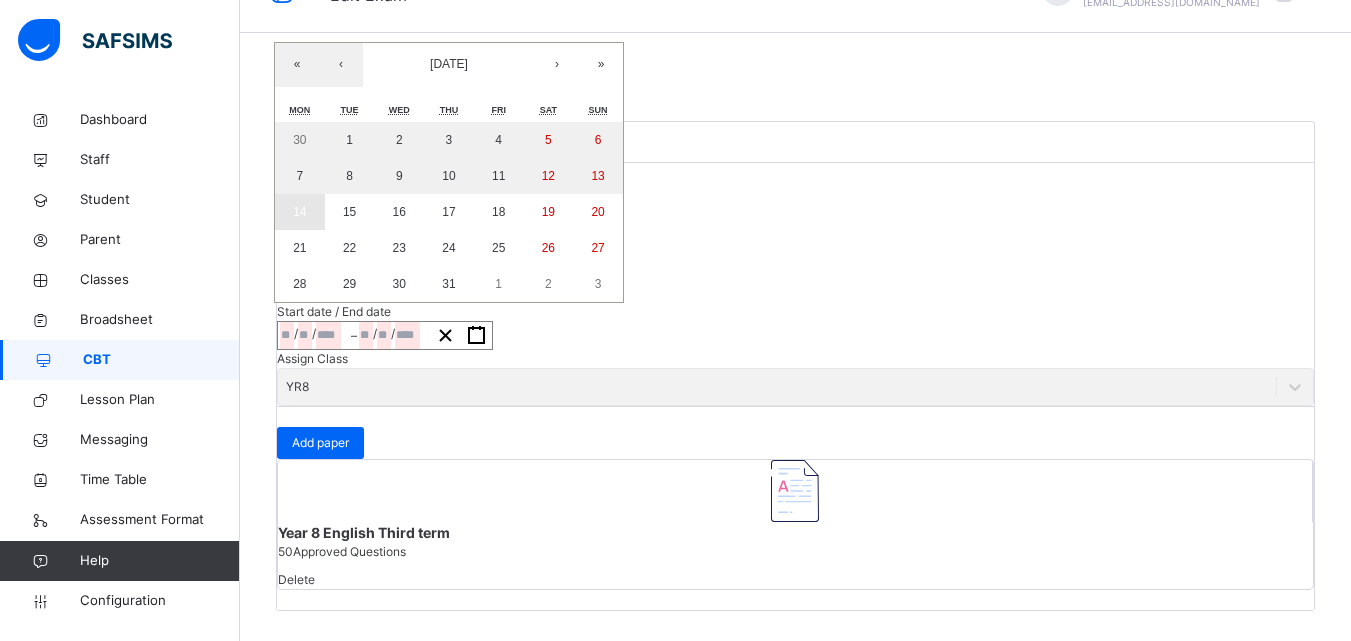 type on "**********" 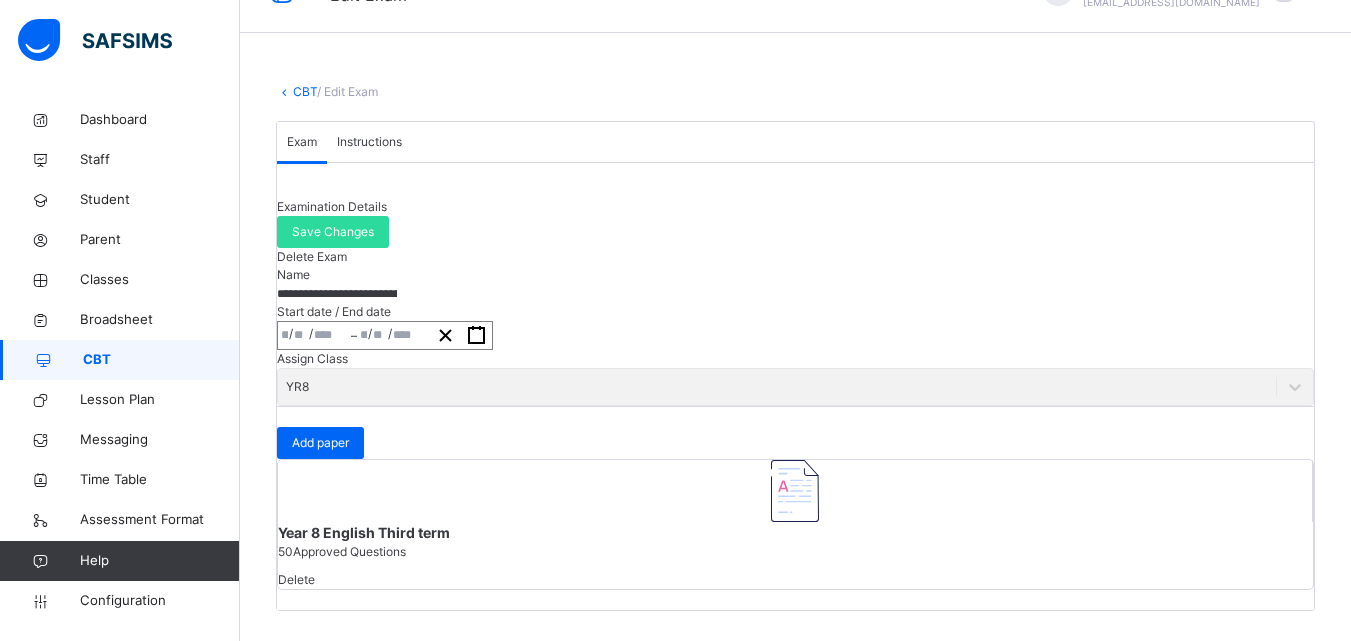 click on "**********" at bounding box center [795, 284] 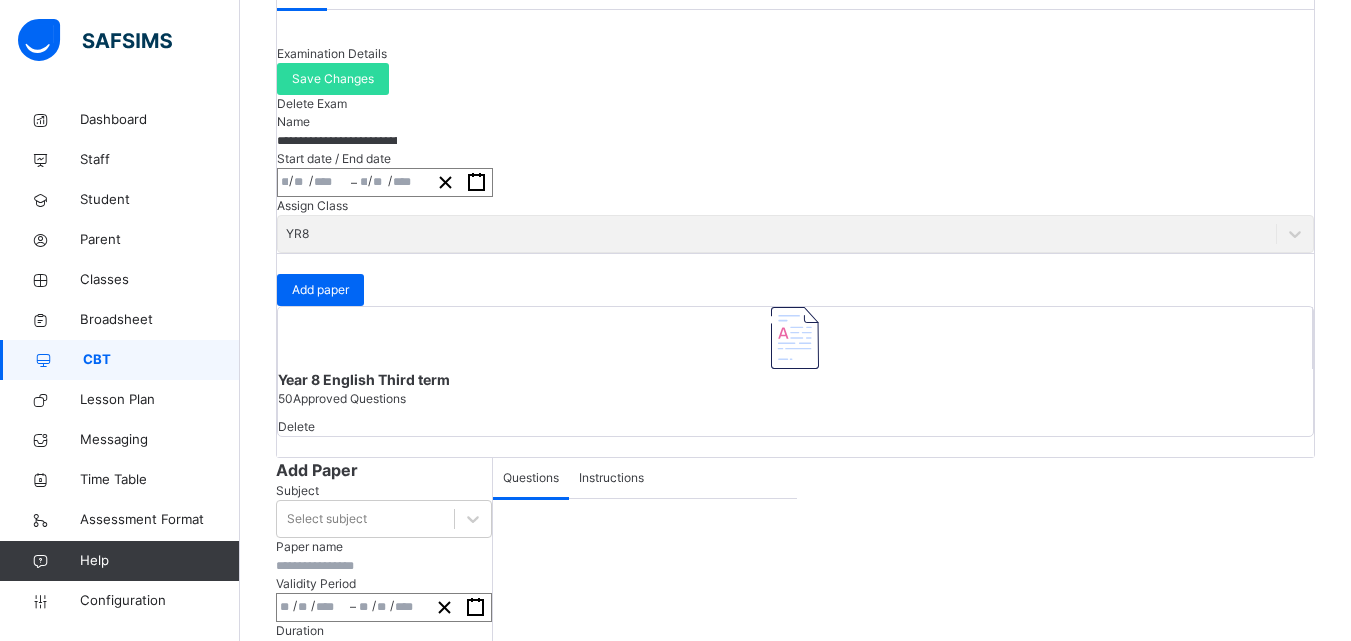type on "**********" 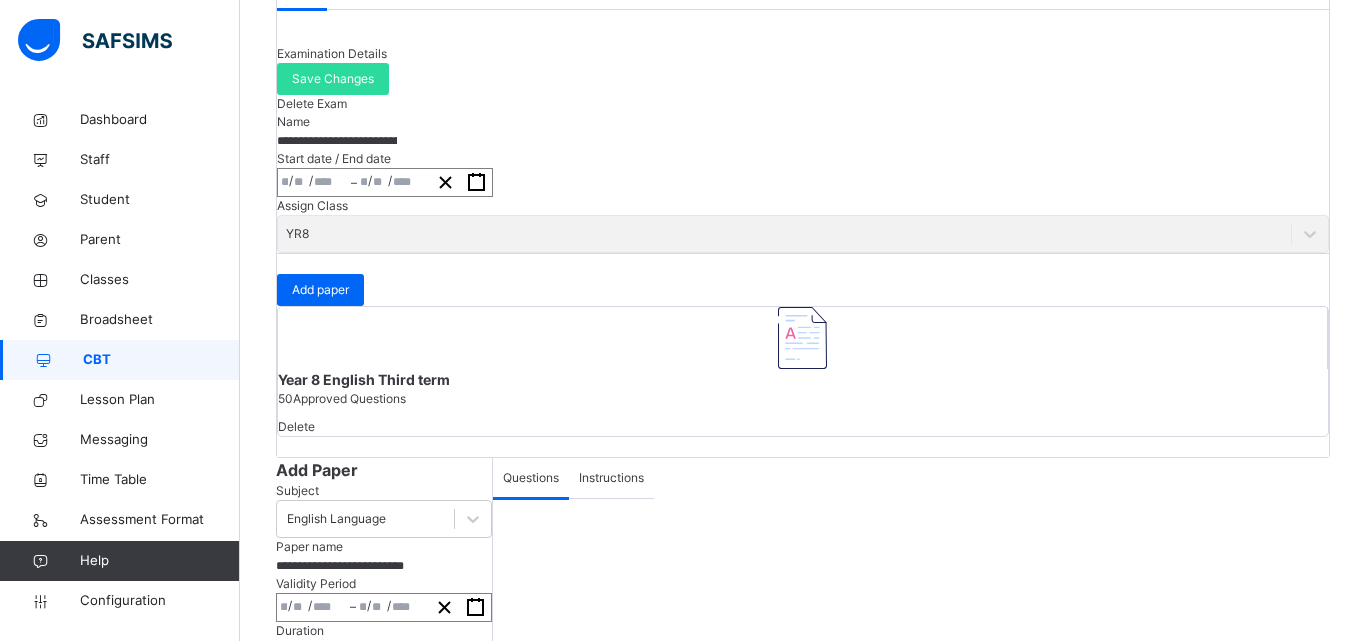 scroll, scrollTop: 100, scrollLeft: 0, axis: vertical 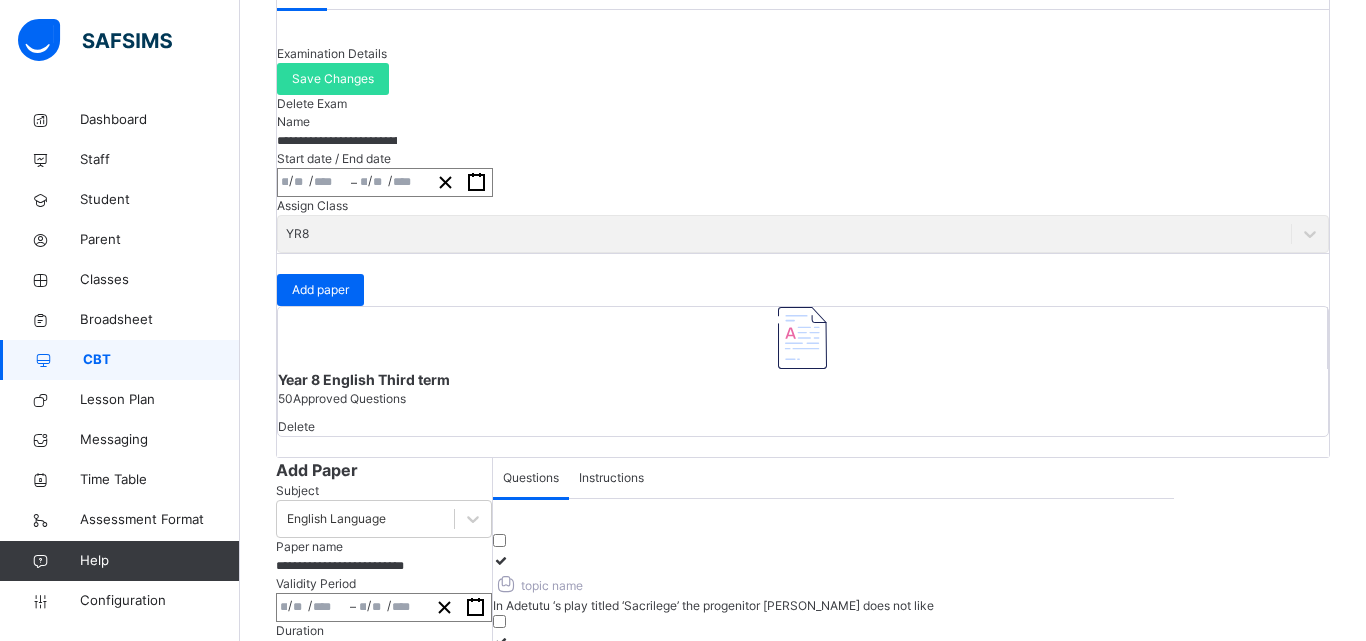 click on "*" at bounding box center (292, 759) 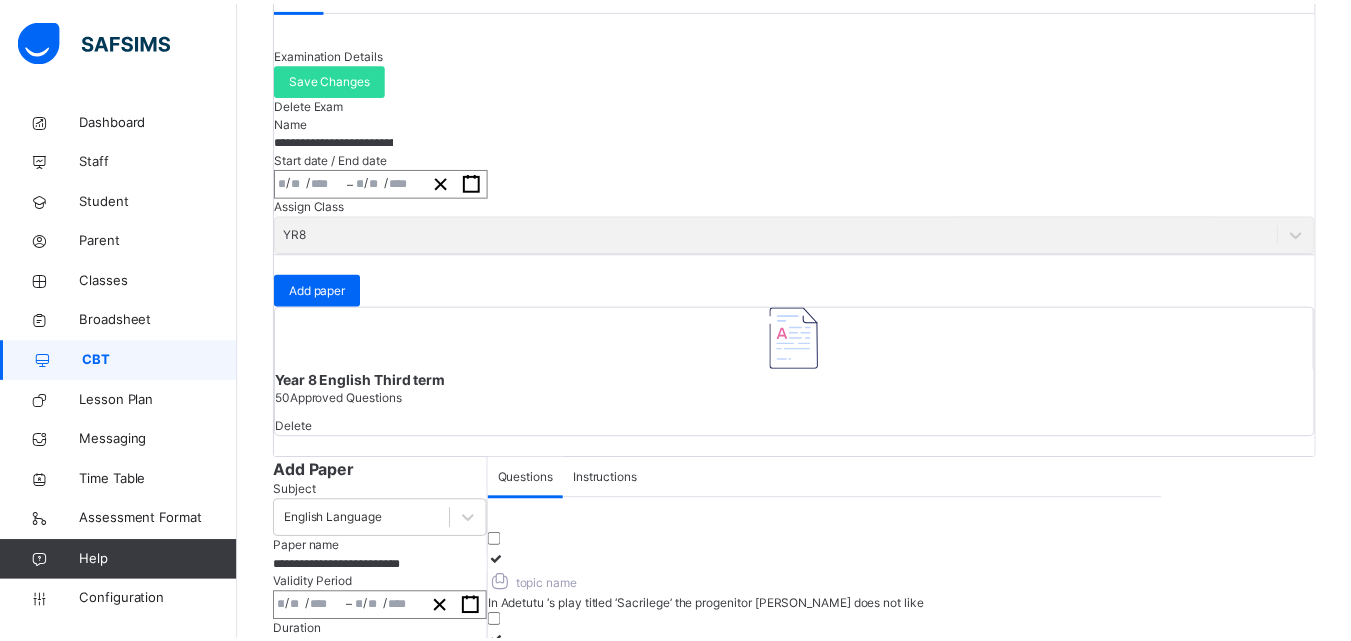 scroll, scrollTop: 431, scrollLeft: 0, axis: vertical 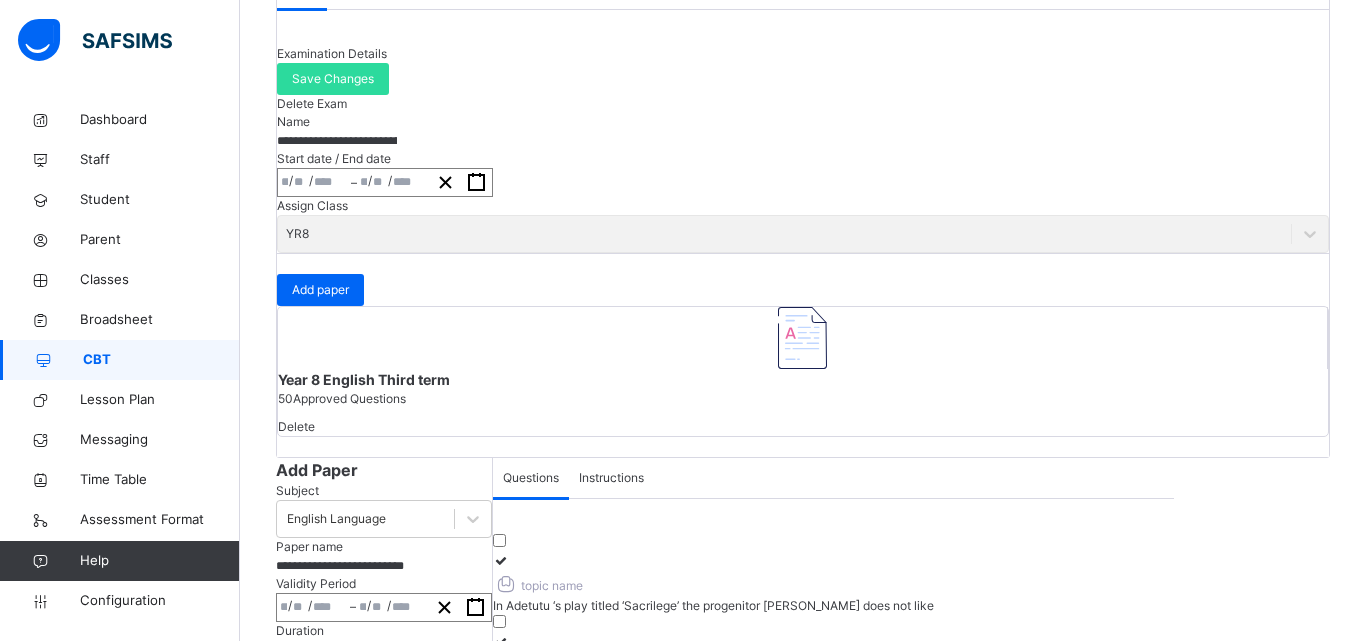 type on "**" 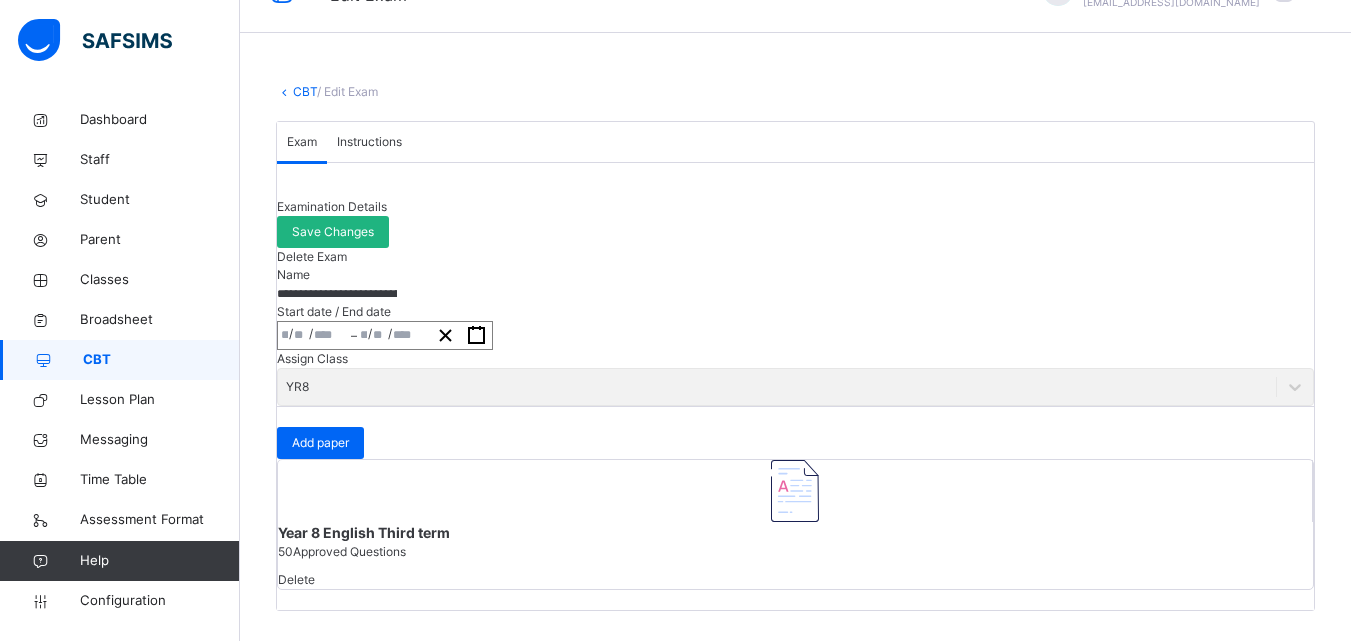 click on "Save Changes" at bounding box center [333, 232] 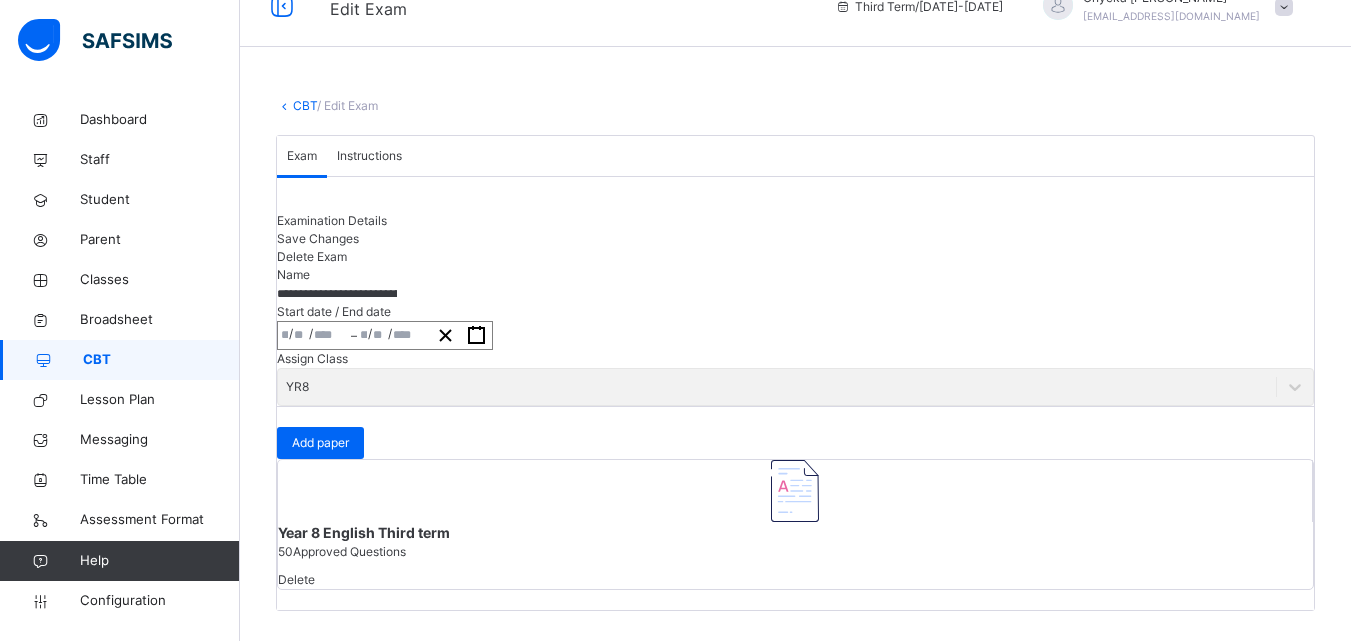scroll, scrollTop: 0, scrollLeft: 0, axis: both 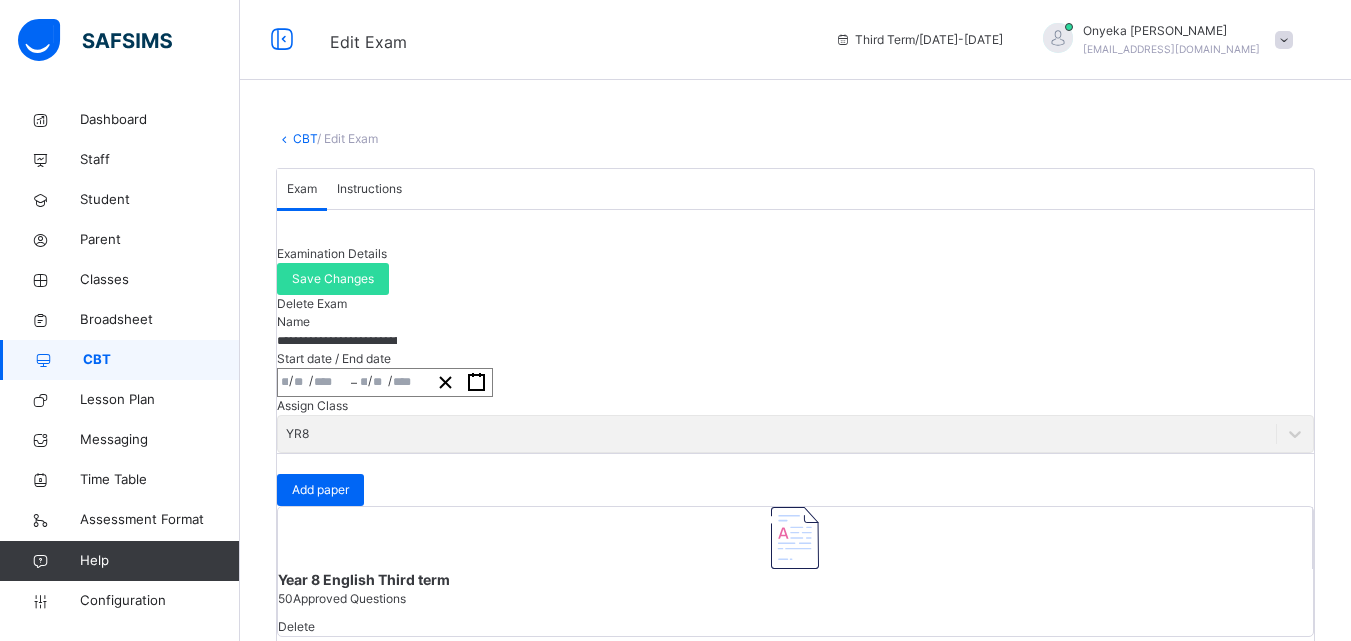 click on "CBT" at bounding box center (161, 360) 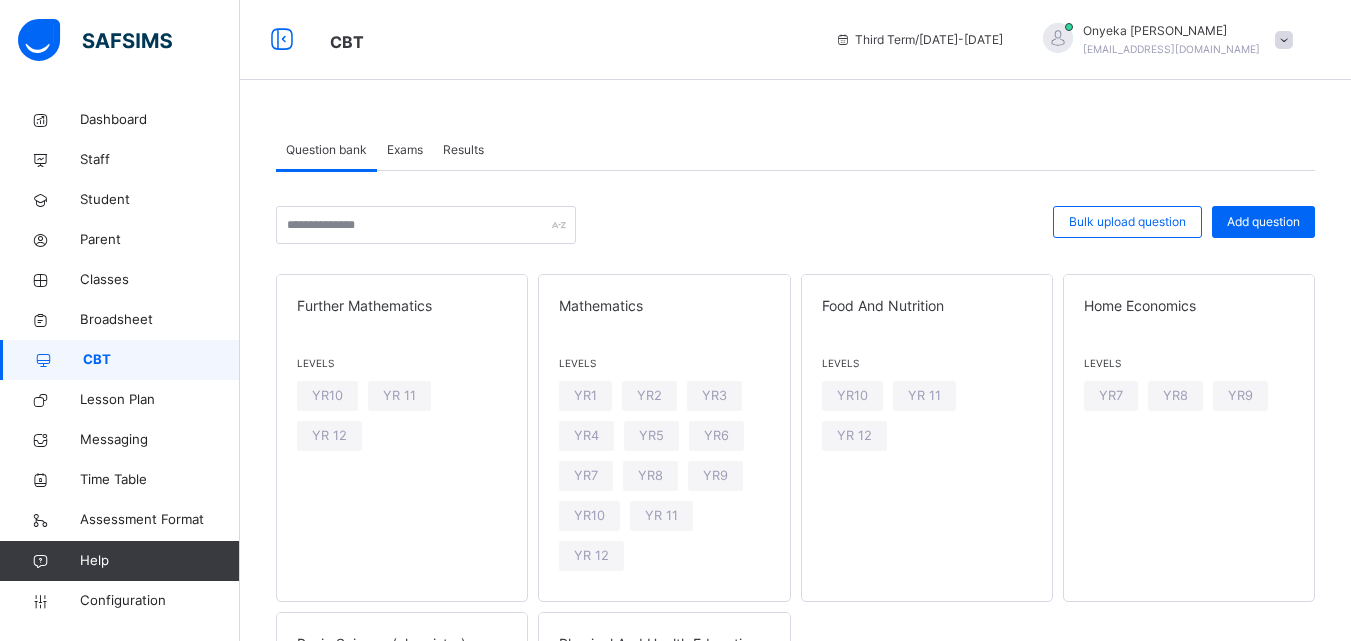 click on "Exams" at bounding box center [405, 150] 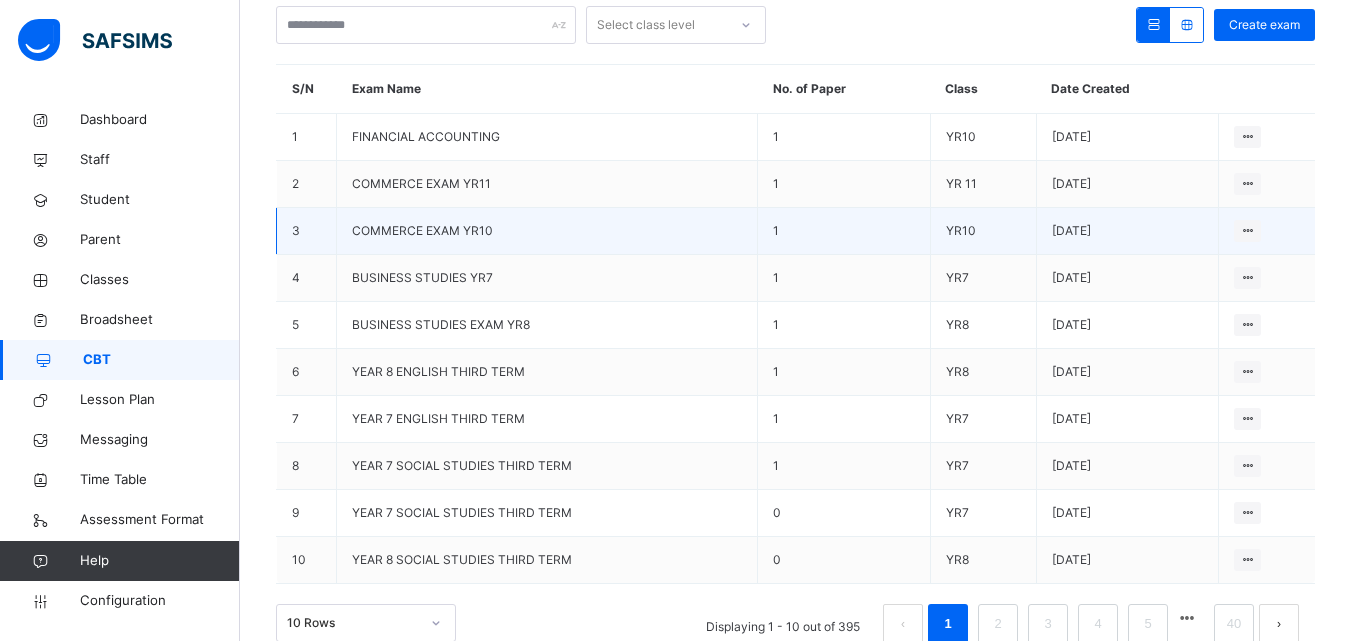 scroll, scrollTop: 297, scrollLeft: 0, axis: vertical 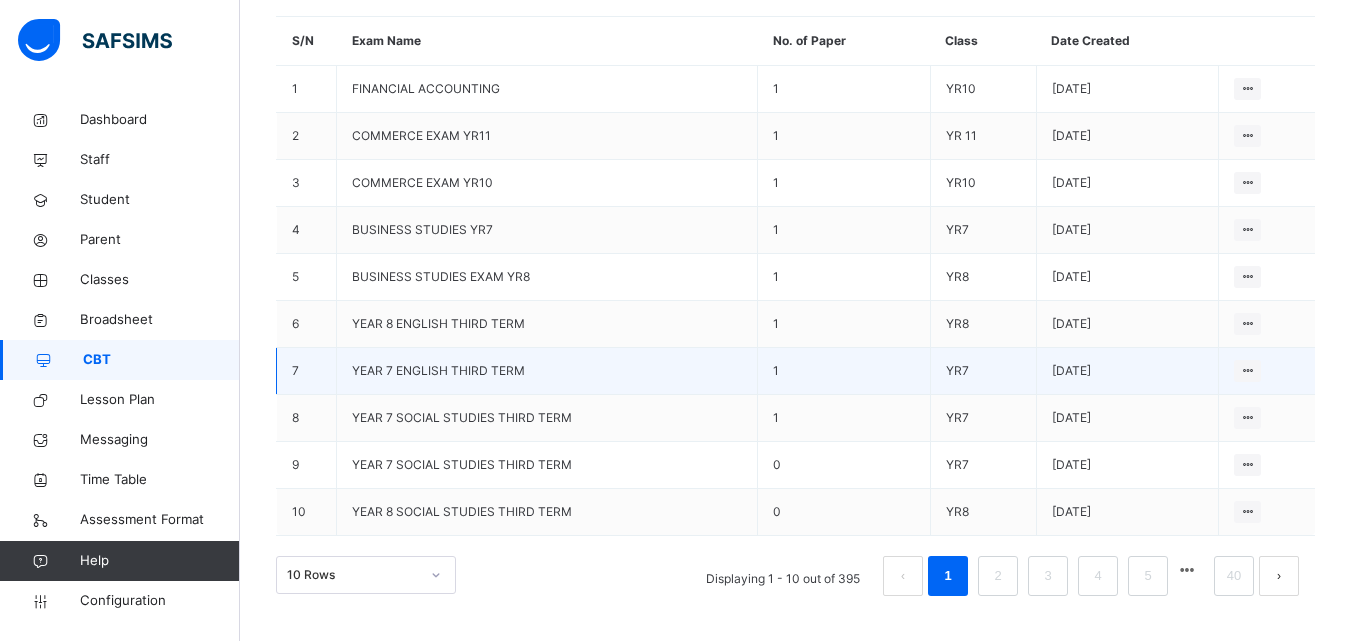click on "YEAR 7 ENGLISH THIRD TERM" at bounding box center [438, 370] 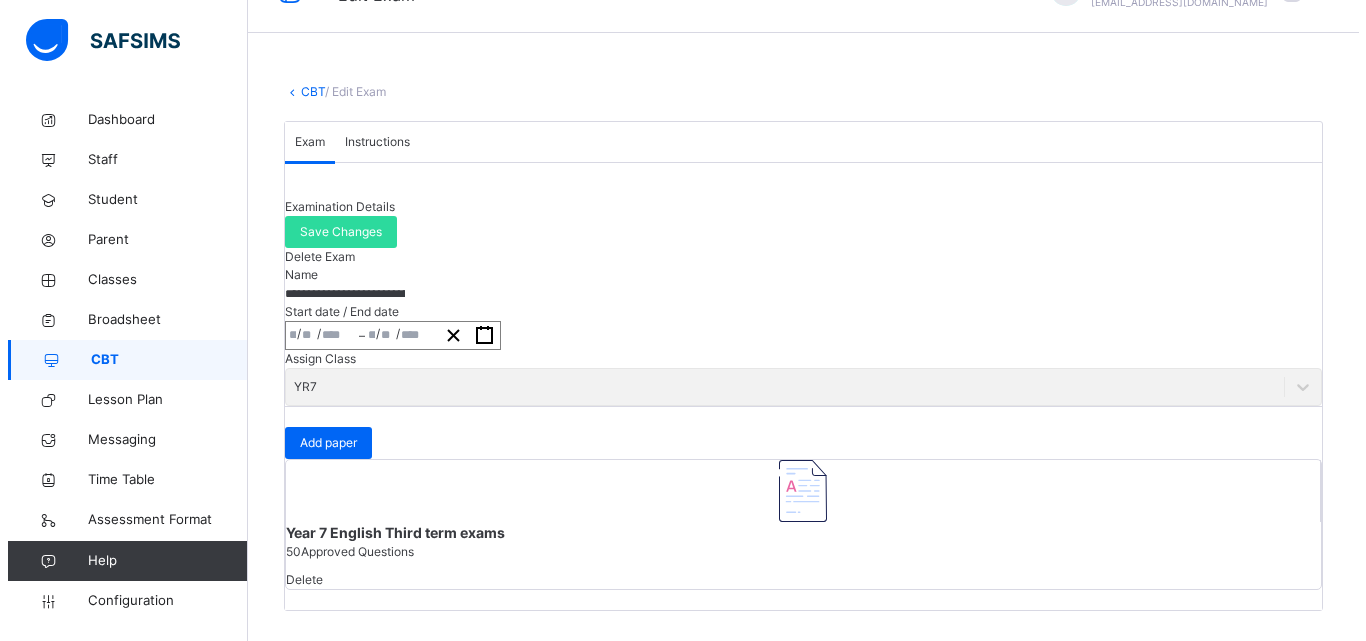 scroll, scrollTop: 288, scrollLeft: 0, axis: vertical 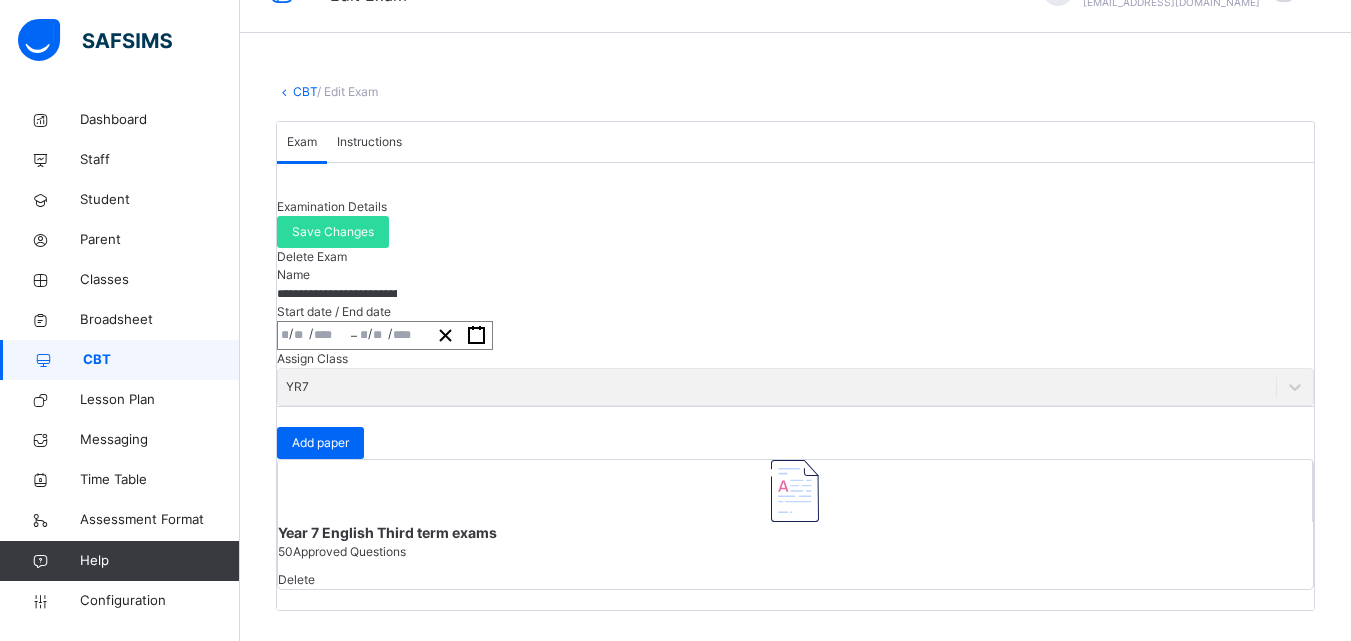 click on "Year 7 English Third term exams" at bounding box center [795, 532] 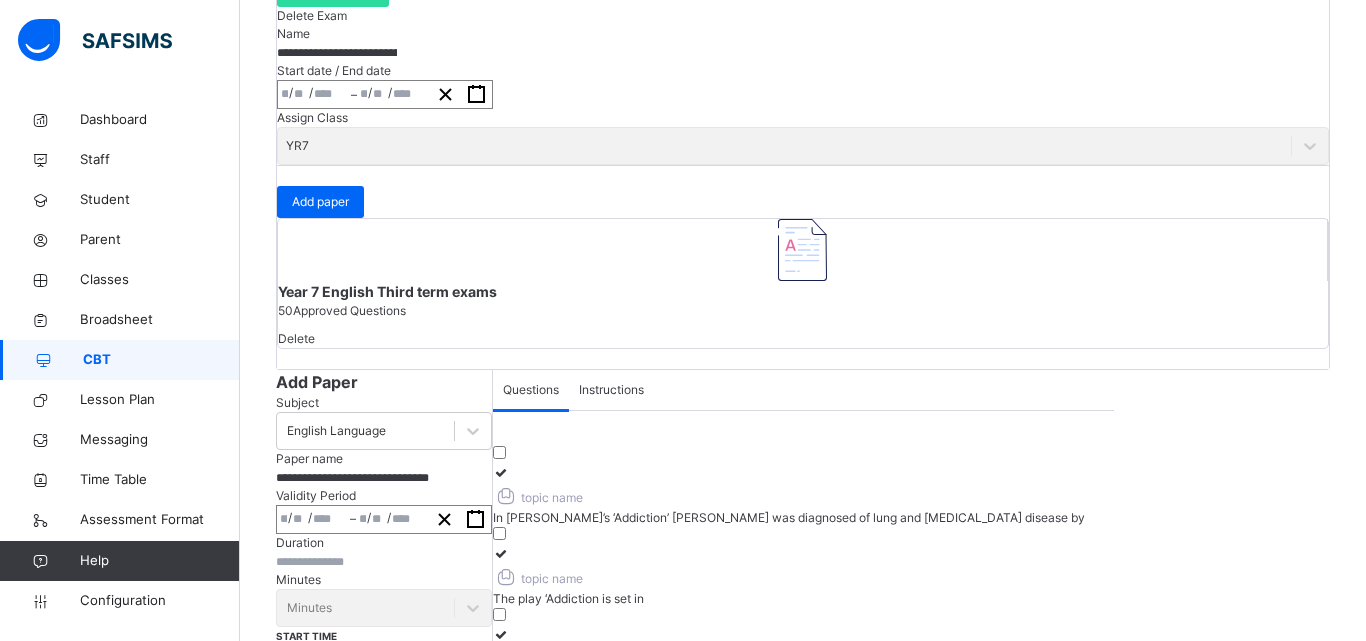 click on "*" at bounding box center [292, 671] 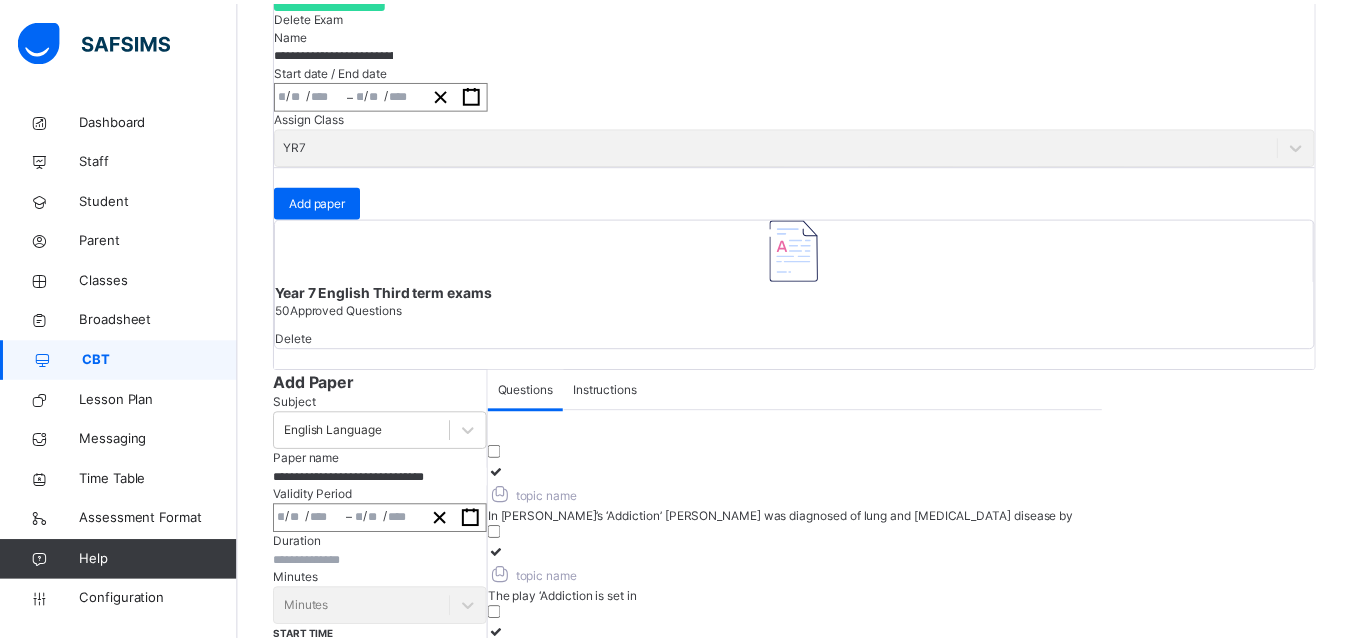 scroll, scrollTop: 300, scrollLeft: 0, axis: vertical 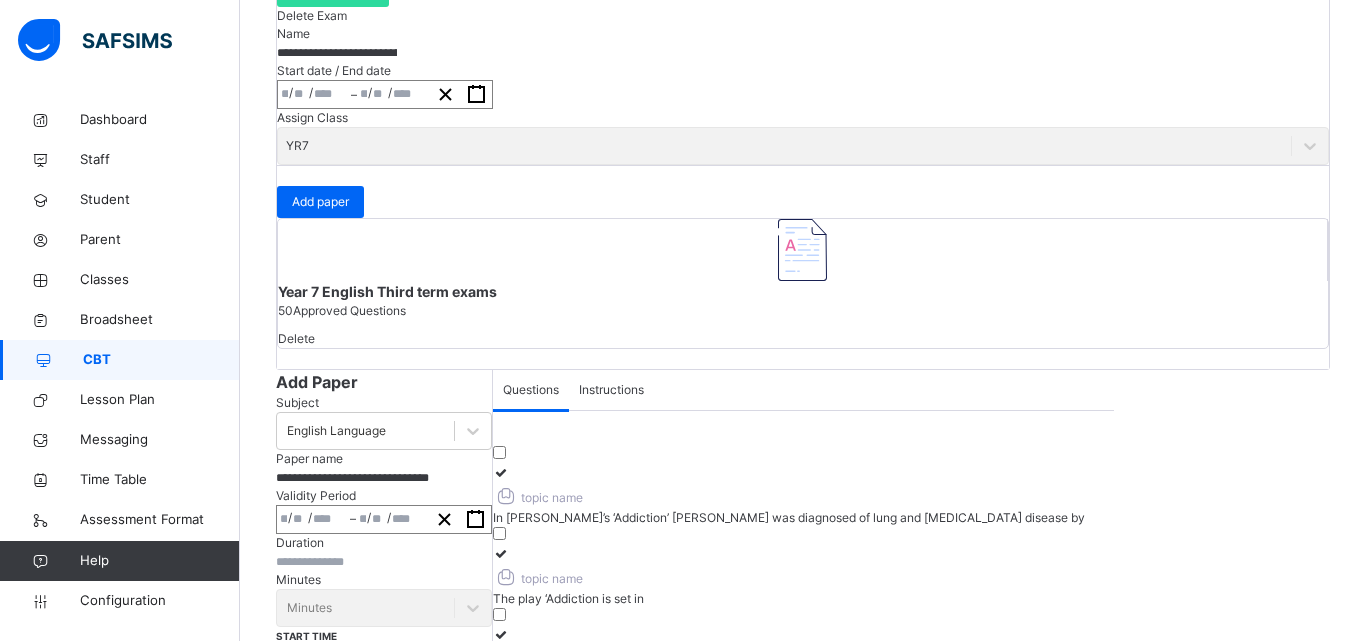 type on "**" 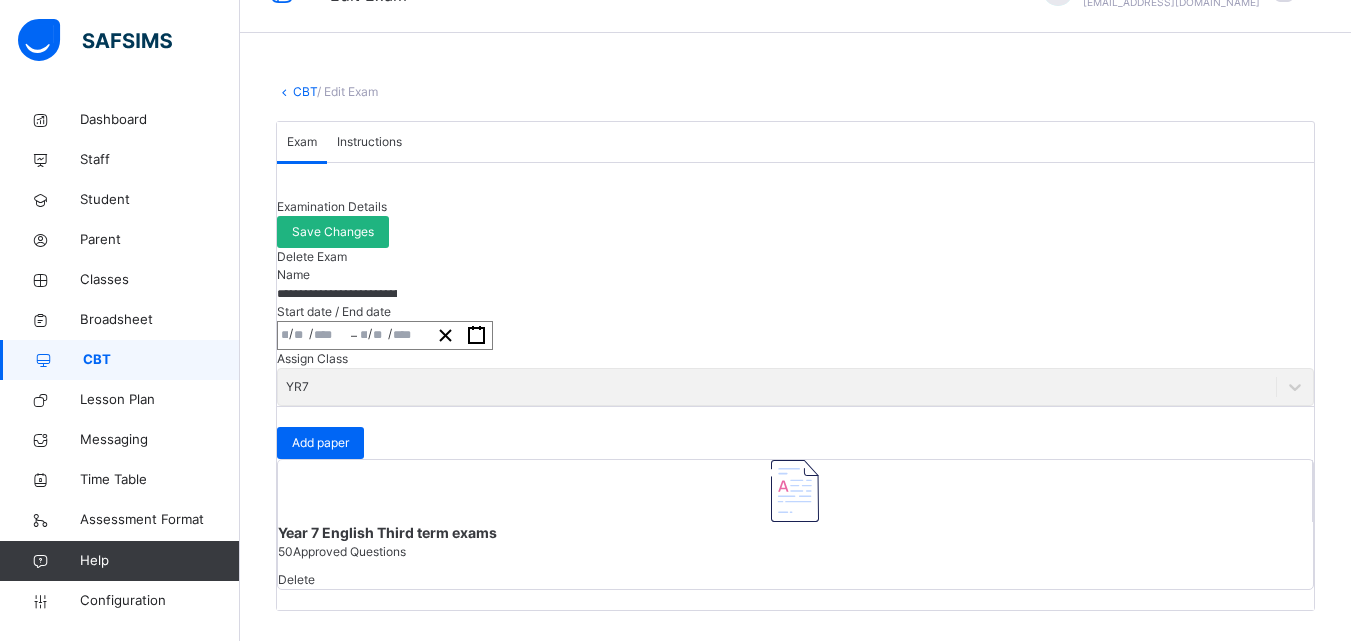 click on "Save Changes" at bounding box center (333, 232) 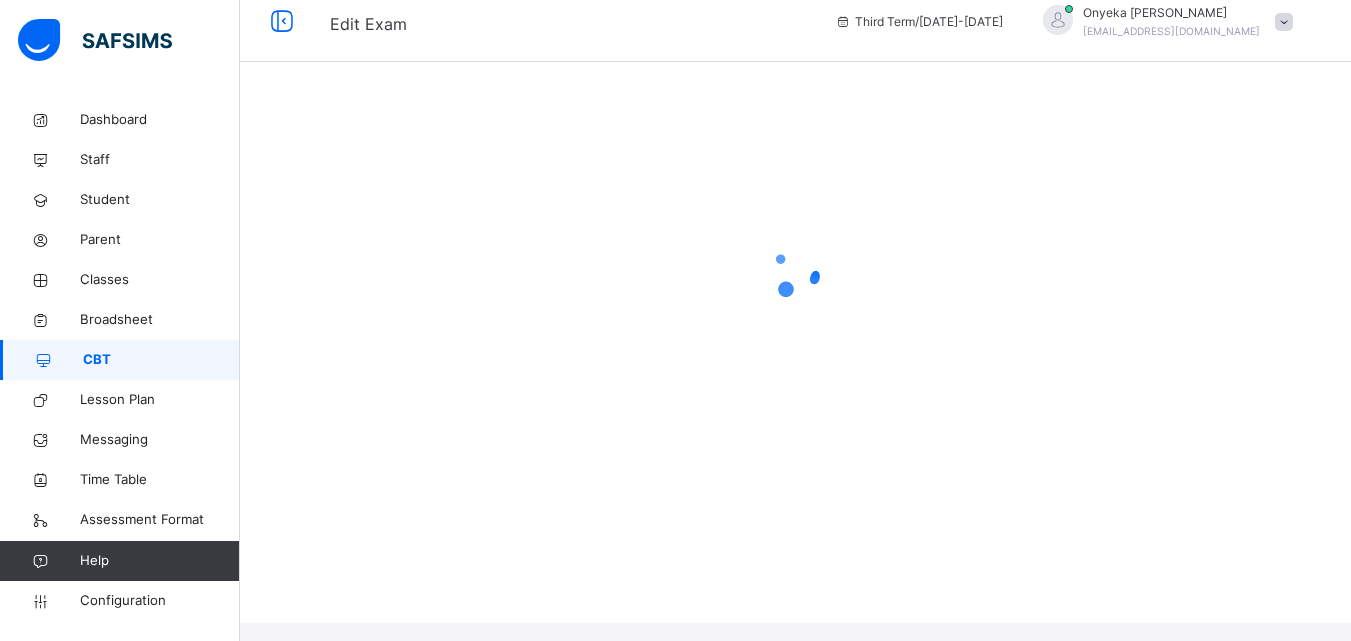 scroll, scrollTop: 0, scrollLeft: 0, axis: both 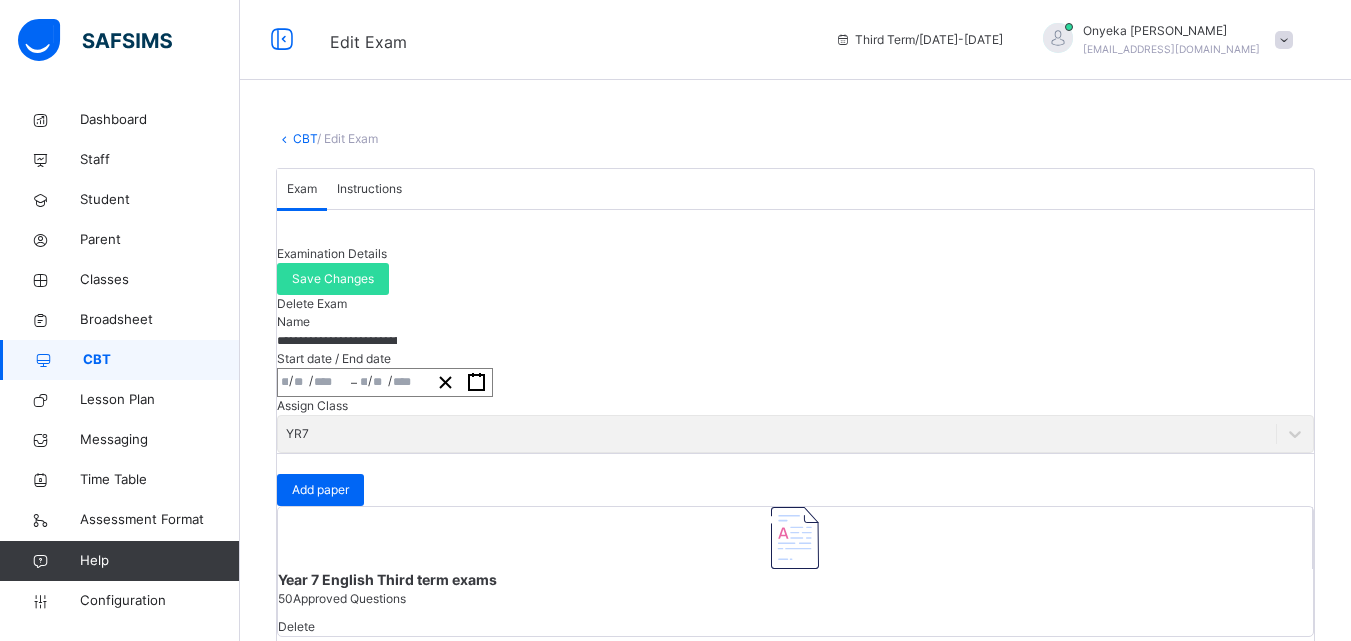 click on "CBT" at bounding box center (161, 360) 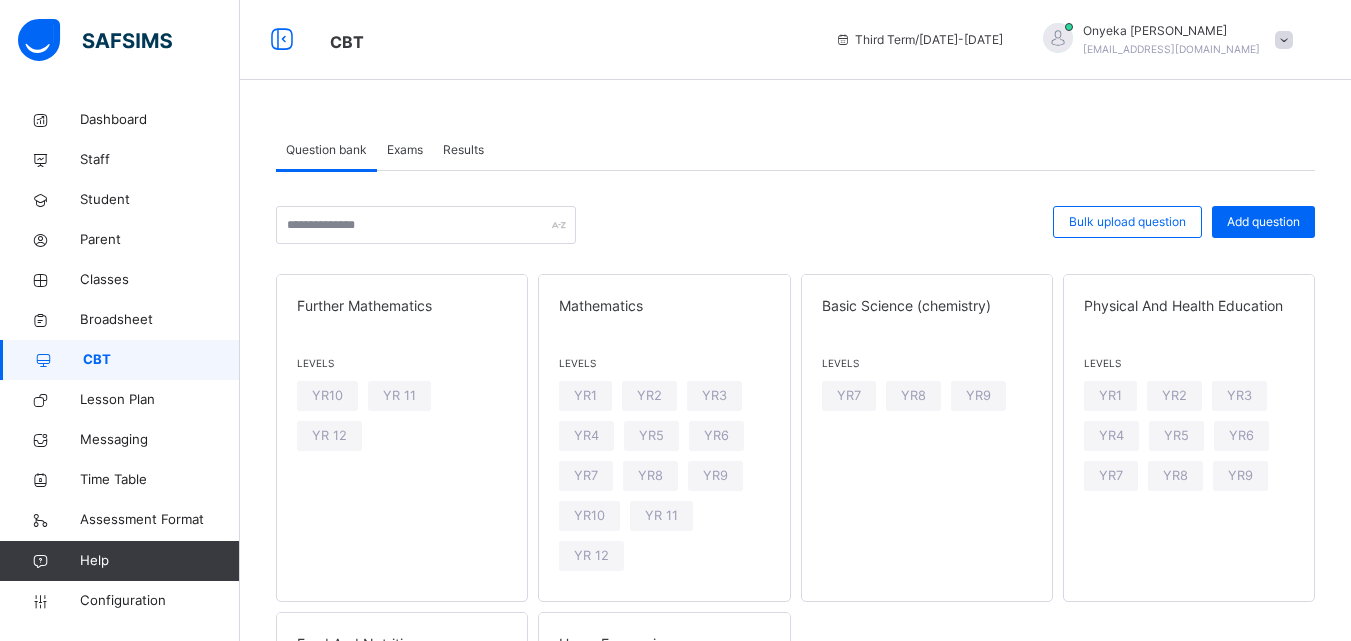 click on "Exams" at bounding box center [405, 150] 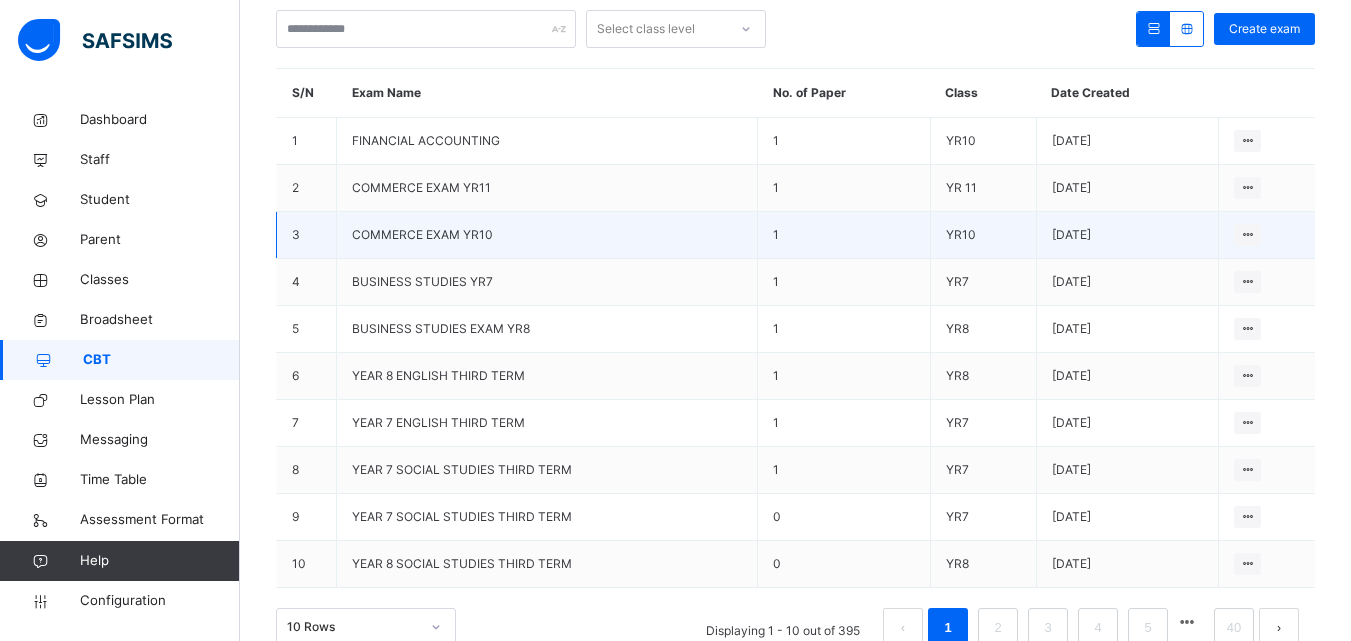 scroll, scrollTop: 297, scrollLeft: 0, axis: vertical 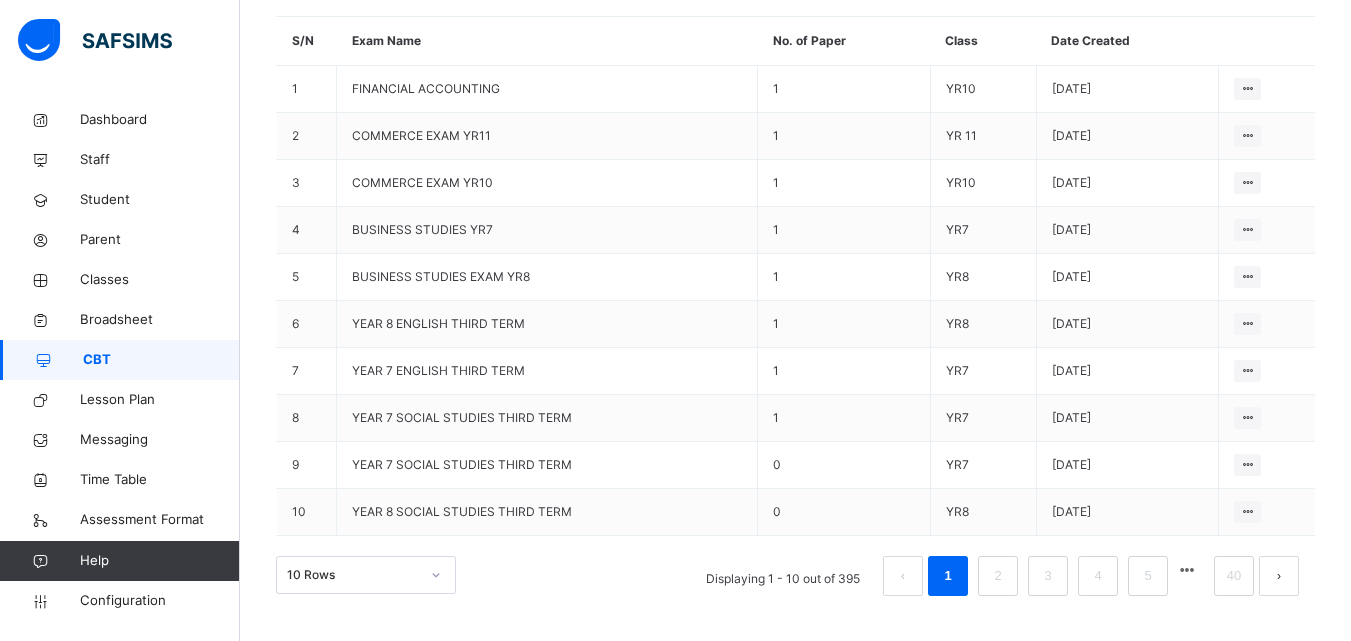 click on "Make actvie" at bounding box center (0, 0) 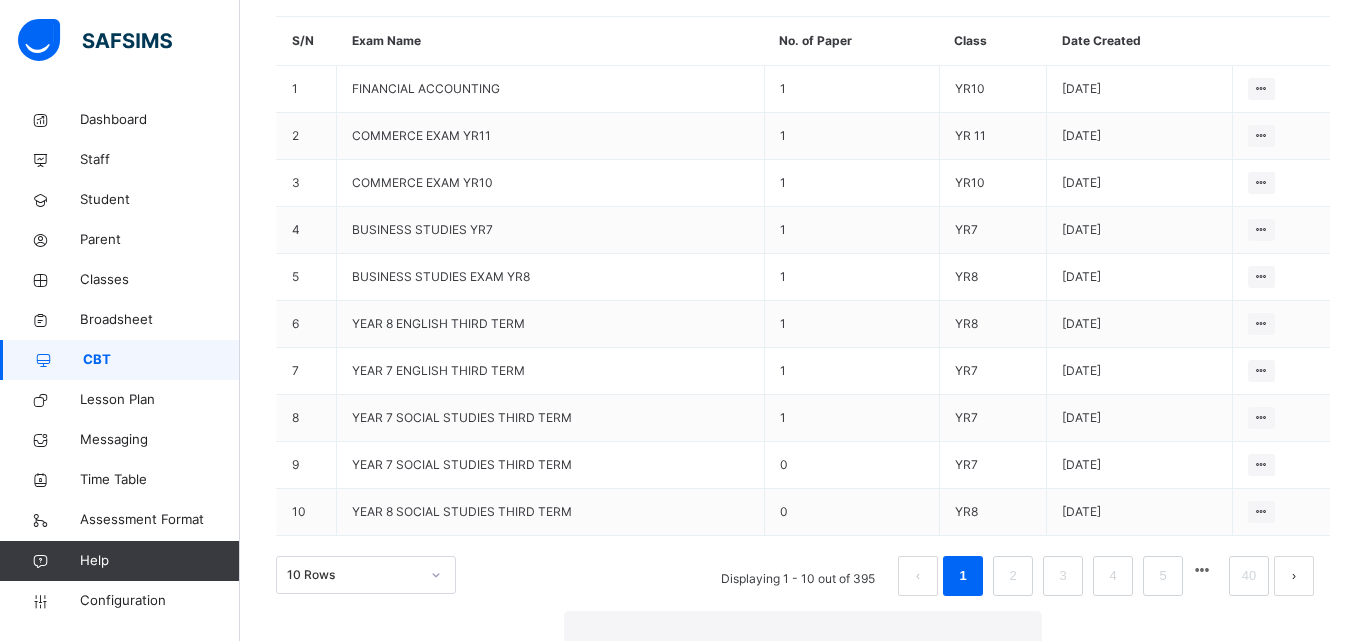 click on "Yes,  Activate" at bounding box center [972, 954] 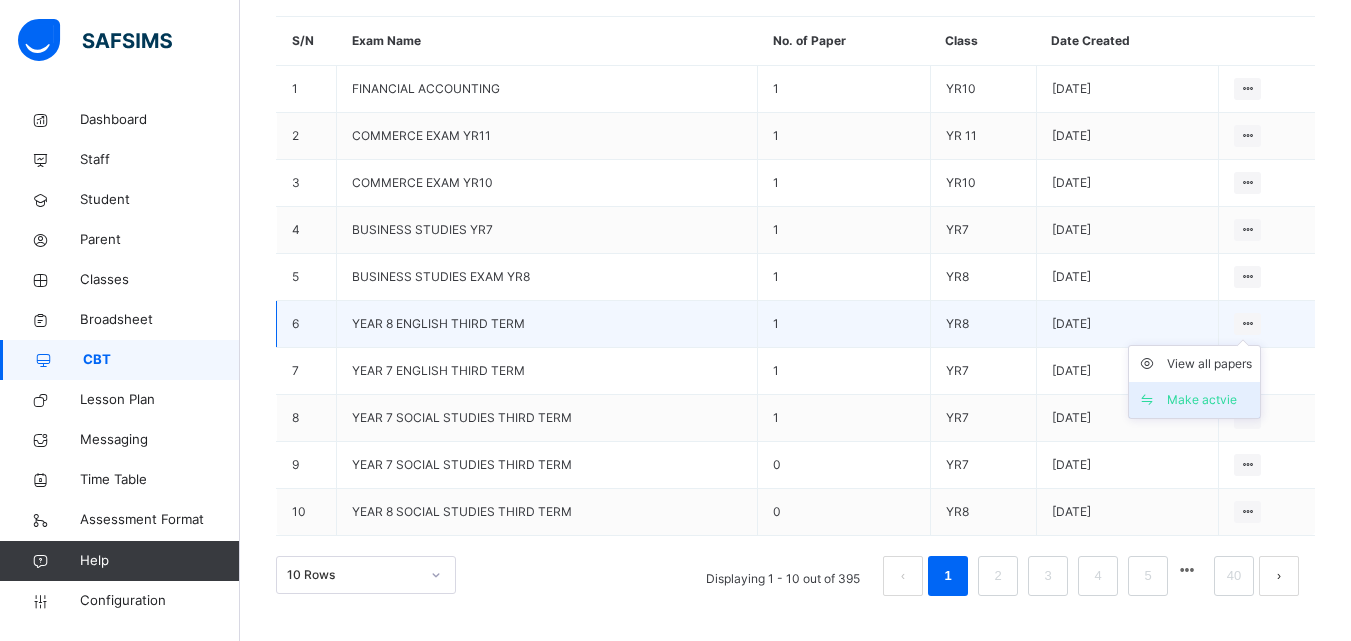 click on "Make actvie" at bounding box center (1209, 400) 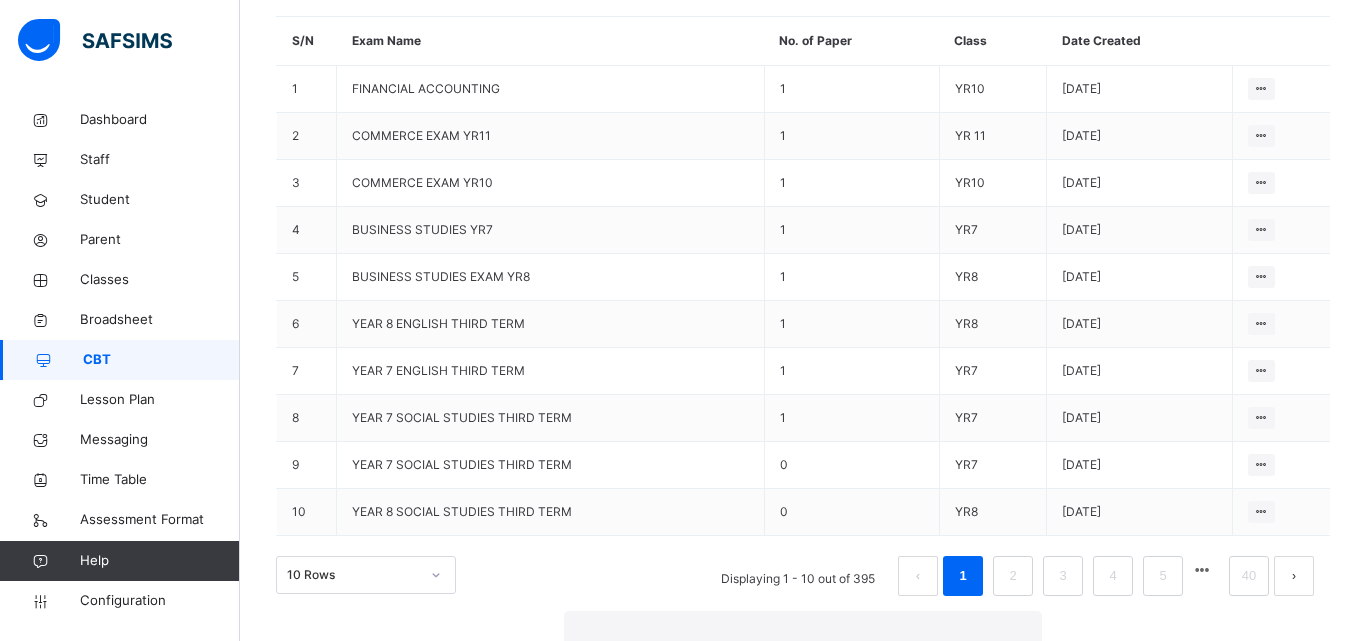 click on "Yes,  Activate" at bounding box center (972, 954) 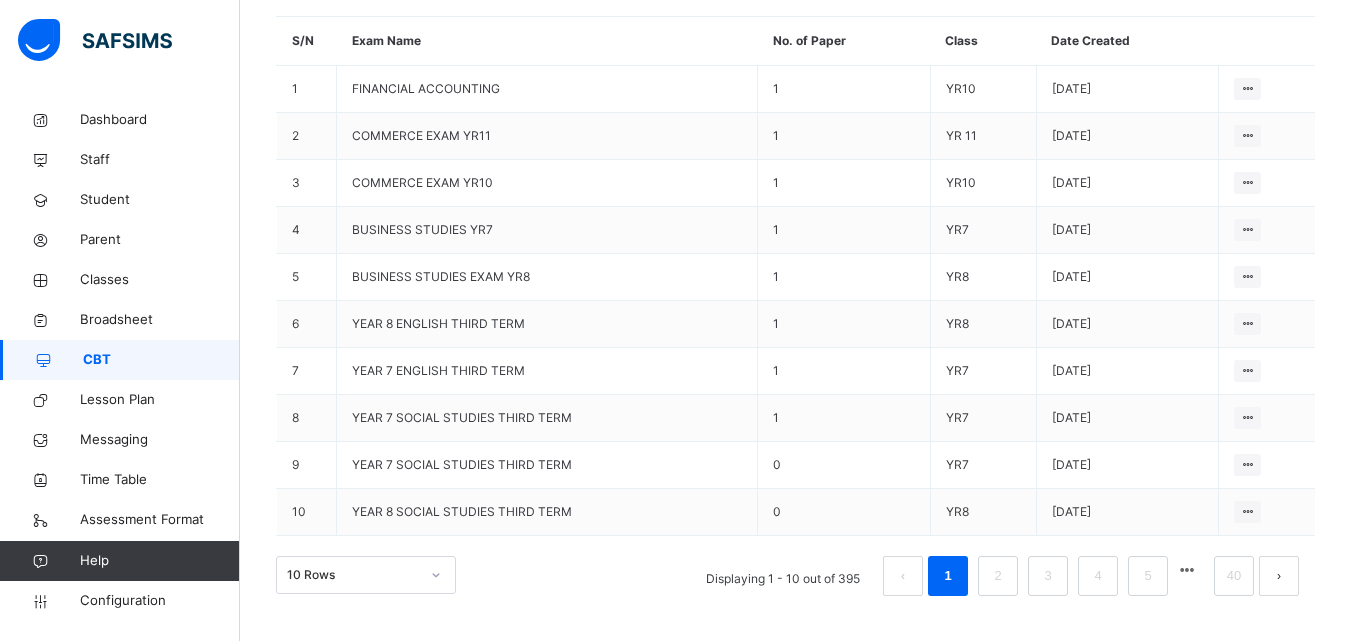 click on "CBT" at bounding box center (161, 360) 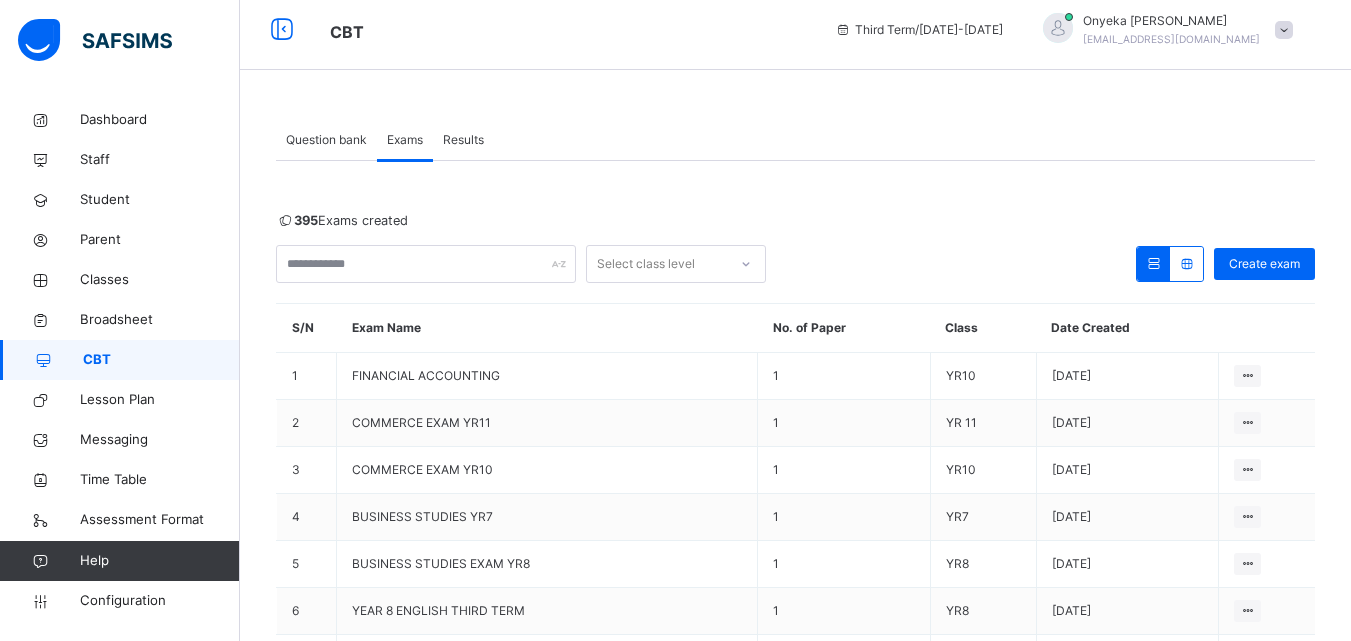 scroll, scrollTop: 0, scrollLeft: 0, axis: both 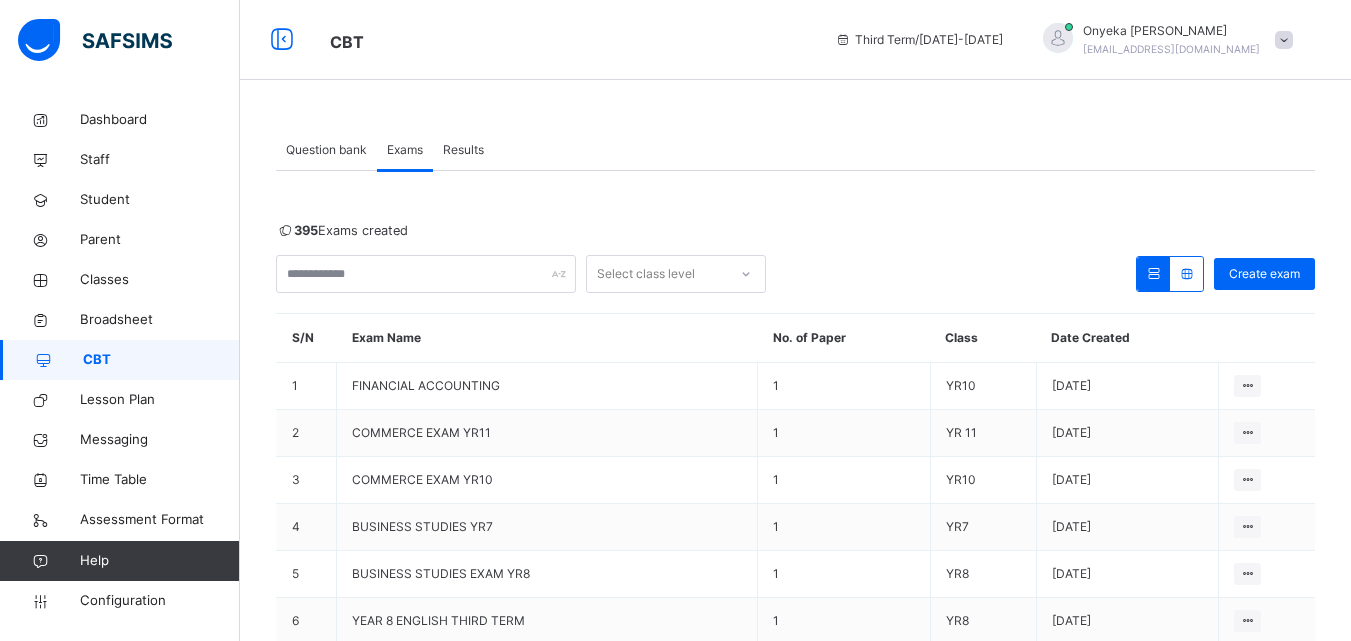 click on "Results" at bounding box center [463, 150] 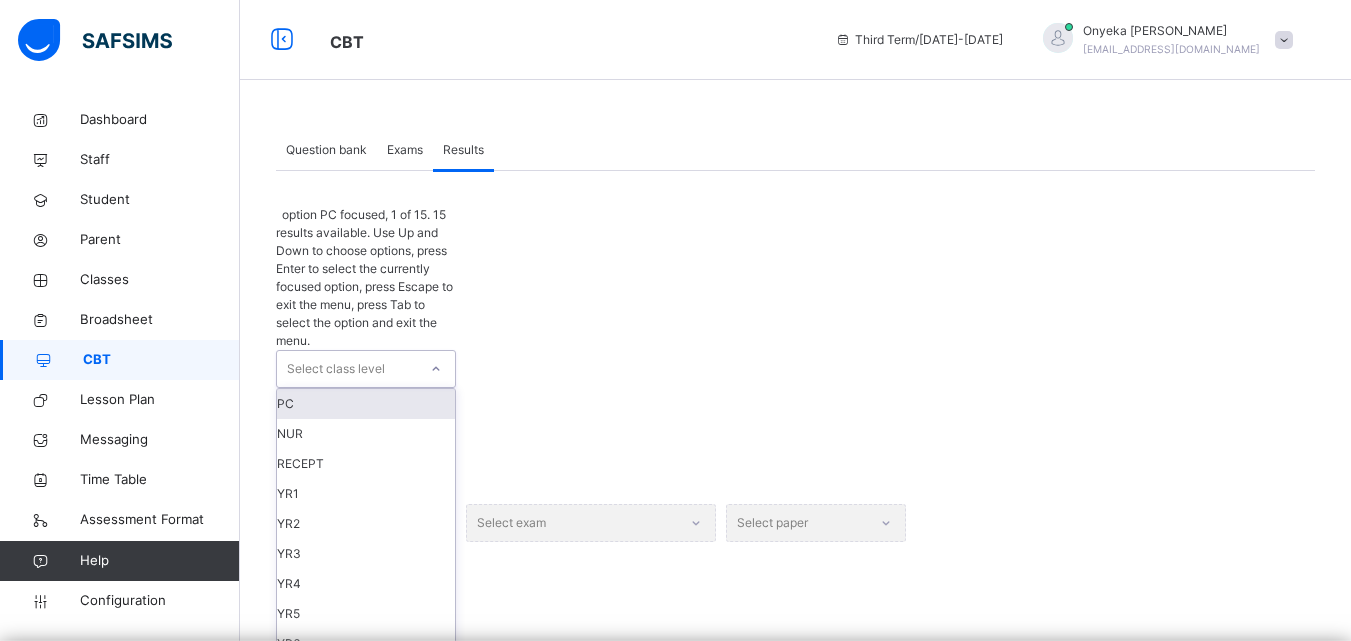 click 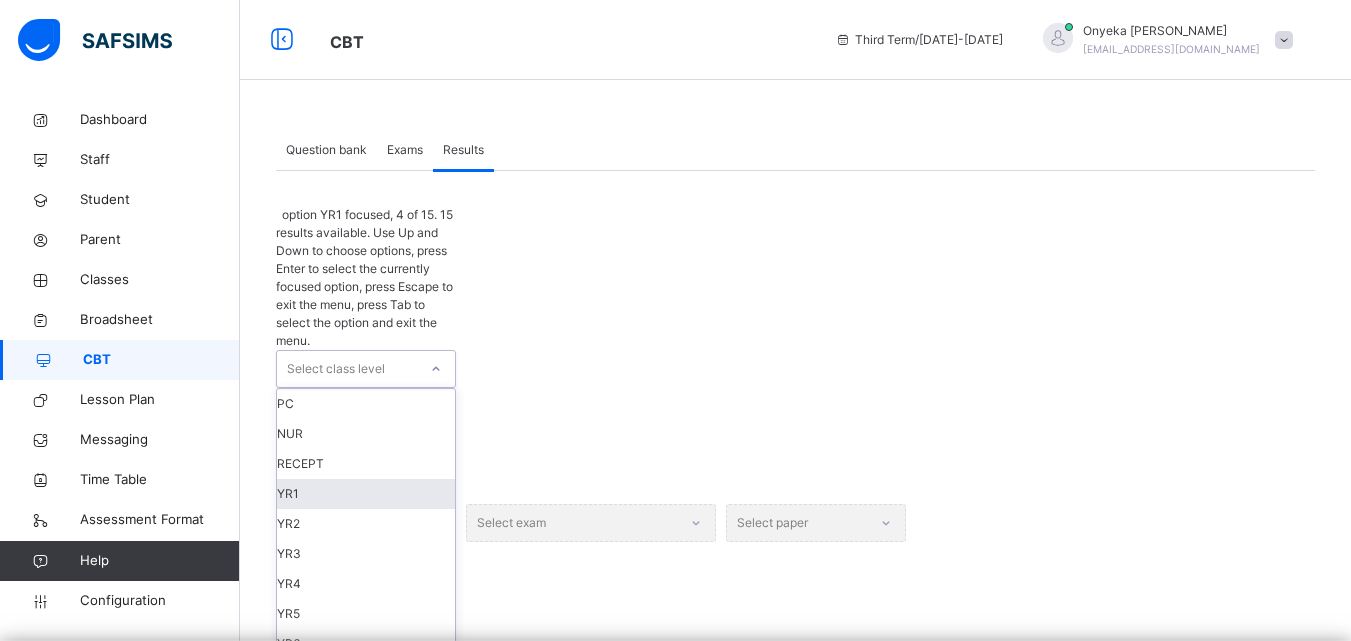 scroll, scrollTop: 100, scrollLeft: 0, axis: vertical 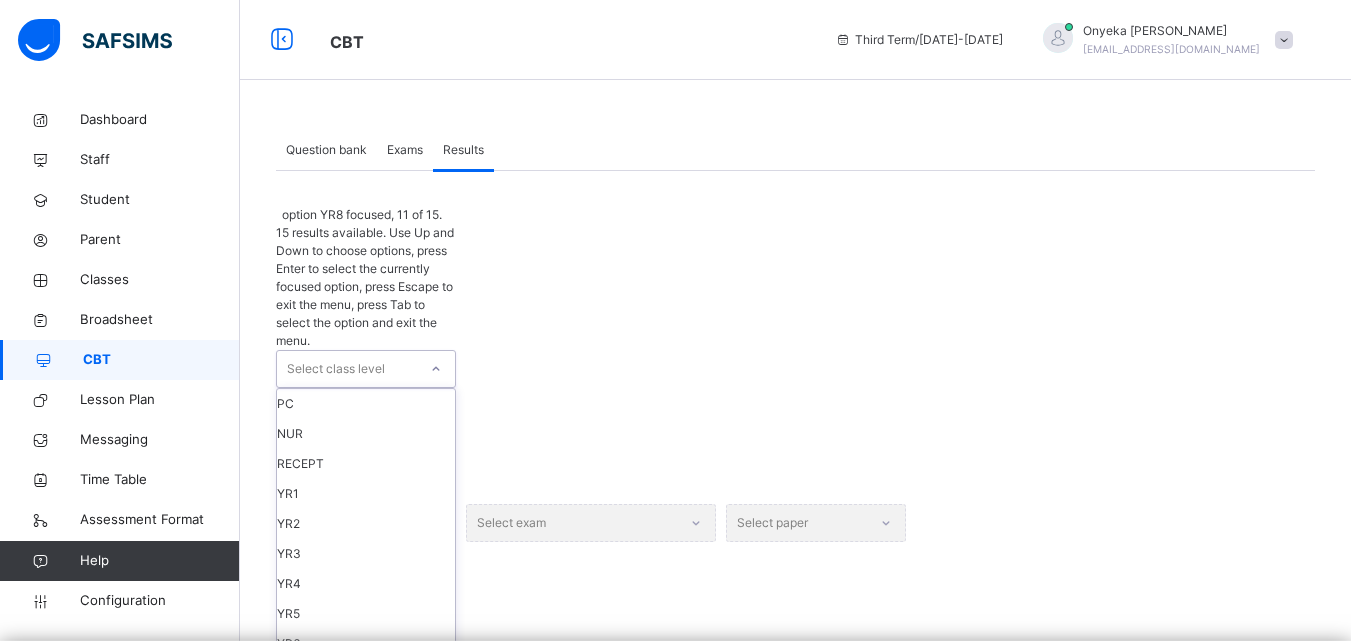 click on "YR8" at bounding box center (366, 704) 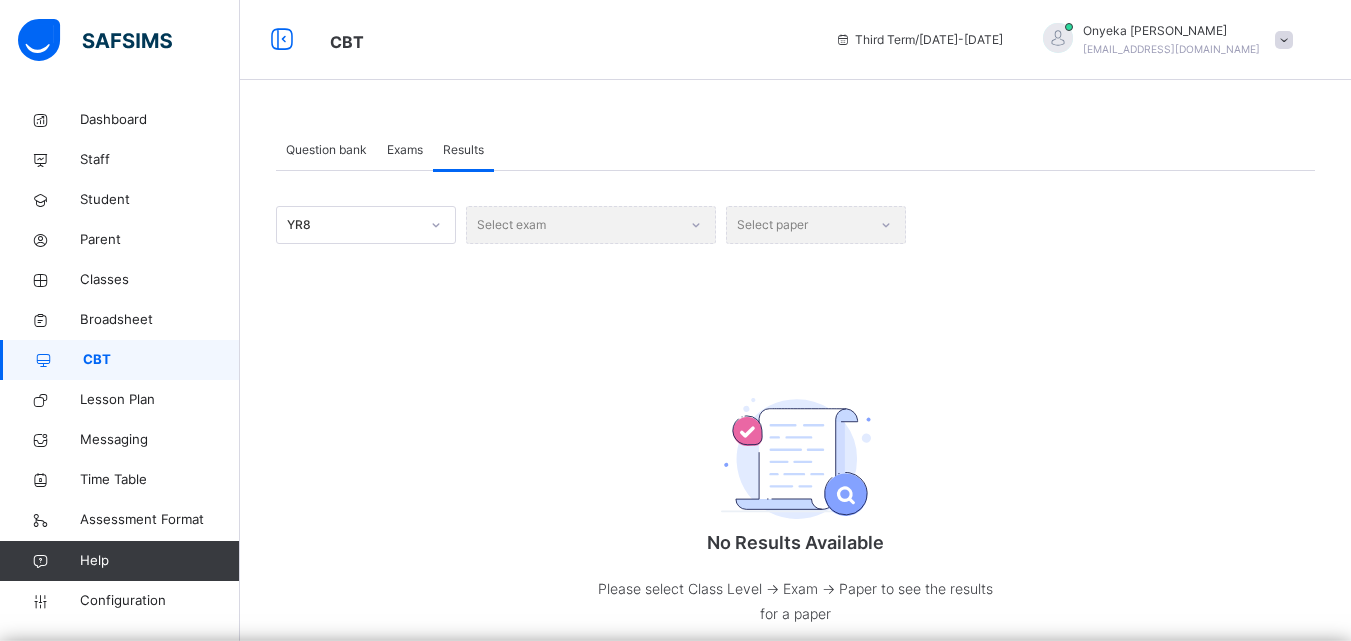 click on "Select exam" at bounding box center [591, 225] 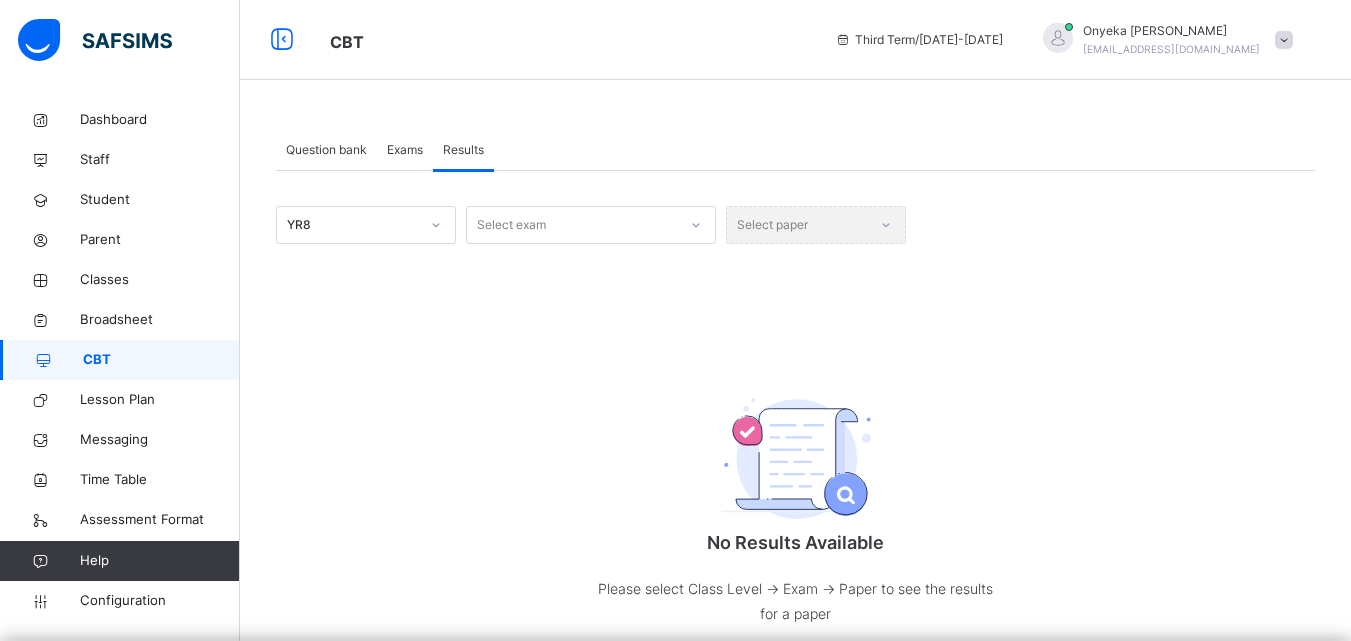 click on "Exams" at bounding box center [405, 150] 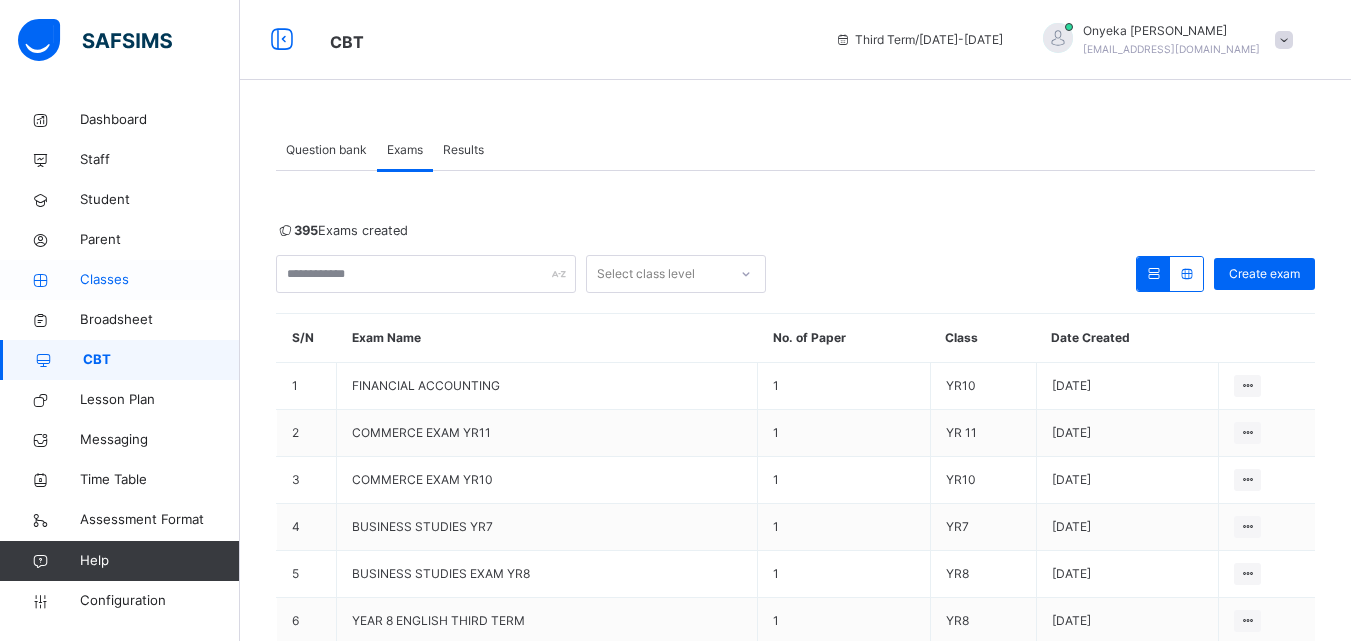 click on "Classes" at bounding box center (160, 280) 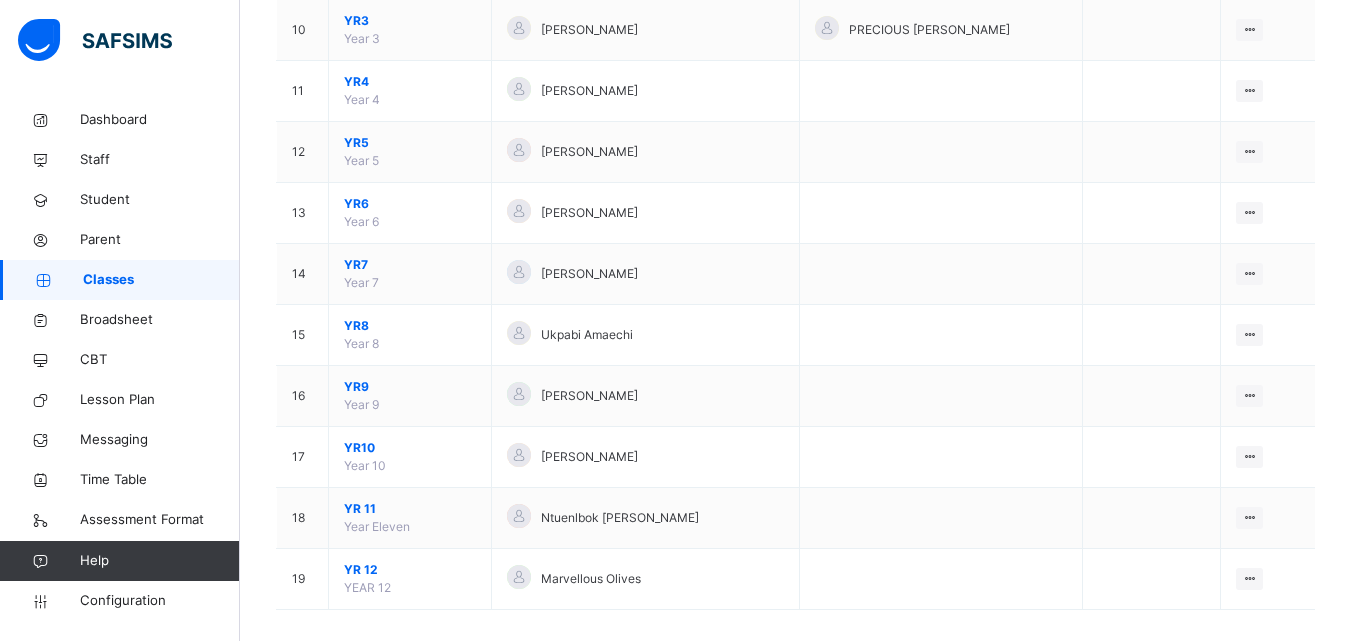 scroll, scrollTop: 806, scrollLeft: 0, axis: vertical 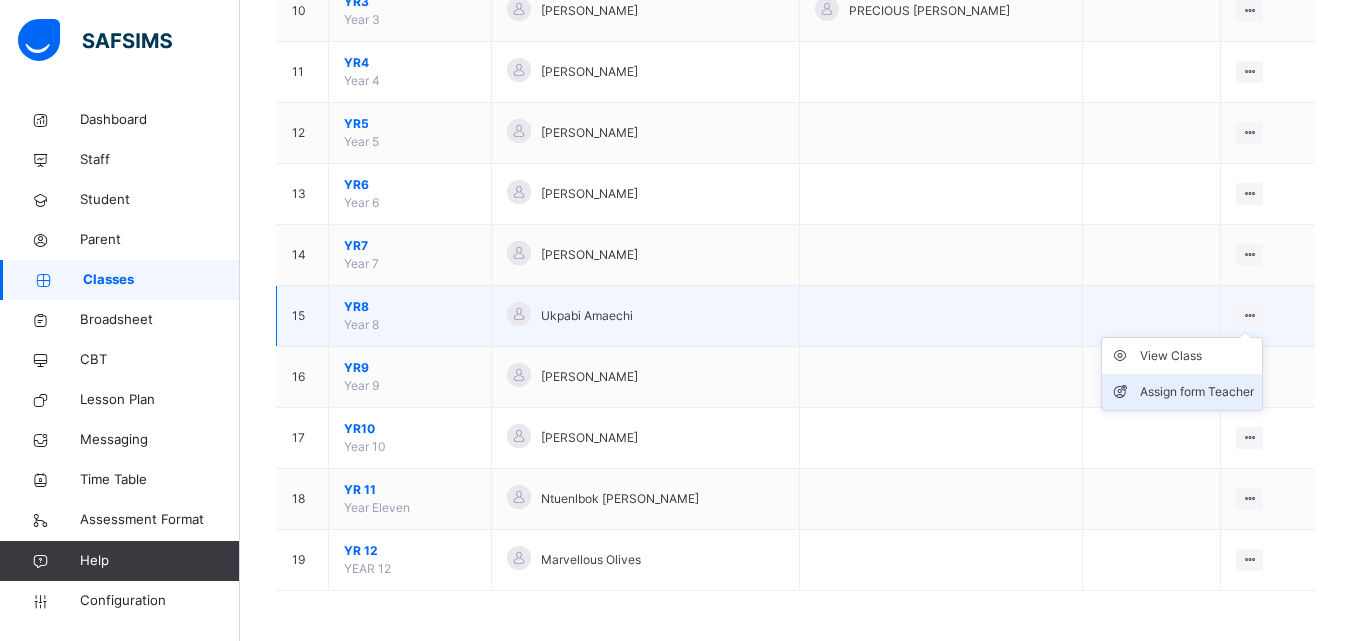 click on "Assign form Teacher" at bounding box center [1197, 392] 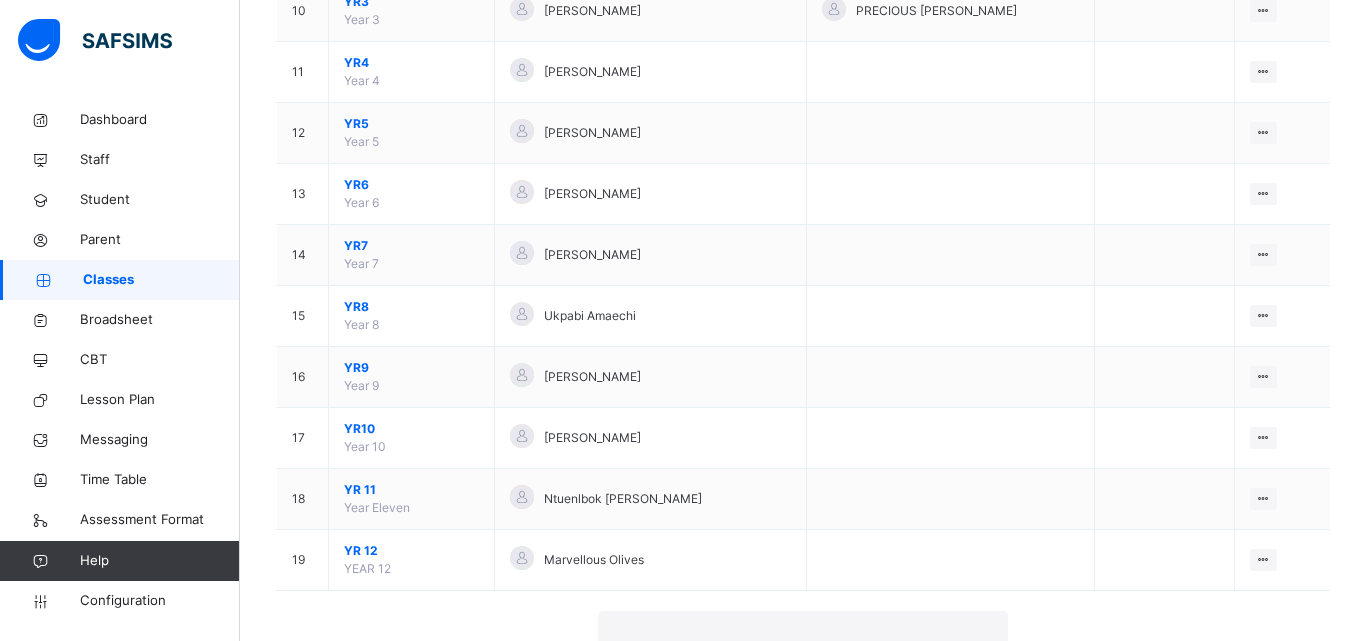 click on "×" at bounding box center [978, 652] 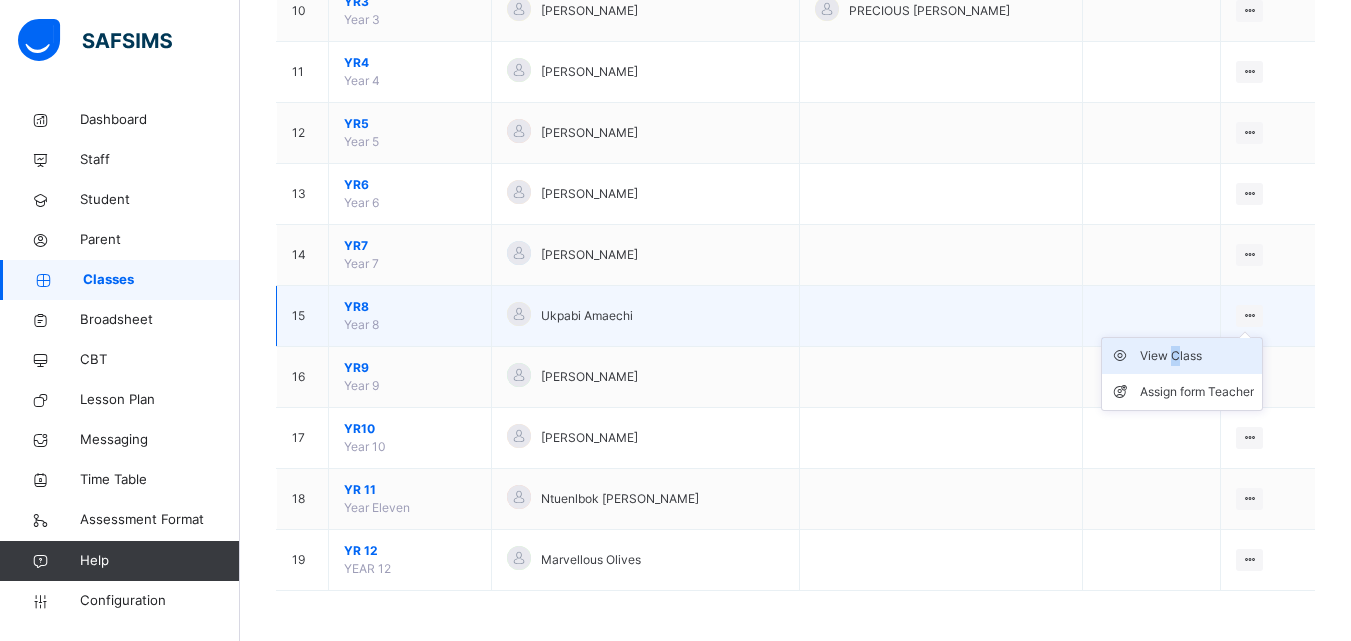 click on "View Class" at bounding box center [1197, 356] 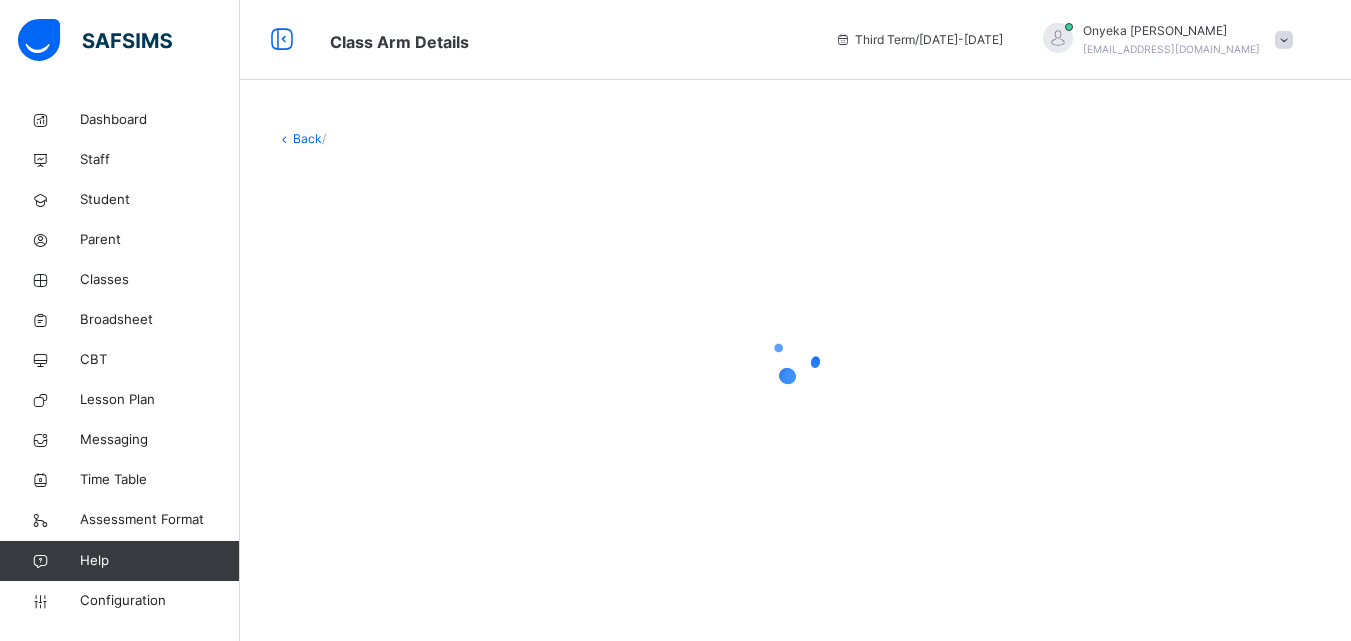 scroll, scrollTop: 0, scrollLeft: 0, axis: both 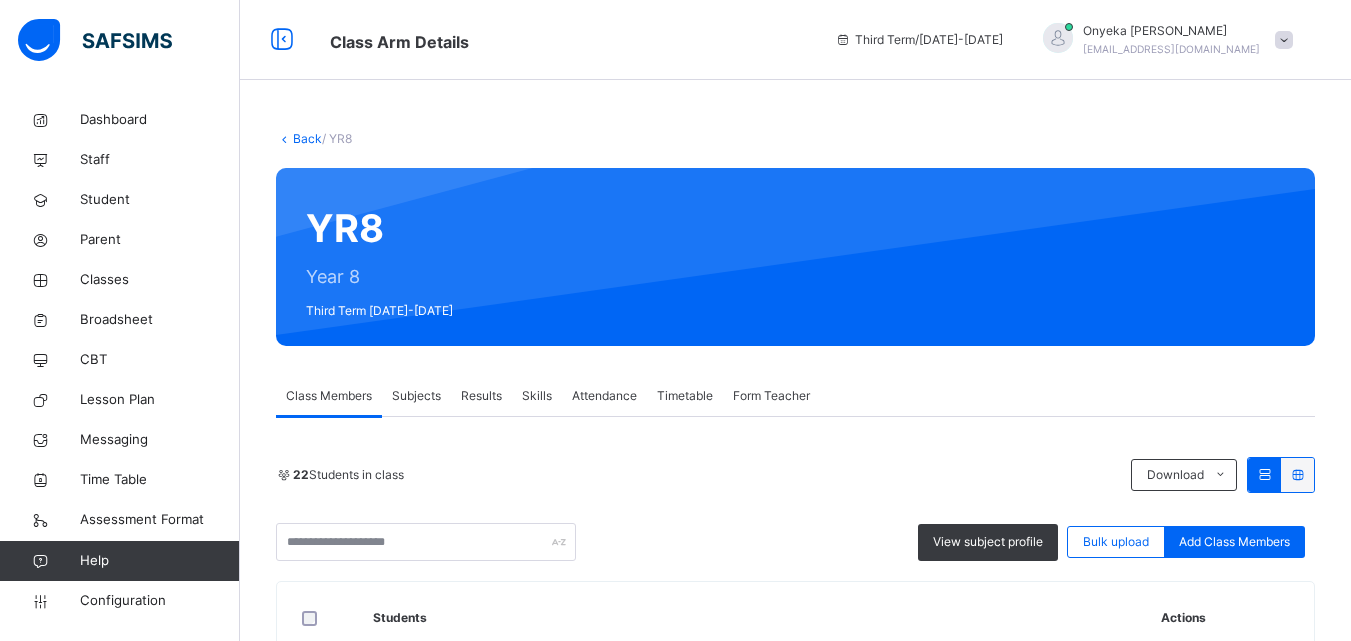 click on "Subjects" at bounding box center [416, 396] 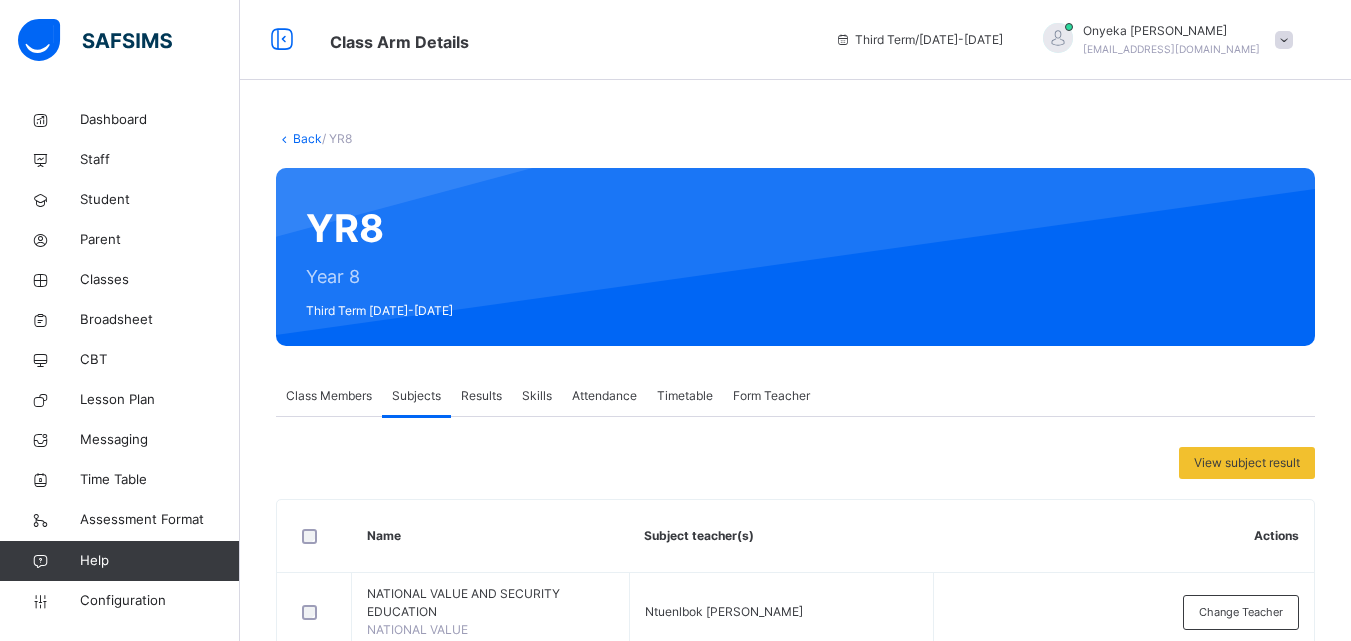 click on "Results" at bounding box center [481, 396] 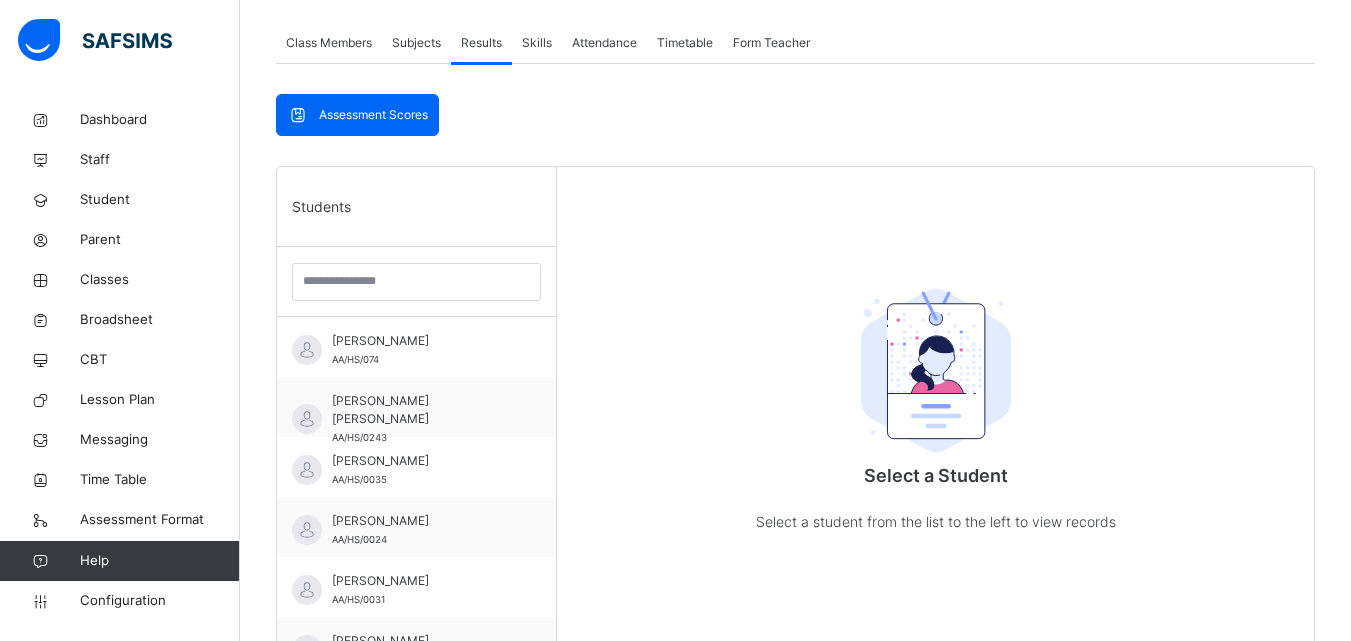 scroll, scrollTop: 400, scrollLeft: 0, axis: vertical 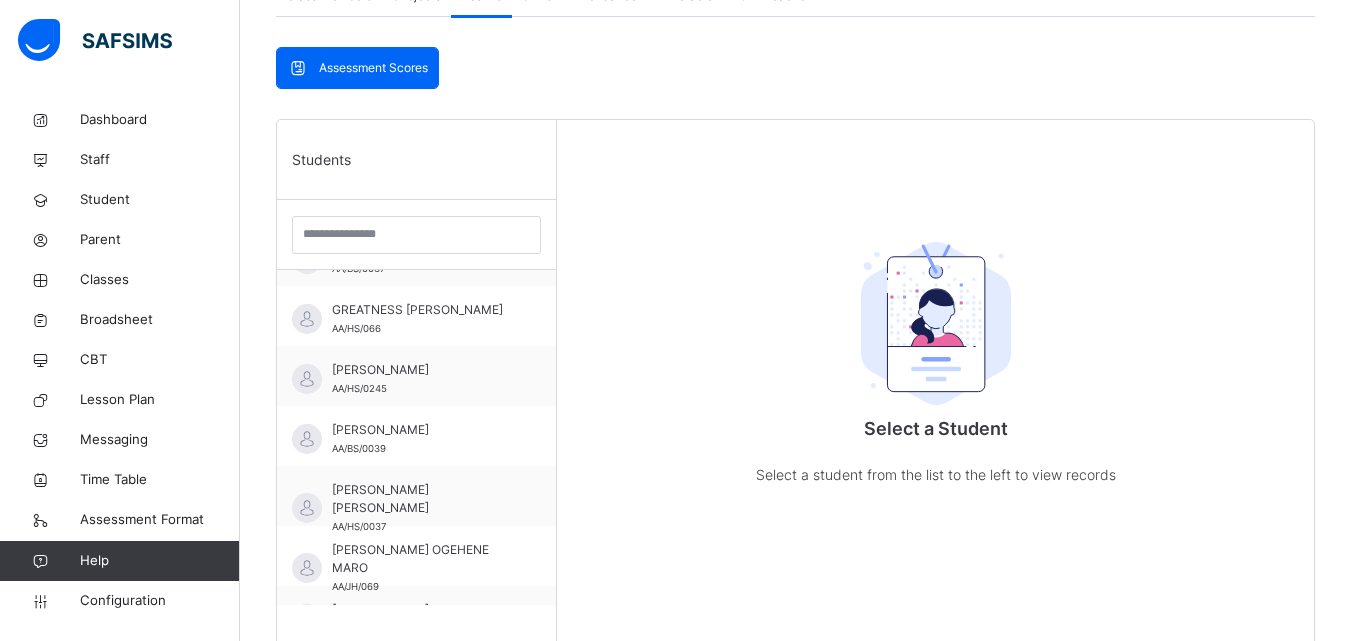 click on "Assessment Scores" at bounding box center (373, 68) 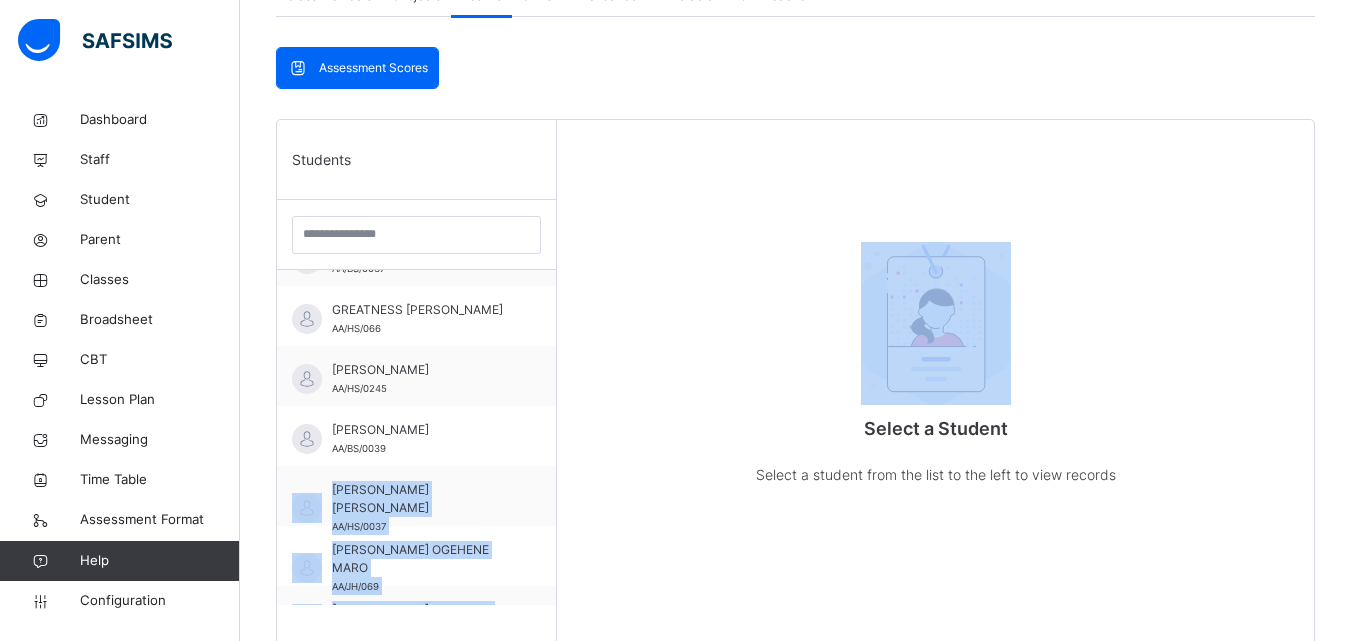 drag, startPoint x: 558, startPoint y: 417, endPoint x: 547, endPoint y: 432, distance: 18.601076 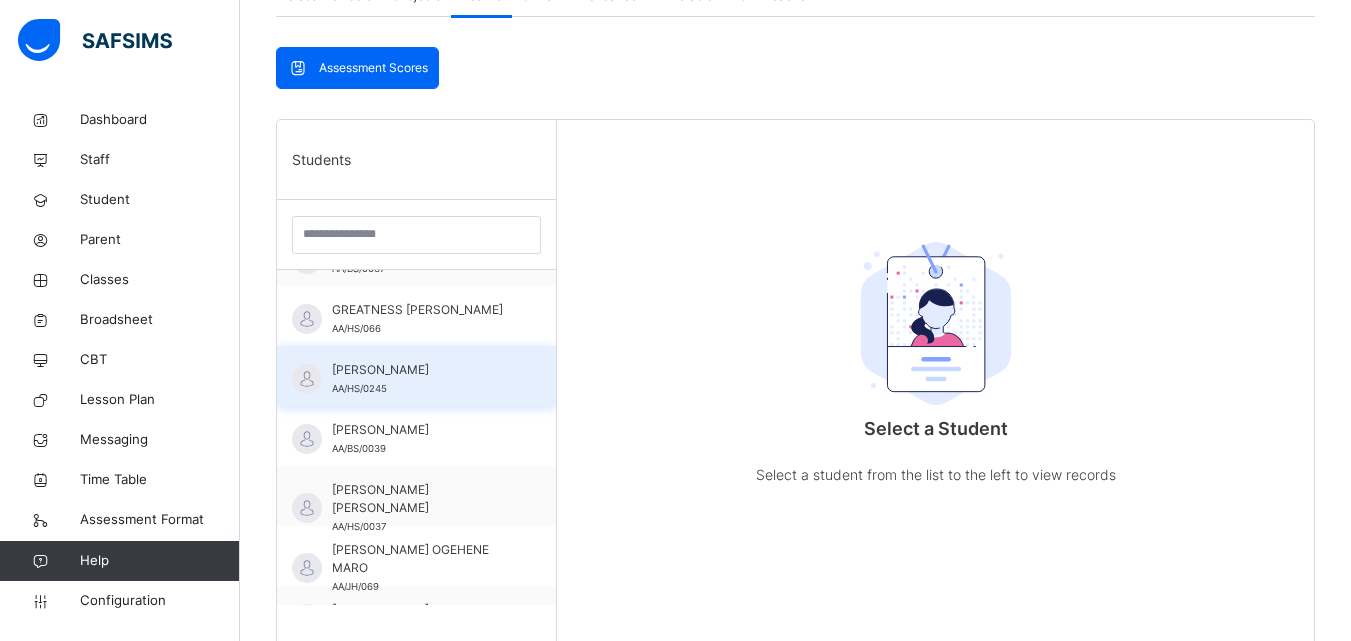click on "HAROLD  IGBINOMWANHIA AA/HS/0245" at bounding box center [416, 376] 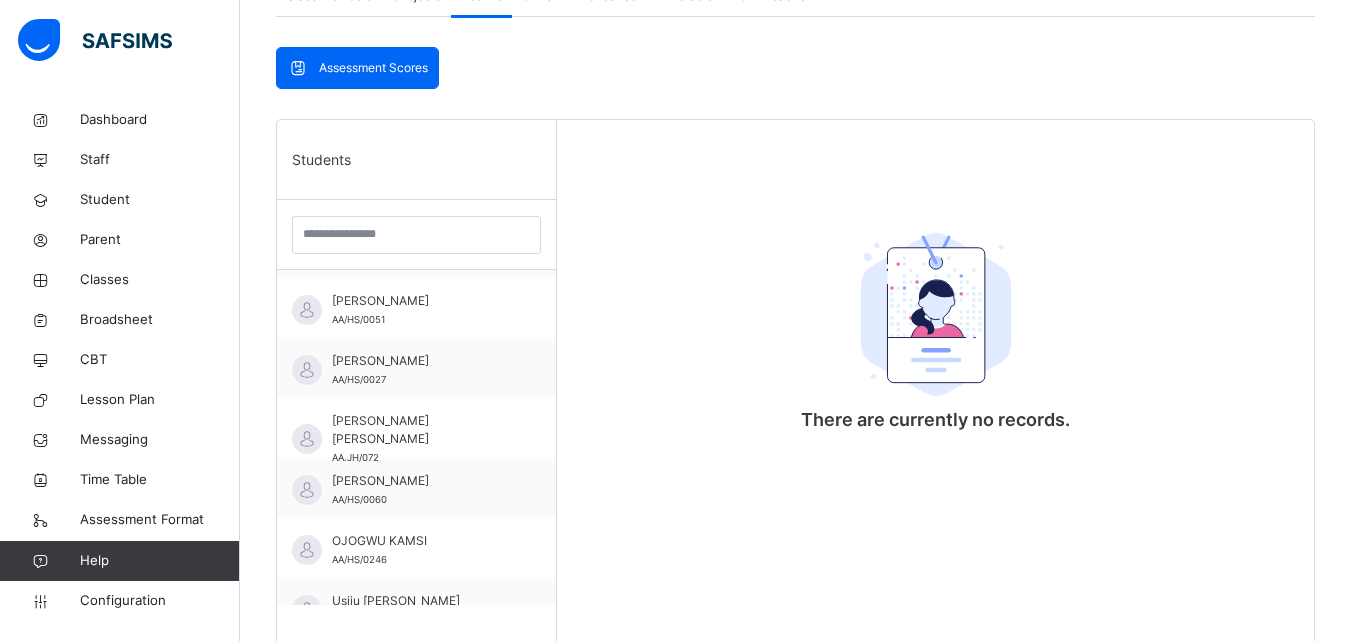 scroll, scrollTop: 0, scrollLeft: 0, axis: both 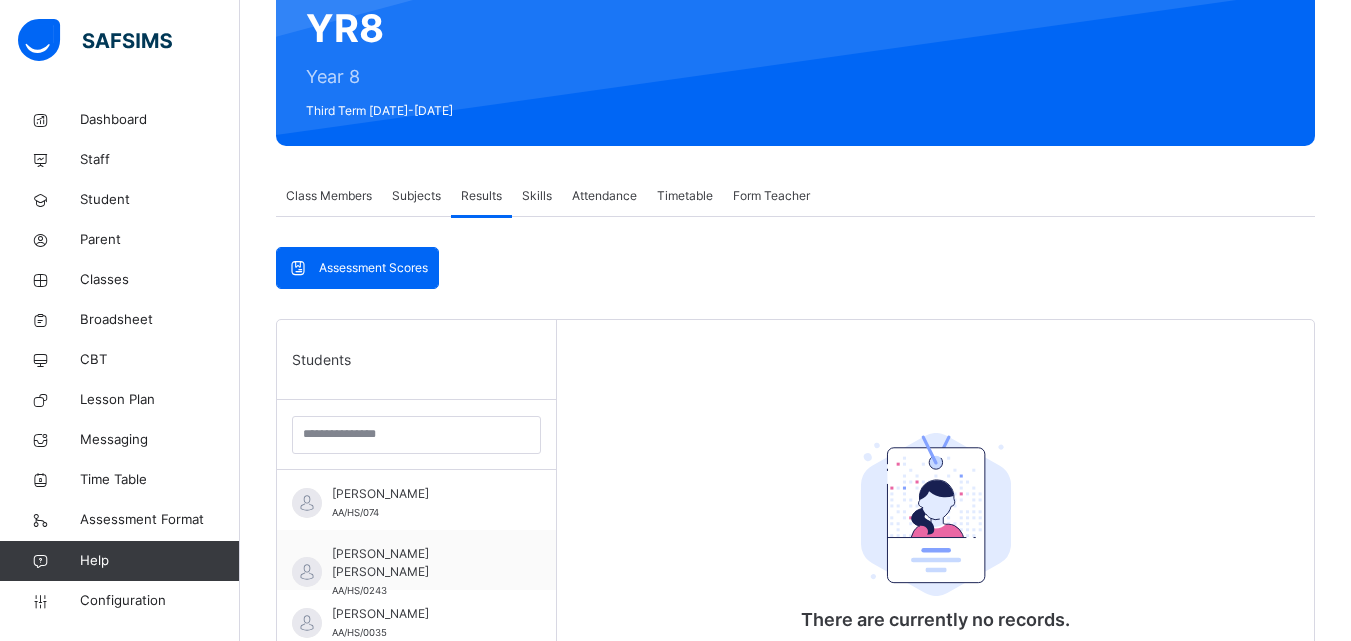click on "Subjects" at bounding box center (416, 196) 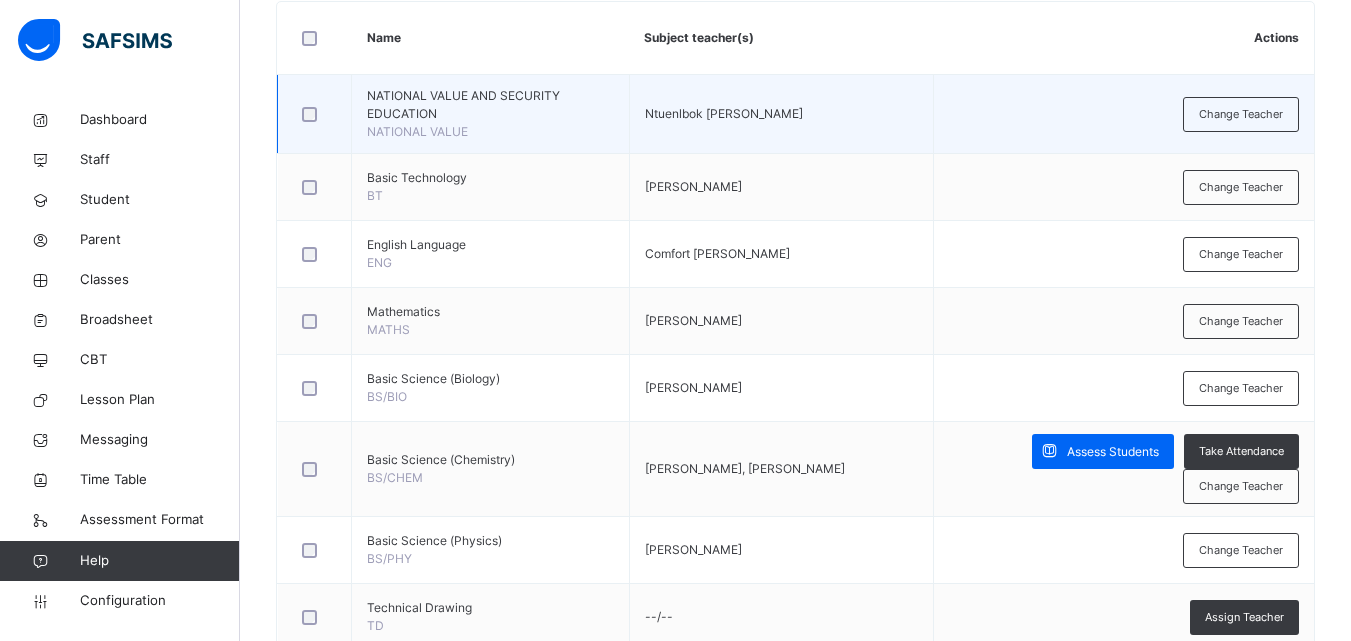 scroll, scrollTop: 500, scrollLeft: 0, axis: vertical 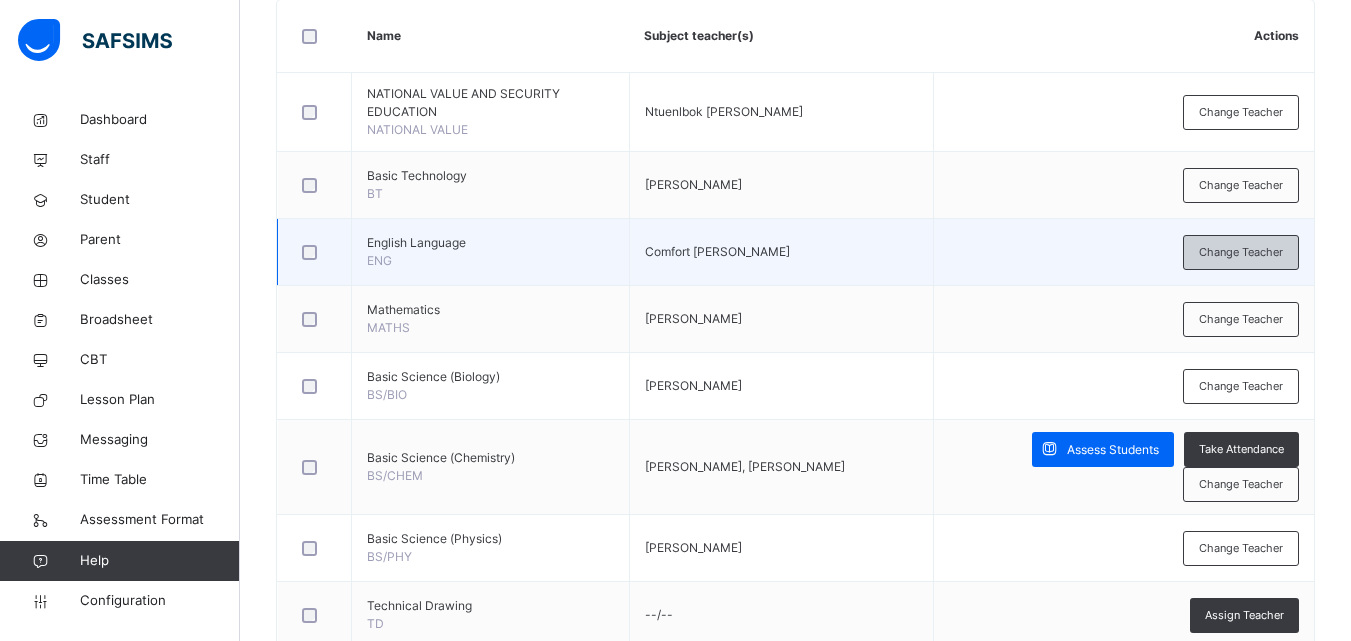 click on "Change Teacher" at bounding box center (1241, 252) 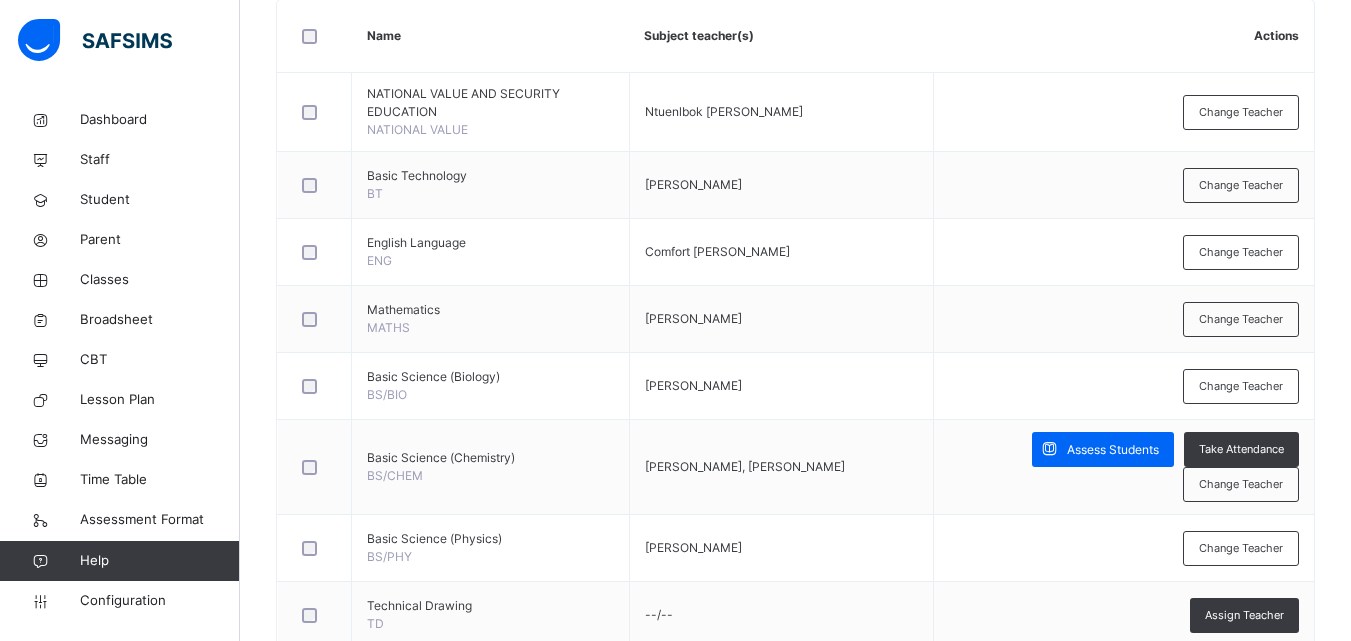 click 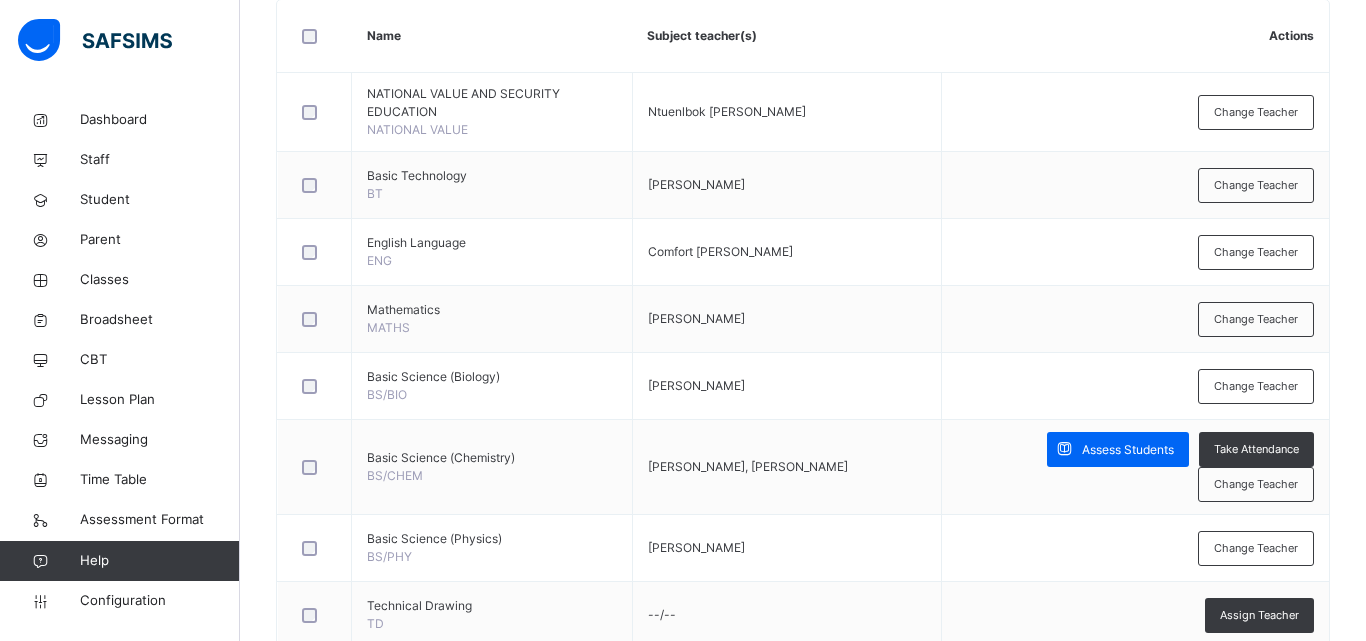 click on "Select Teacher Comfort David  Onyeka O Solomon" at bounding box center [803, 1712] 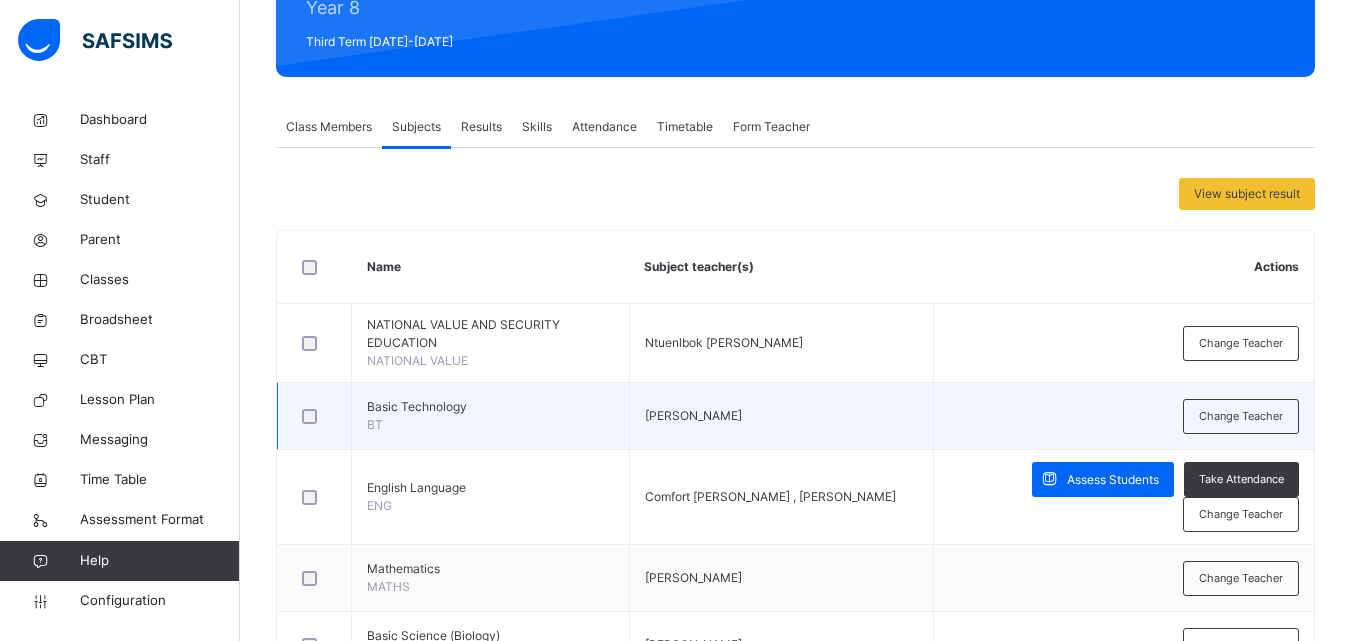 scroll, scrollTop: 0, scrollLeft: 0, axis: both 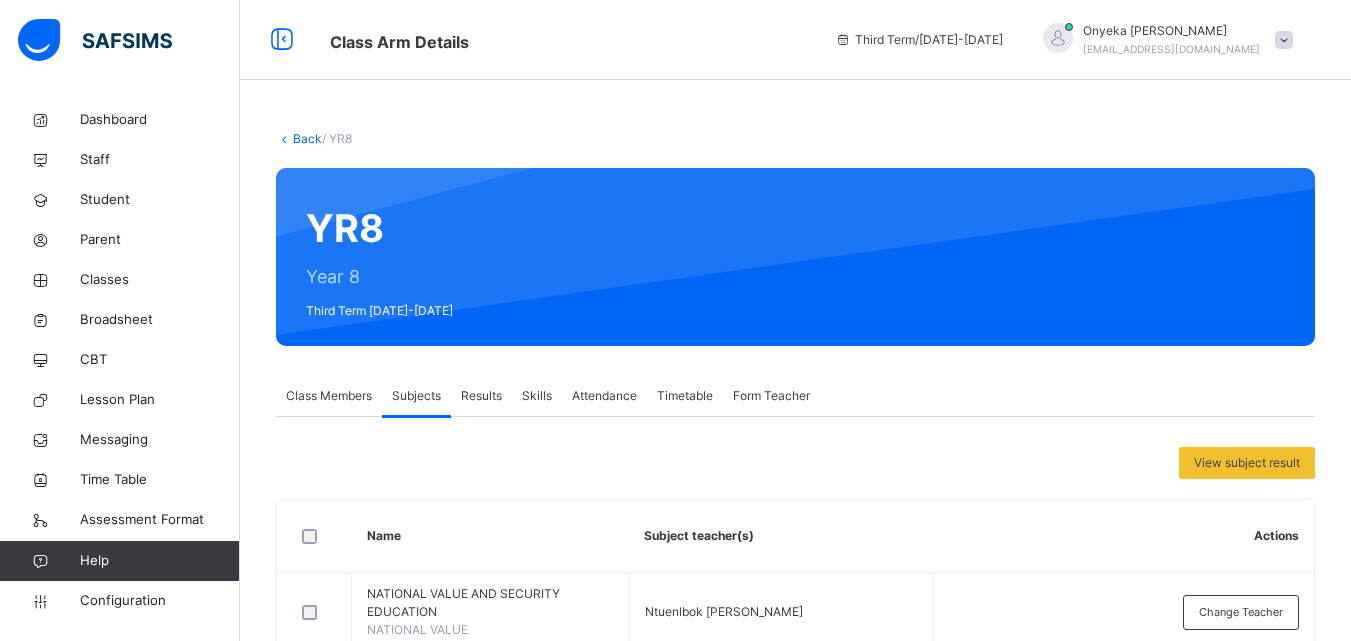 click on "Results" at bounding box center (481, 396) 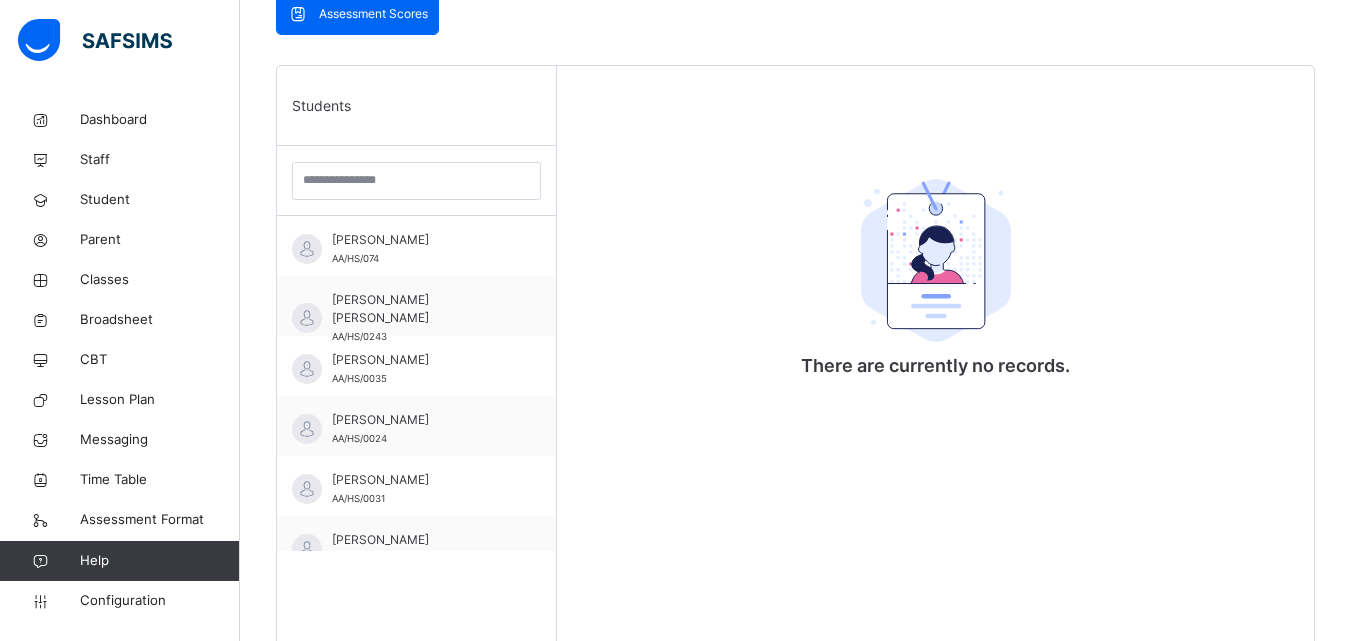 scroll, scrollTop: 500, scrollLeft: 0, axis: vertical 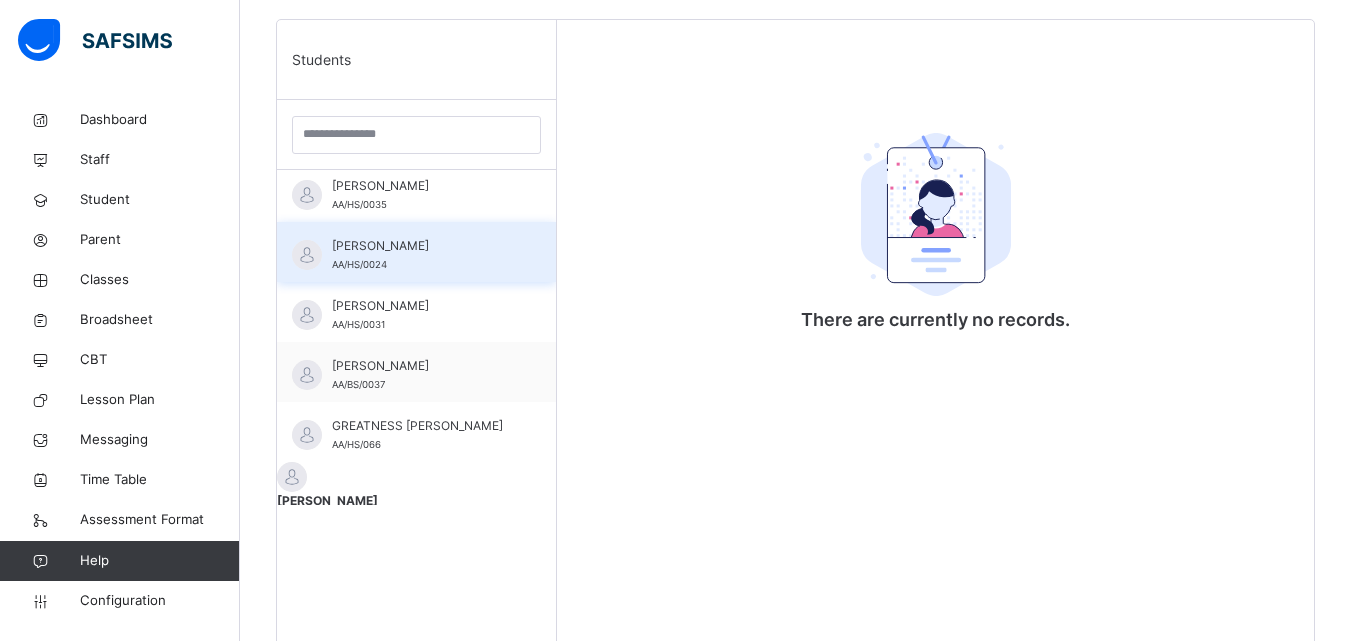 click on "[PERSON_NAME]" at bounding box center [421, 246] 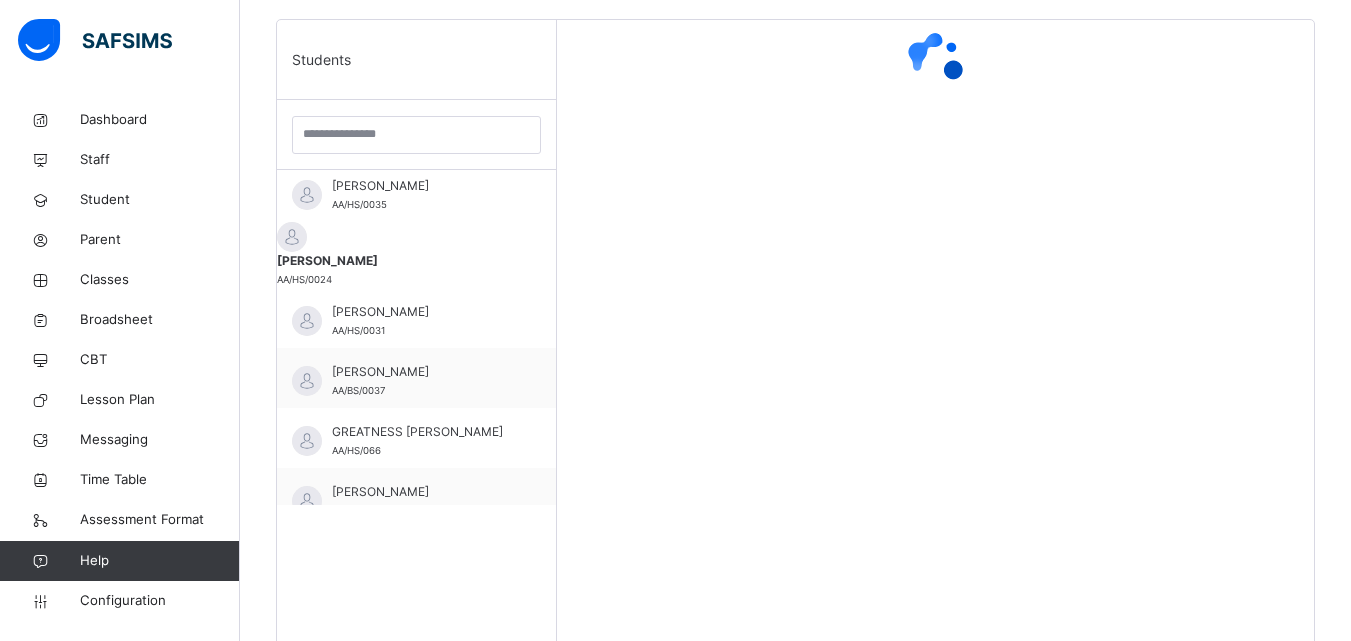 click on "[PERSON_NAME]" at bounding box center [416, 261] 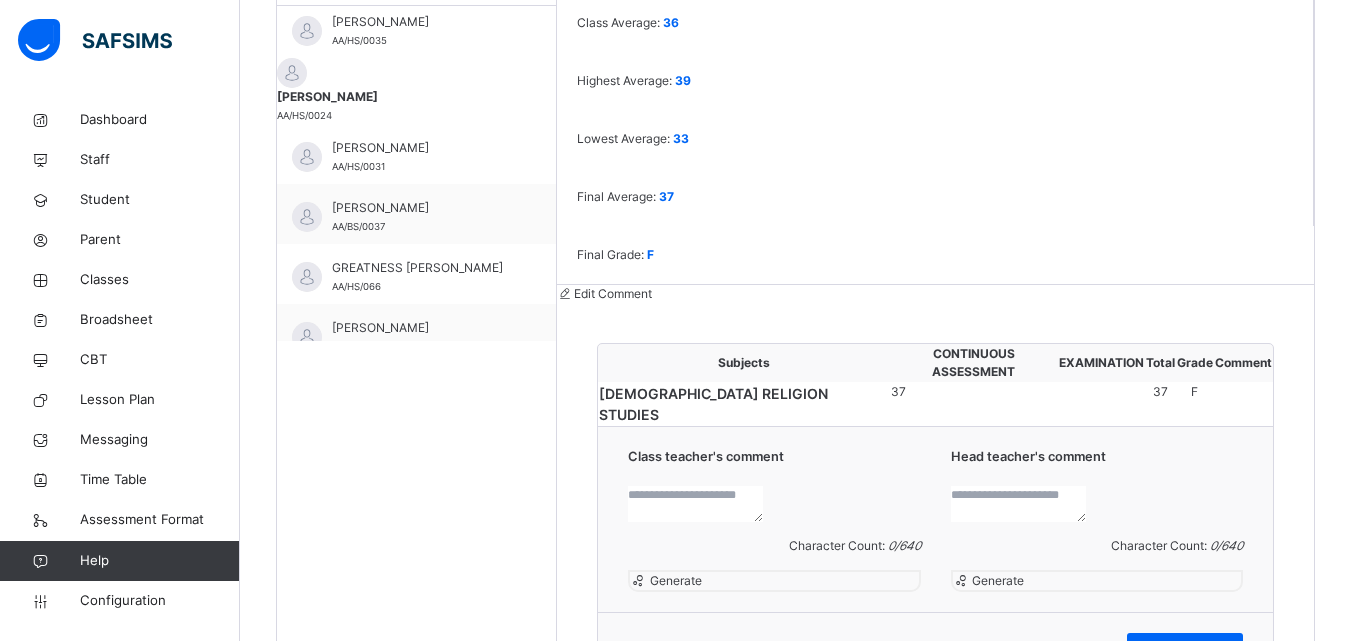 scroll, scrollTop: 397, scrollLeft: 0, axis: vertical 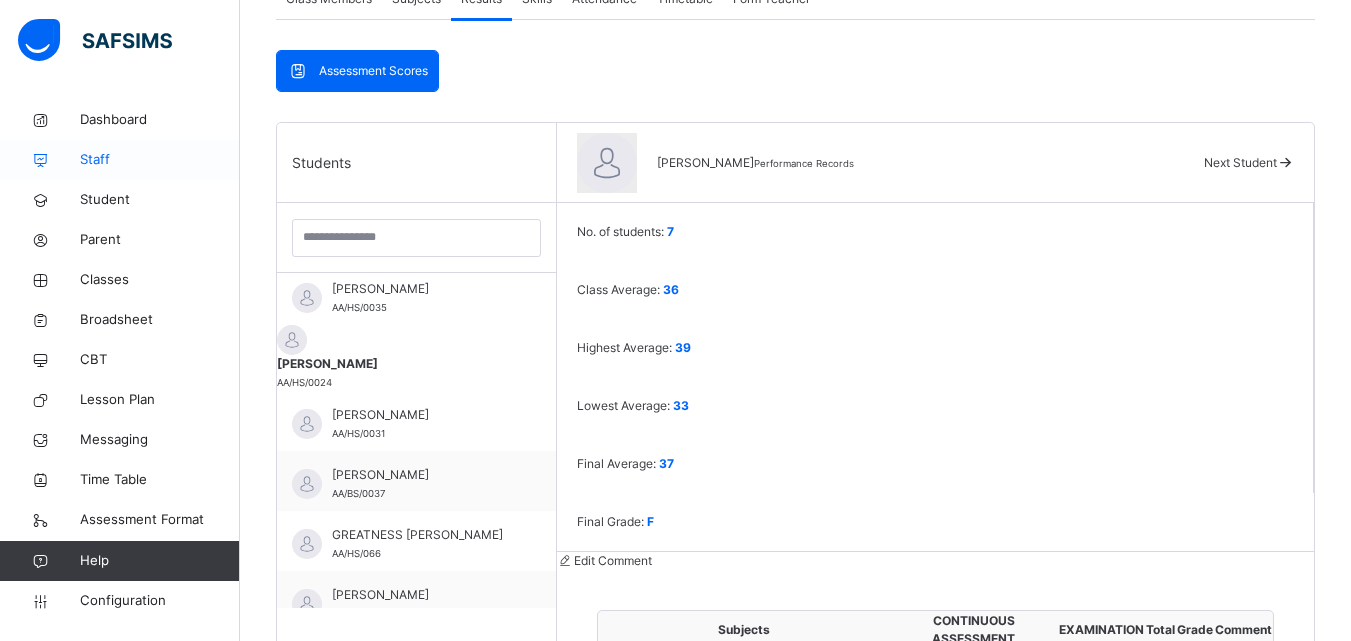 click on "Staff" at bounding box center (160, 160) 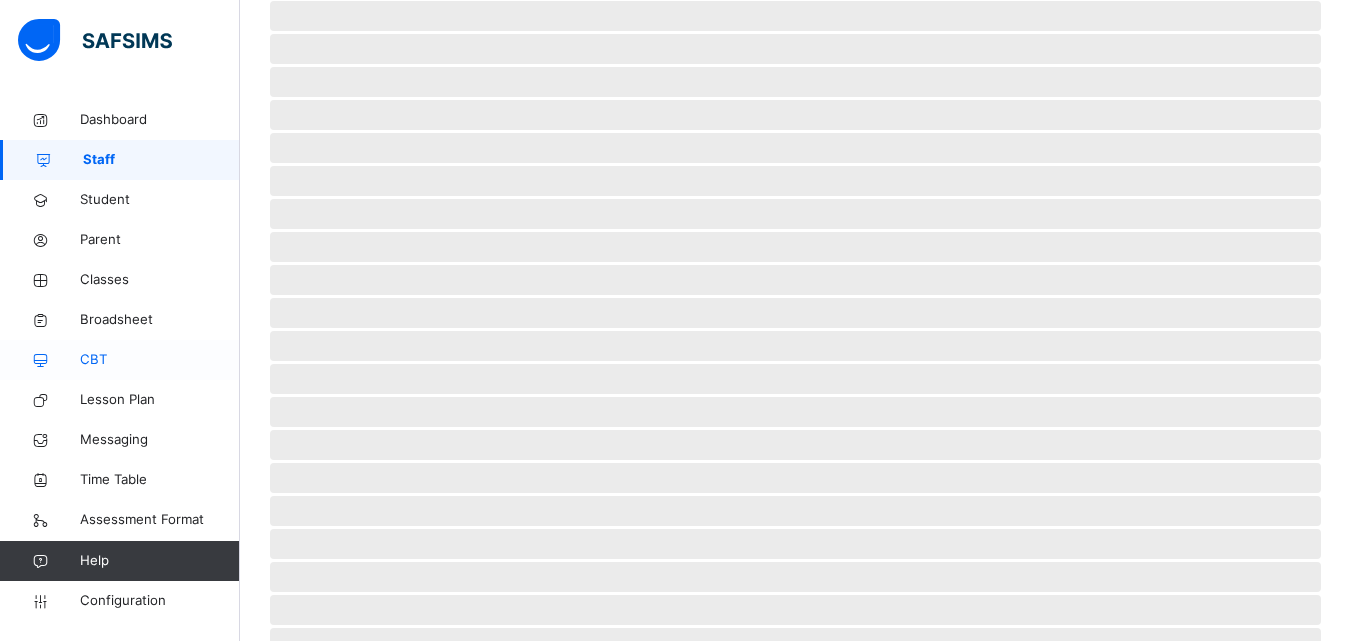 click on "CBT" at bounding box center [160, 360] 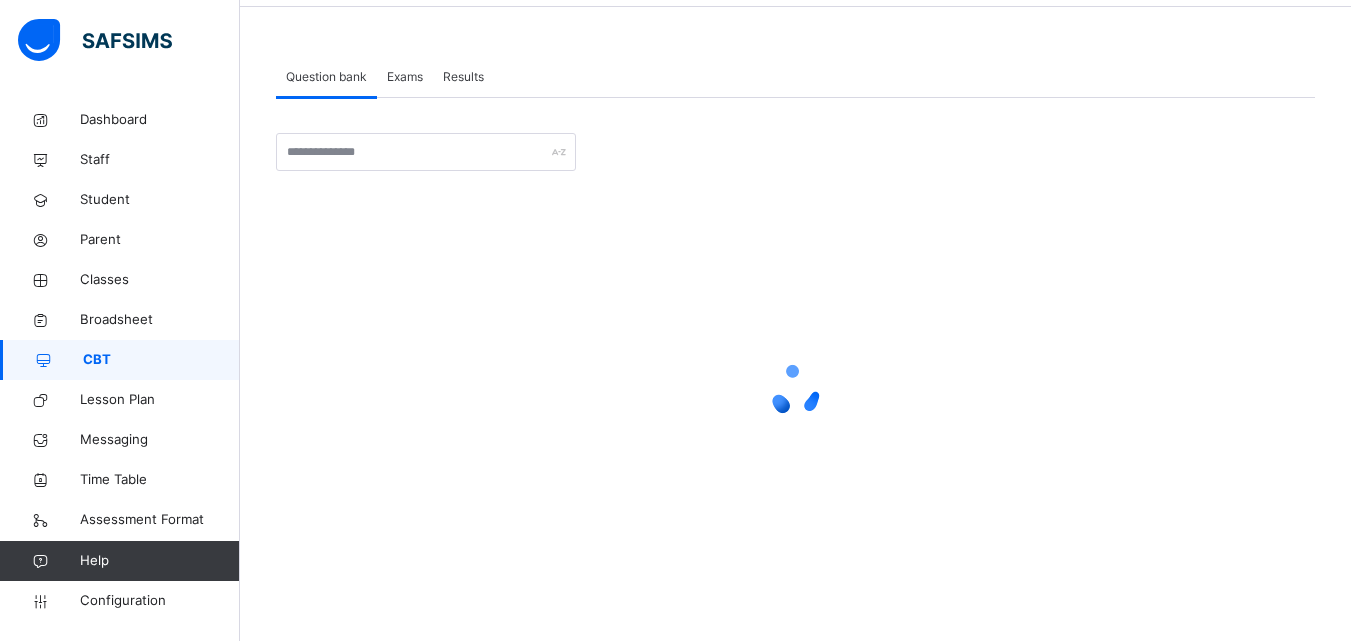 scroll, scrollTop: 73, scrollLeft: 0, axis: vertical 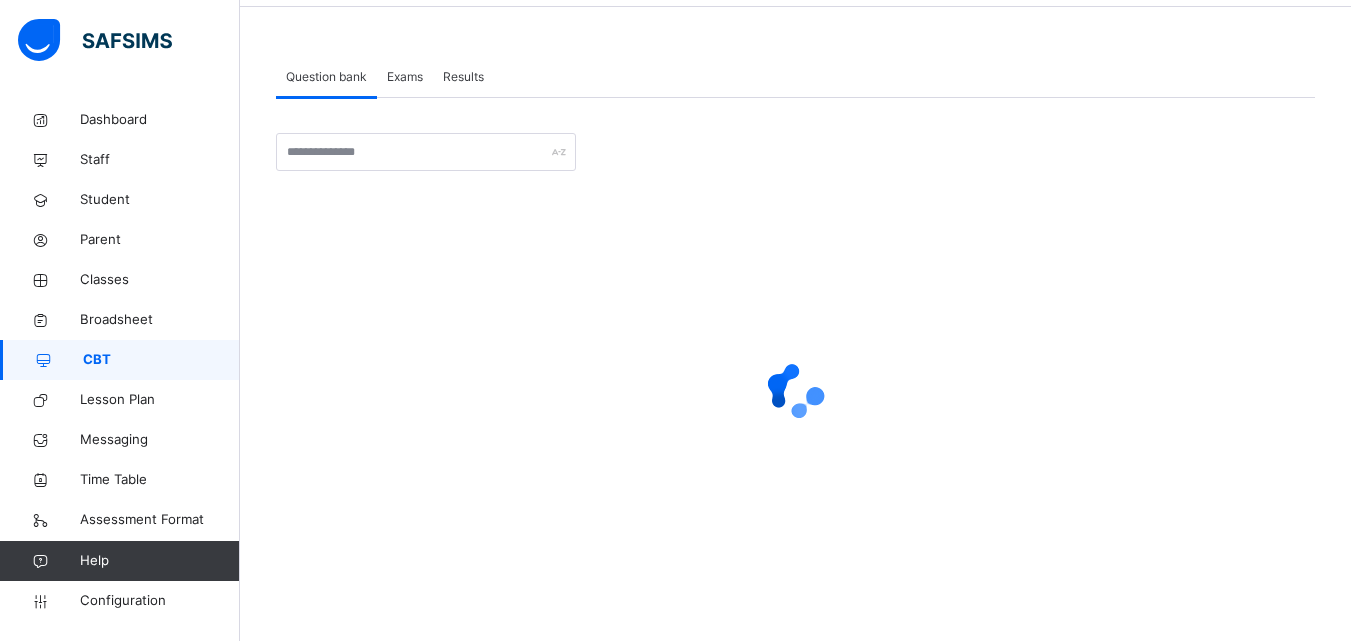 click on "Exams" at bounding box center [405, 77] 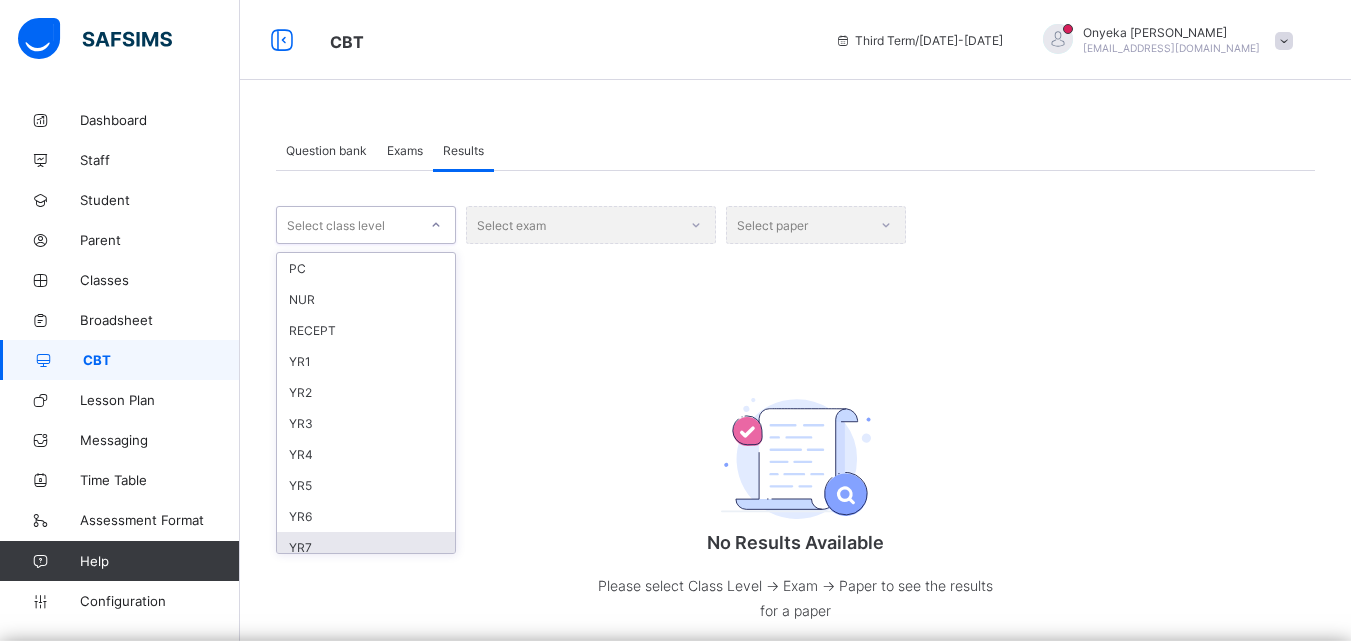 scroll, scrollTop: 0, scrollLeft: 0, axis: both 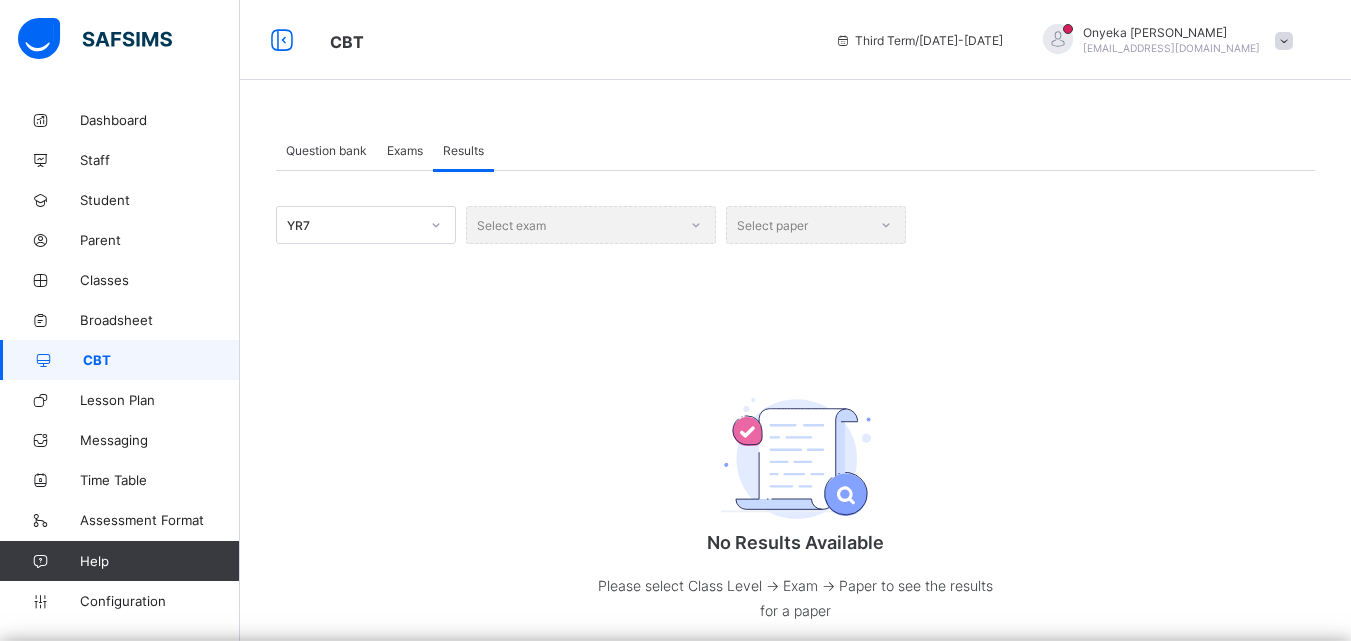 click on "Select exam" at bounding box center (591, 225) 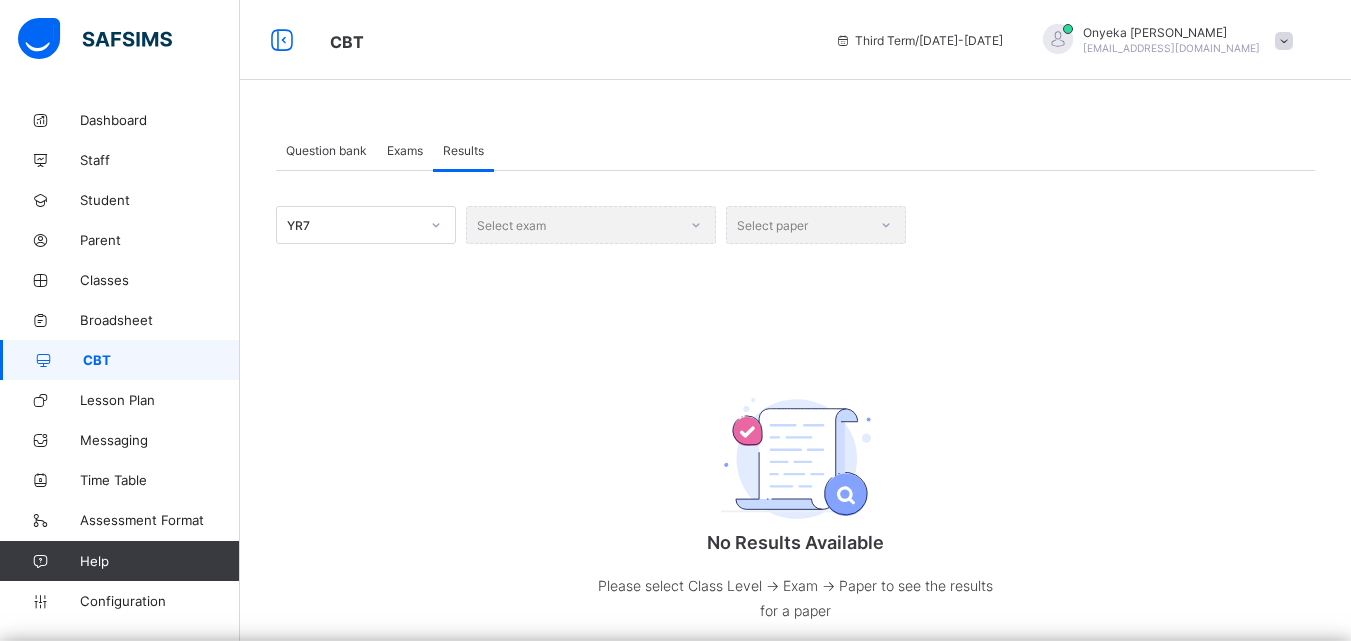 click on "Select paper" at bounding box center [816, 225] 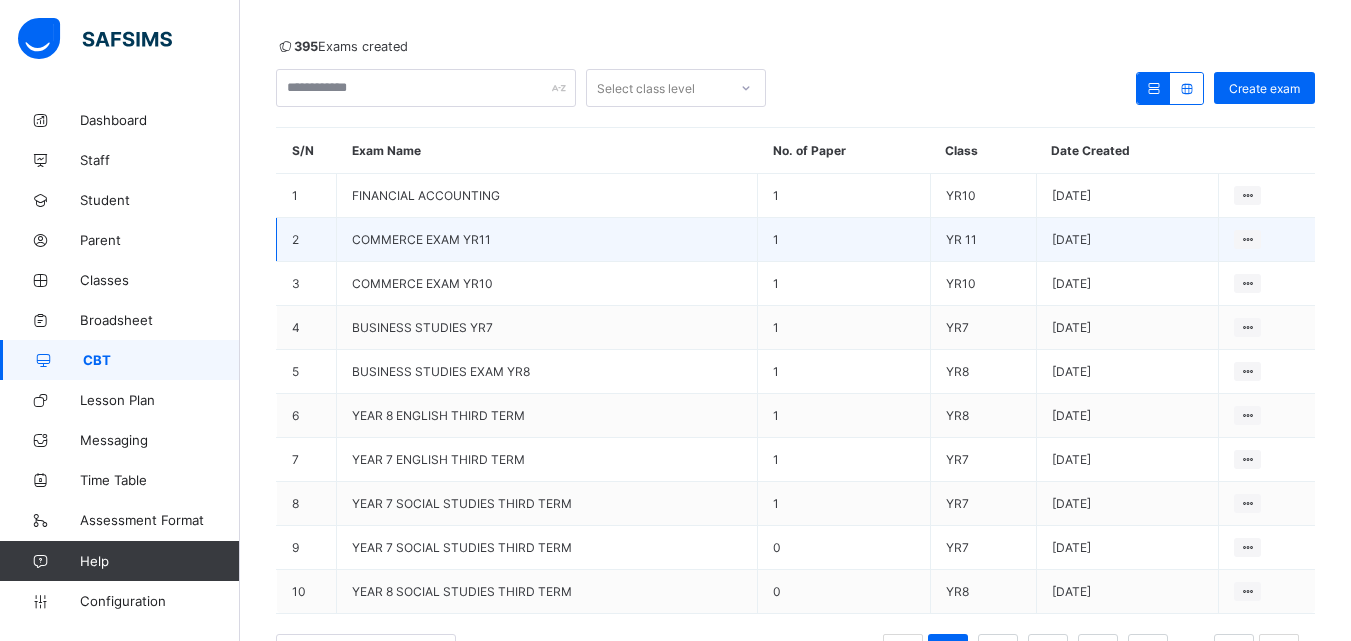 scroll, scrollTop: 200, scrollLeft: 0, axis: vertical 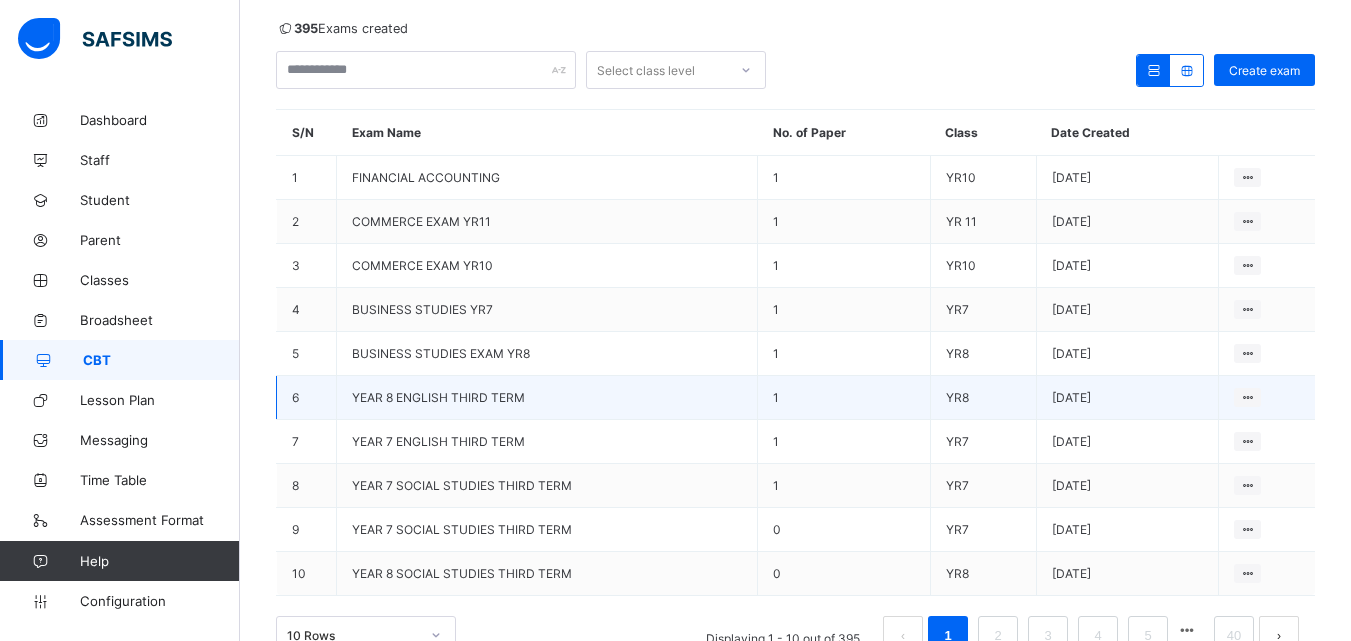 click on "YEAR 8 ENGLISH THIRD TERM" at bounding box center [438, 397] 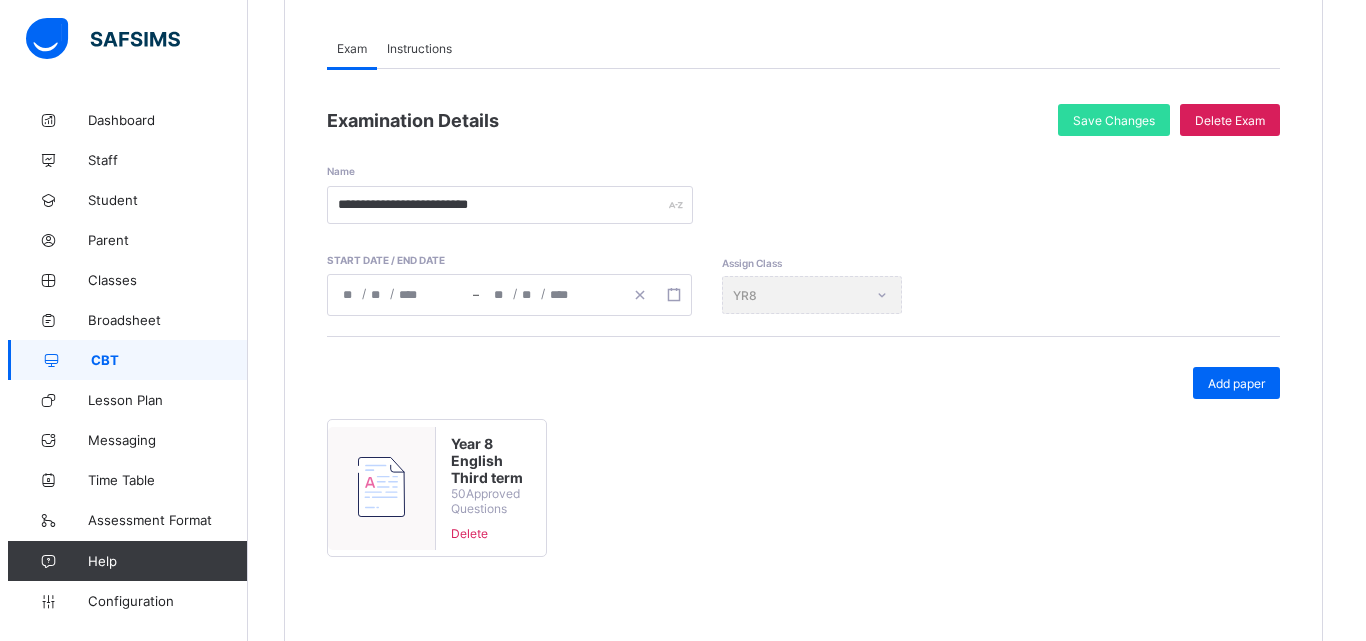 scroll, scrollTop: 264, scrollLeft: 0, axis: vertical 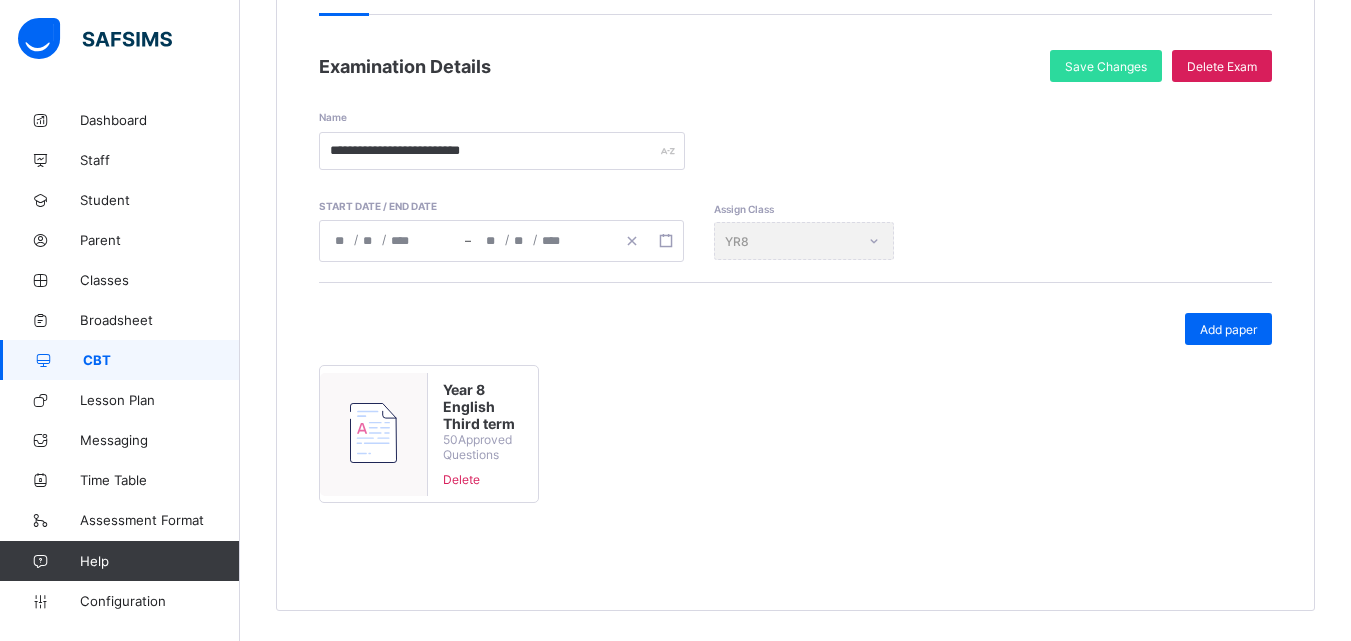click on "Year 8 English Third term" at bounding box center [482, 406] 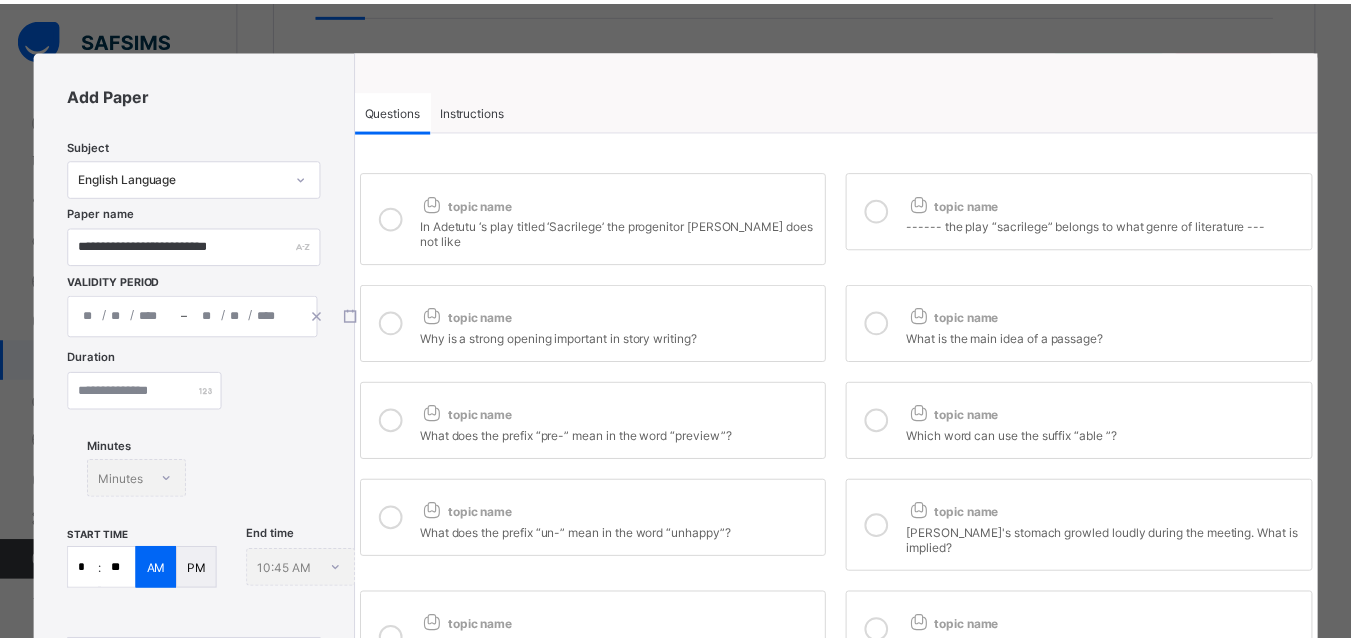 scroll, scrollTop: 398, scrollLeft: 0, axis: vertical 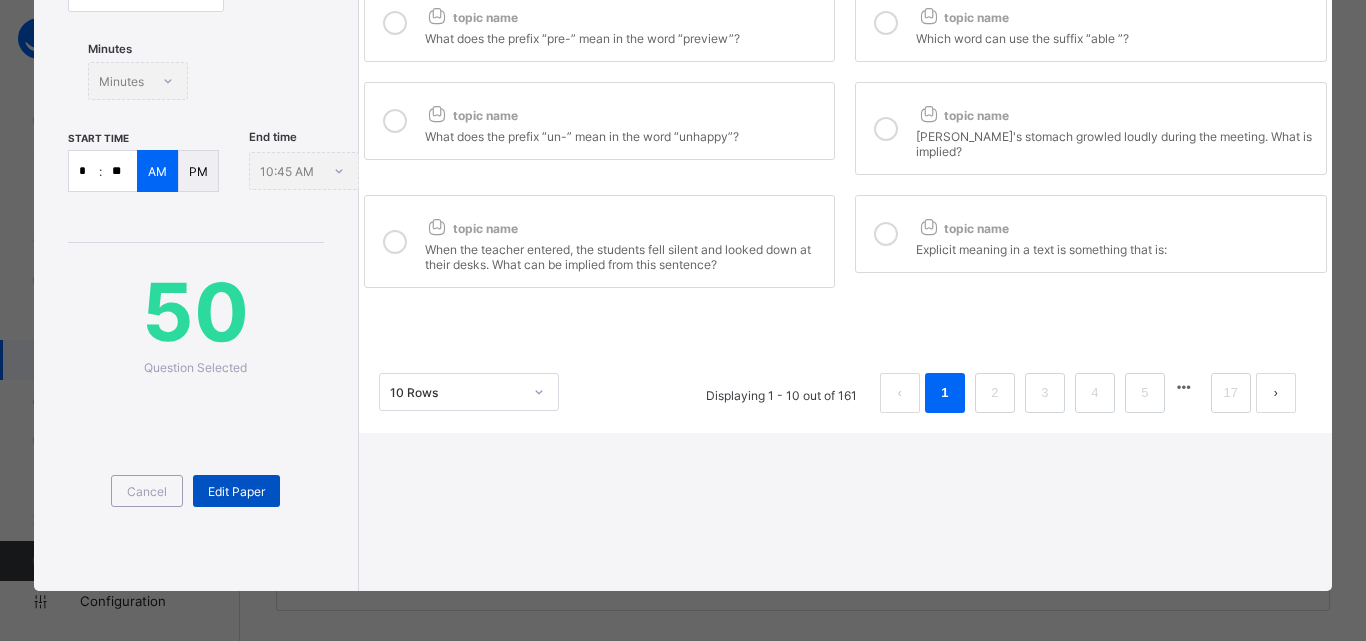 click on "Edit Paper" at bounding box center (236, 491) 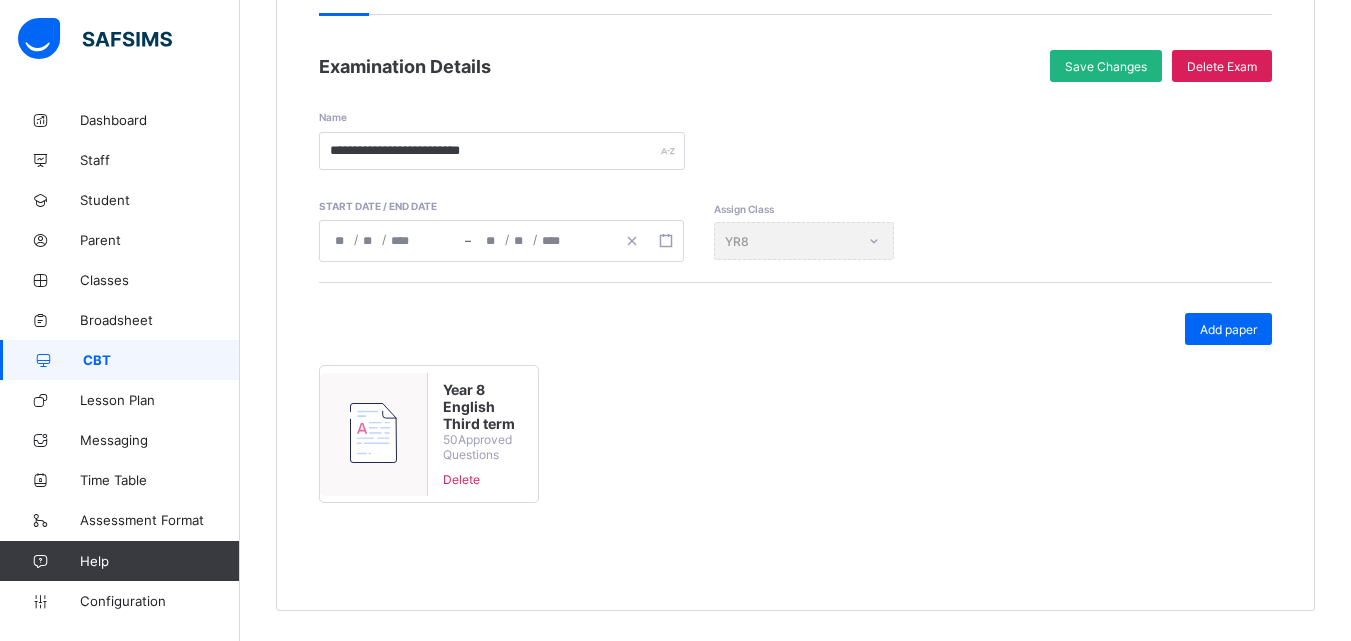 click on "Save Changes" at bounding box center [1106, 66] 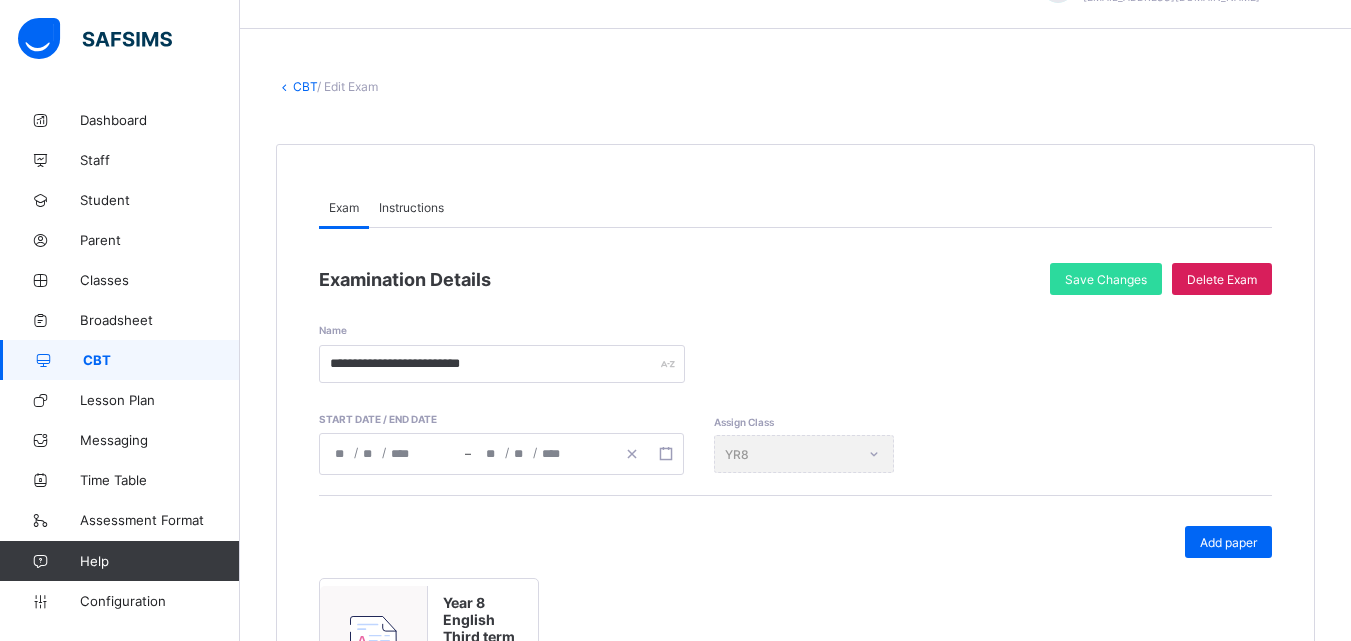 scroll, scrollTop: 100, scrollLeft: 0, axis: vertical 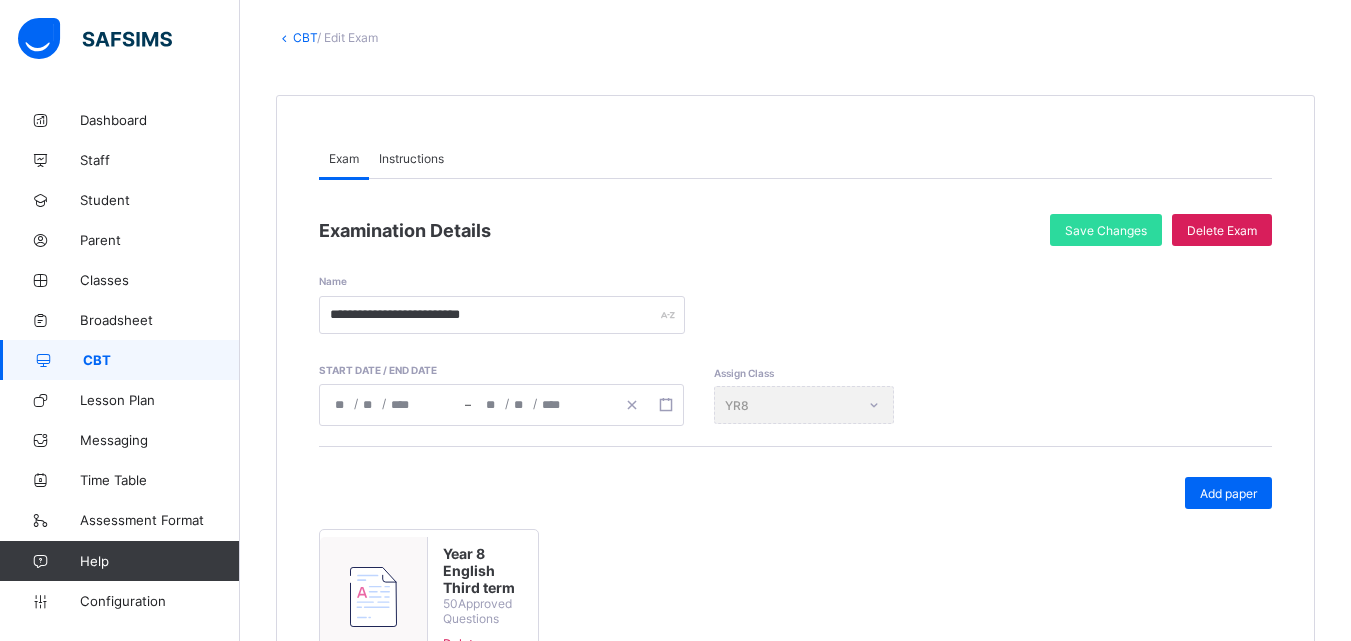 click on "CBT" at bounding box center [161, 360] 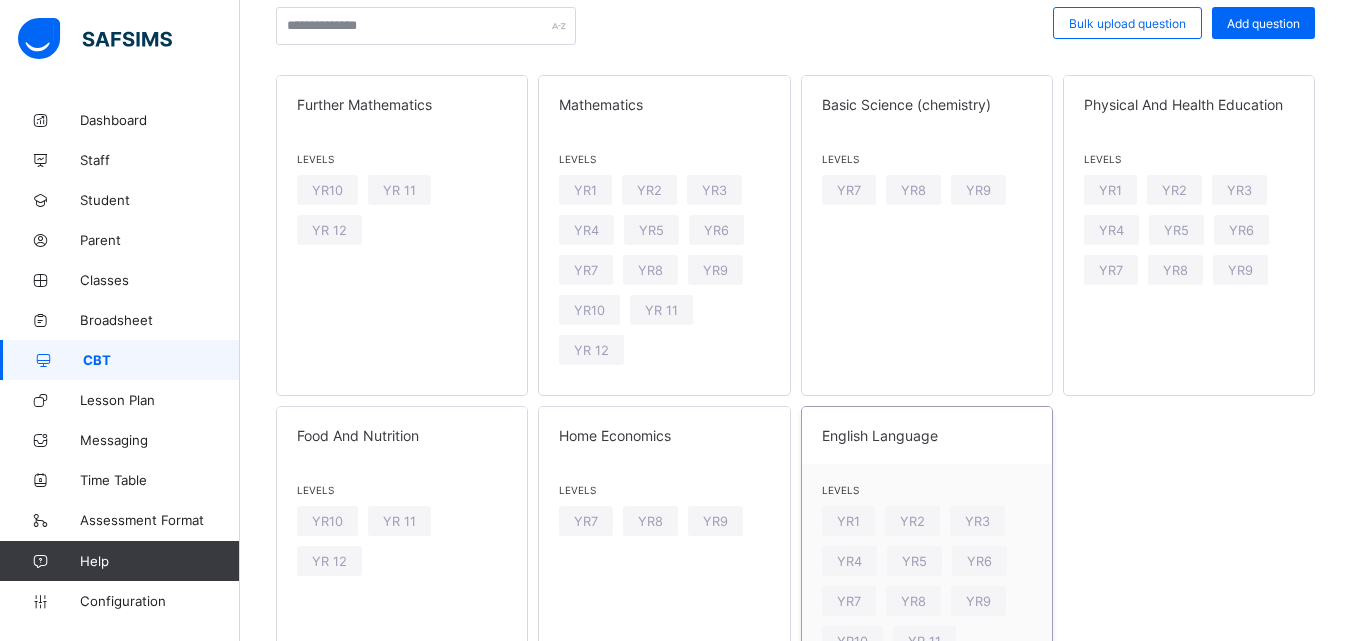 scroll, scrollTop: 200, scrollLeft: 0, axis: vertical 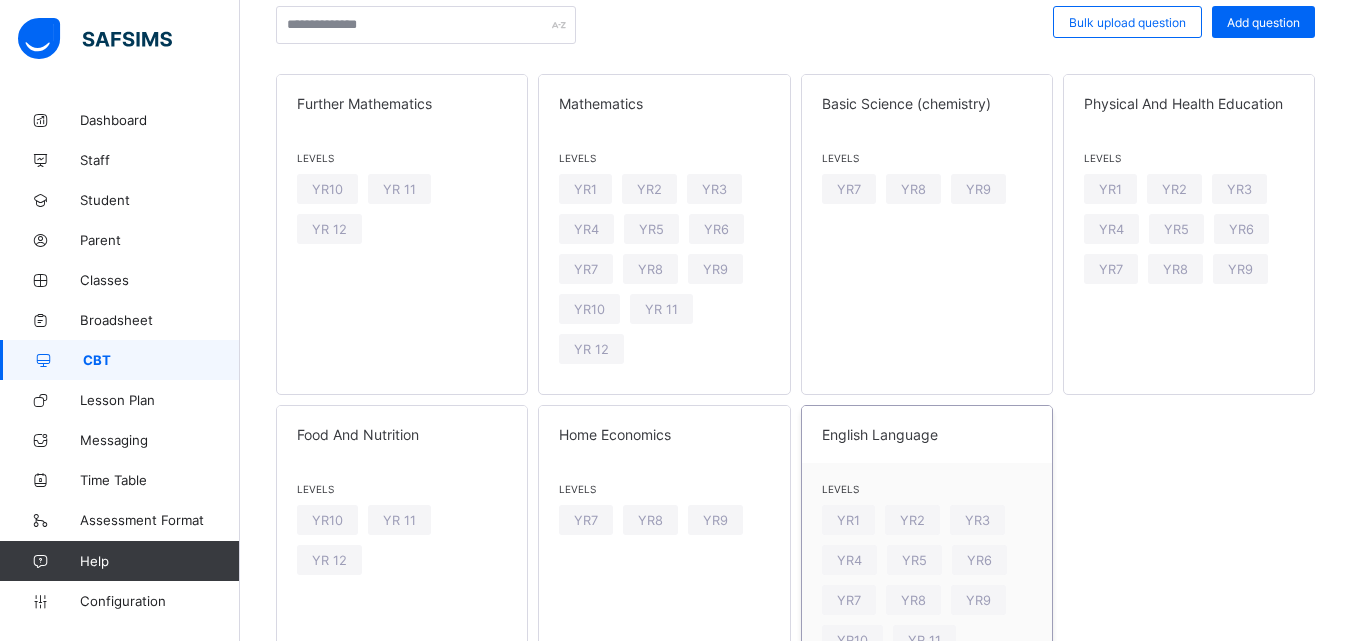 click on "English Language" at bounding box center [927, 434] 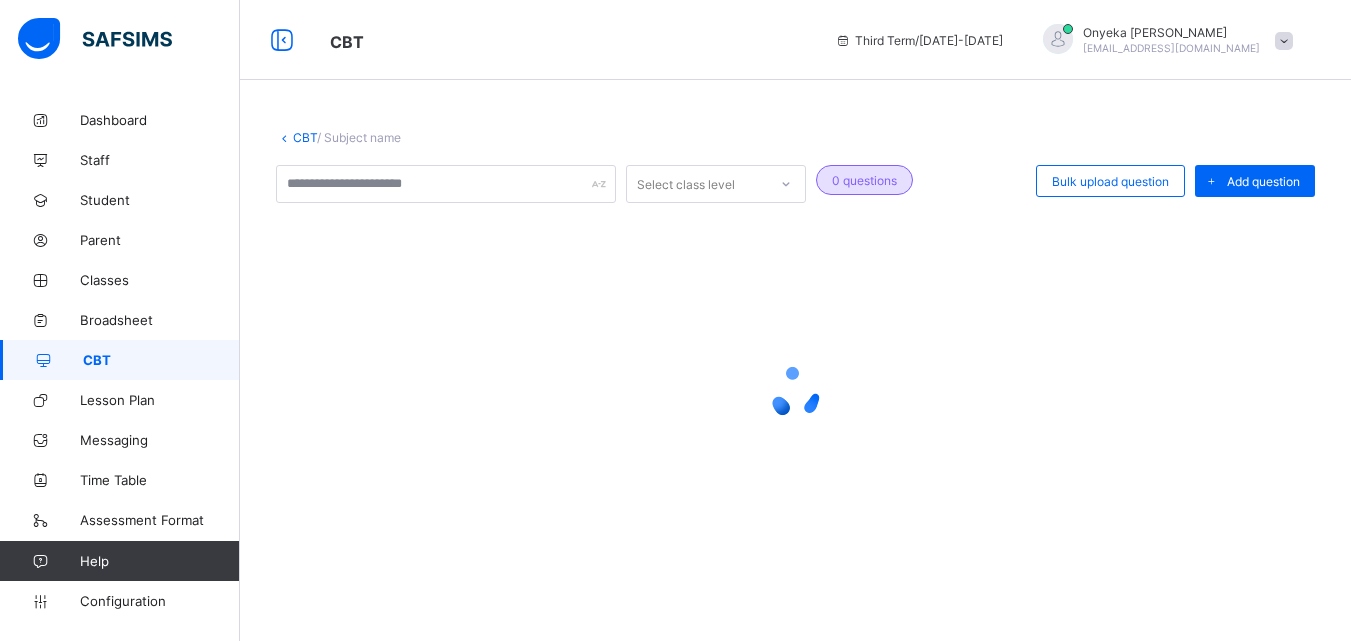 scroll, scrollTop: 0, scrollLeft: 0, axis: both 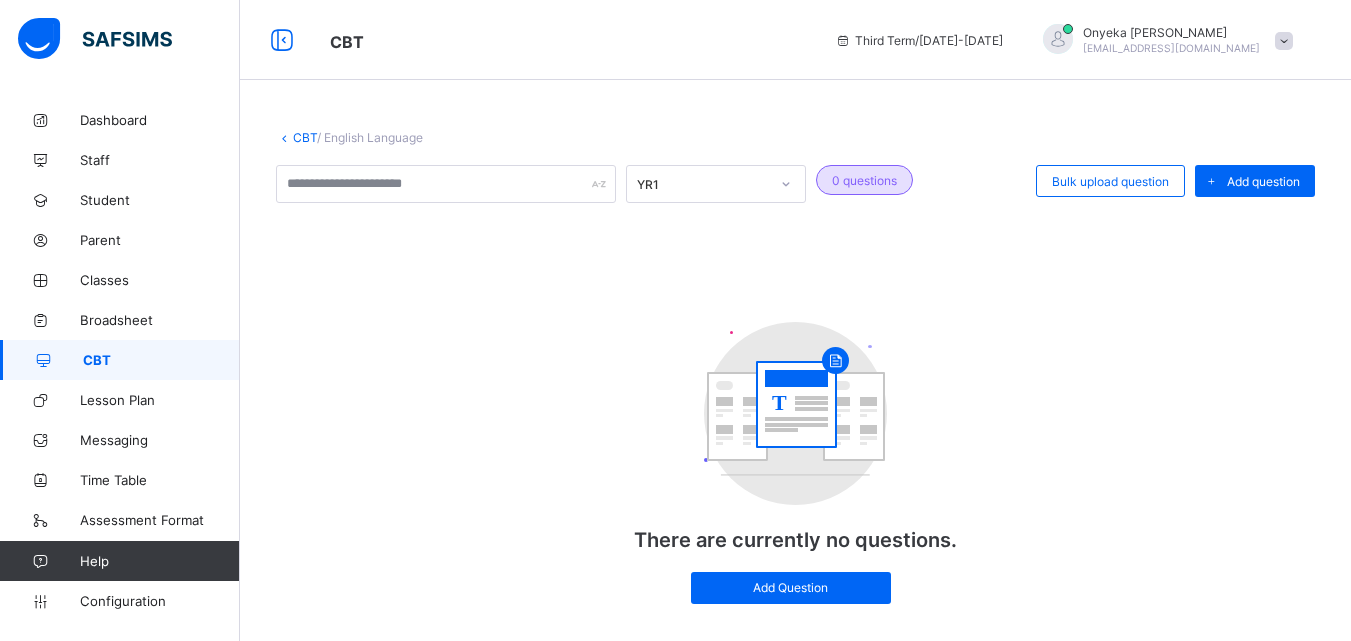 click on "CBT" at bounding box center [161, 360] 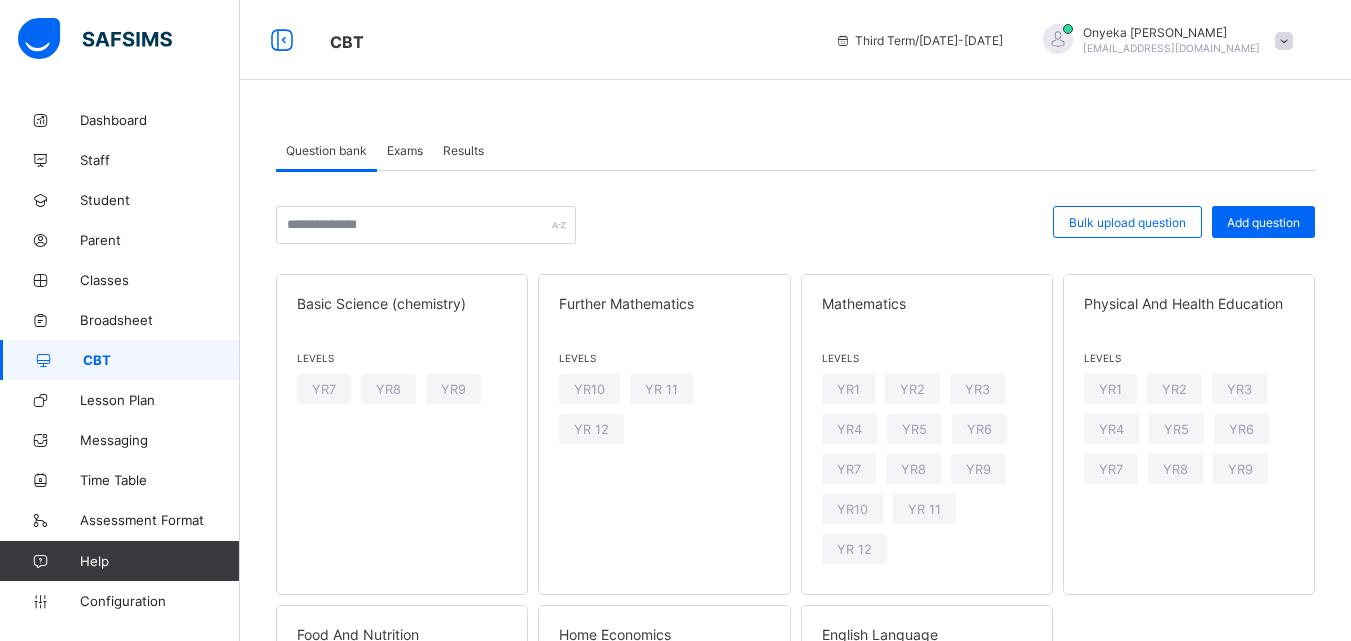 click on "Results" at bounding box center (463, 150) 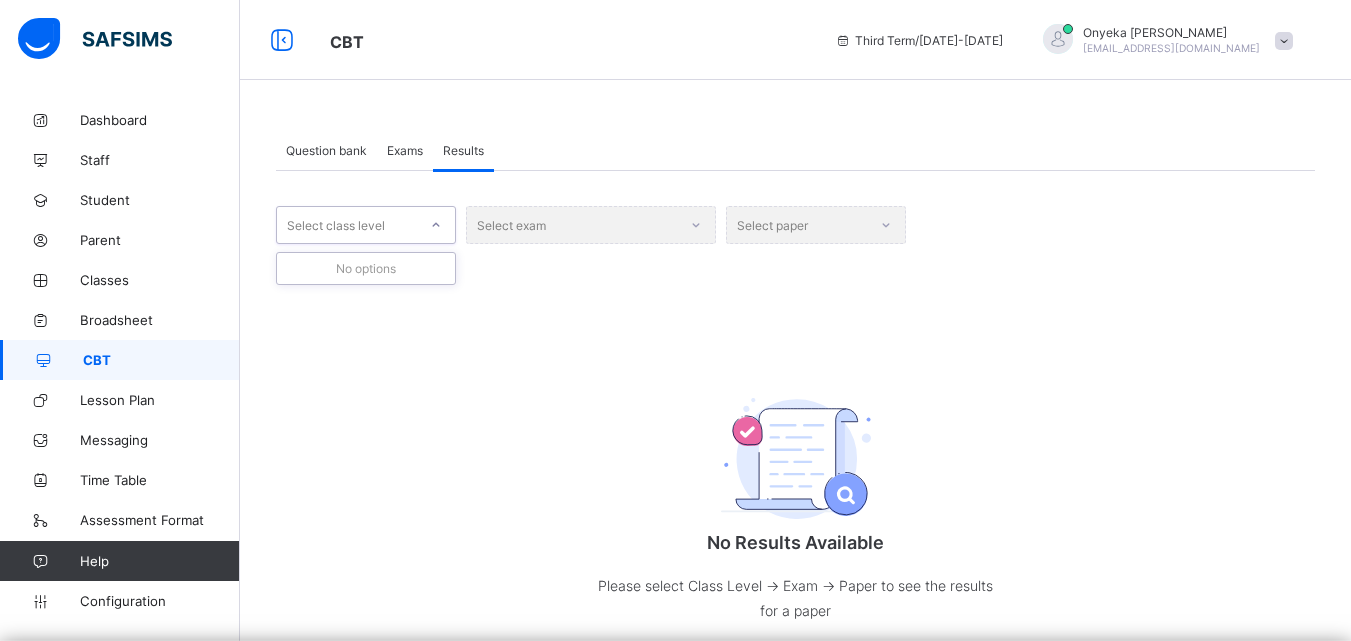 click 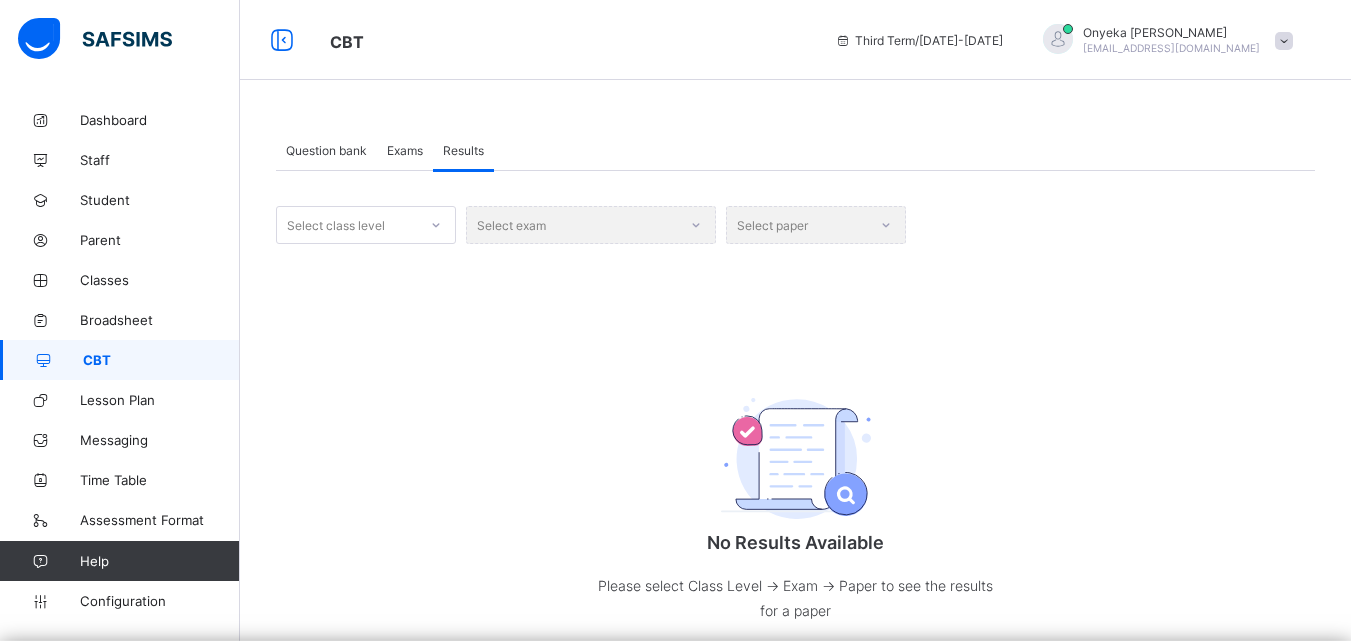 click on "Select paper" at bounding box center [816, 225] 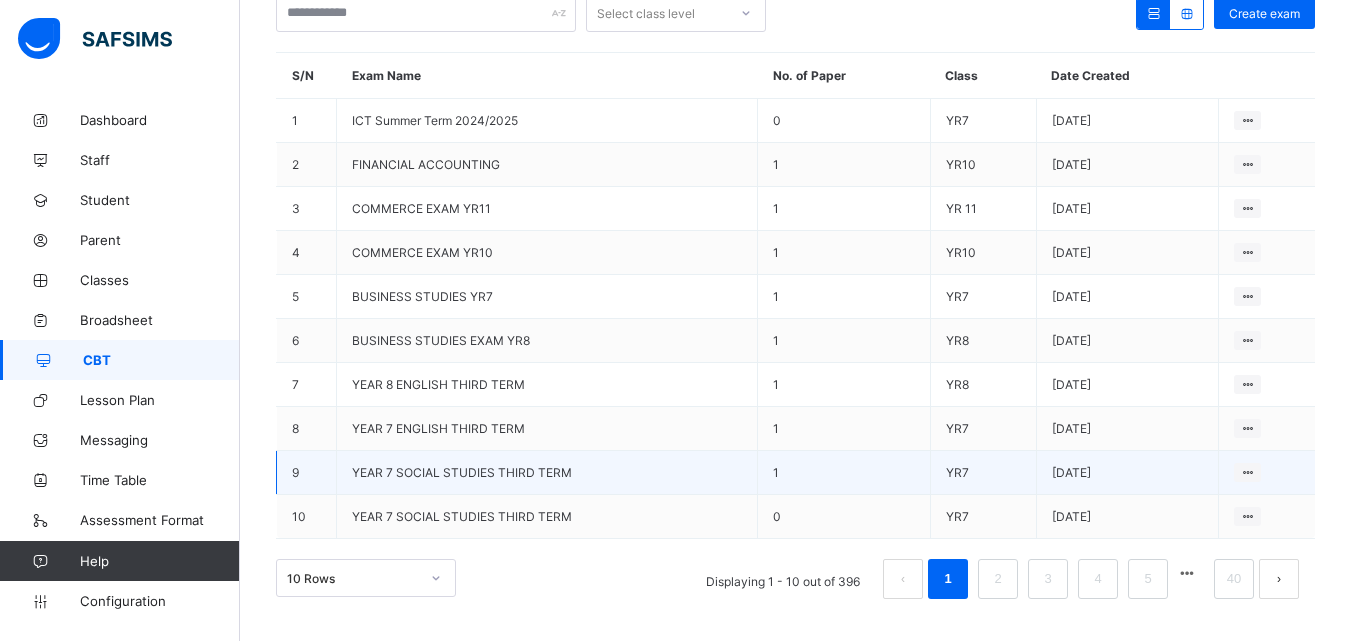 scroll, scrollTop: 260, scrollLeft: 0, axis: vertical 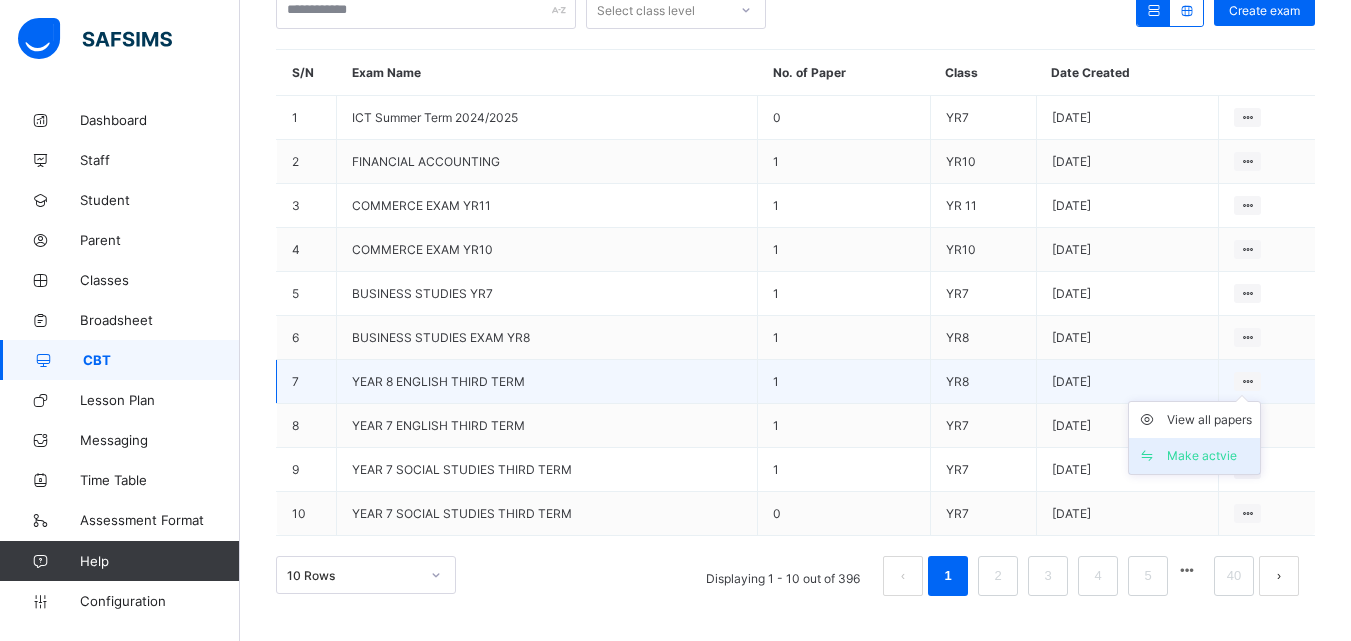 click on "Make actvie" at bounding box center [1194, 456] 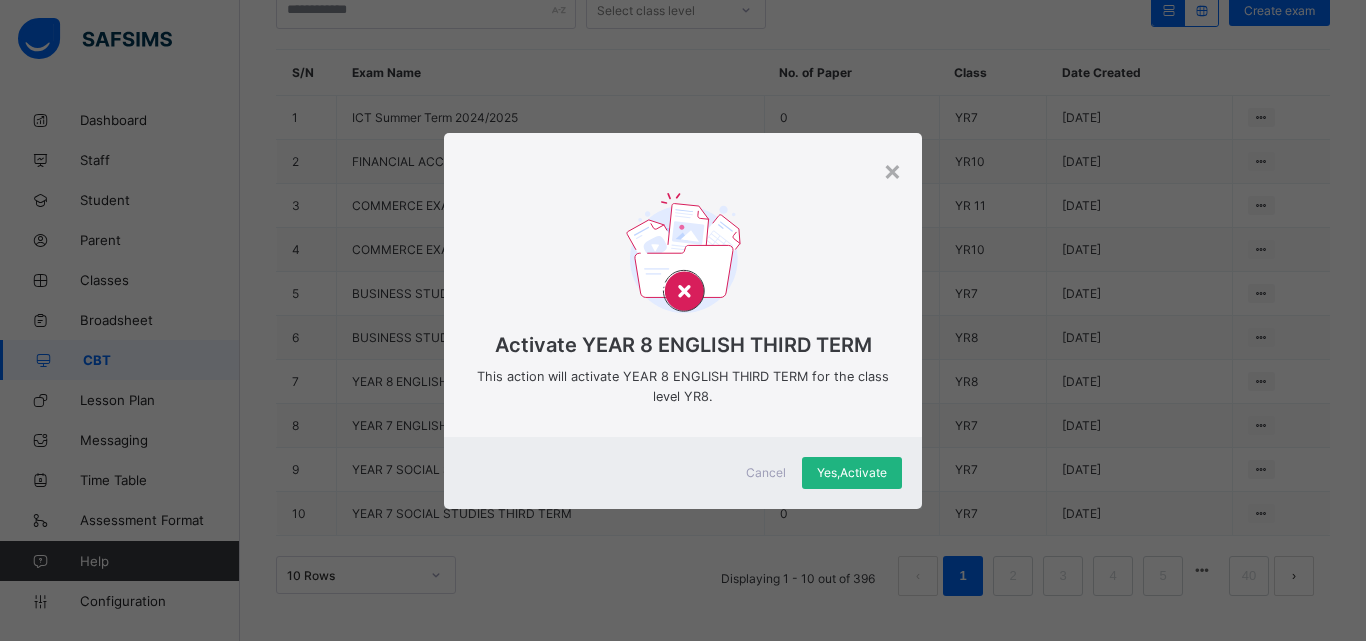 click on "Yes,  Activate" at bounding box center (852, 472) 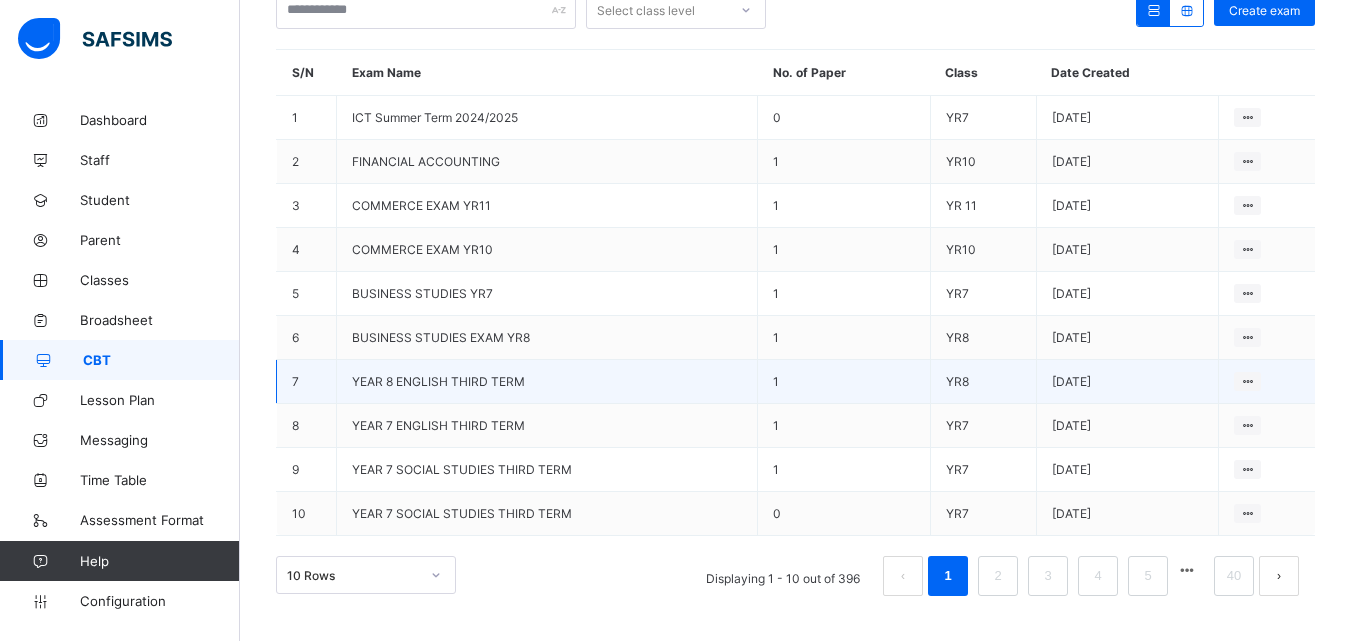 click on "YEAR 8 ENGLISH THIRD TERM" at bounding box center [438, 381] 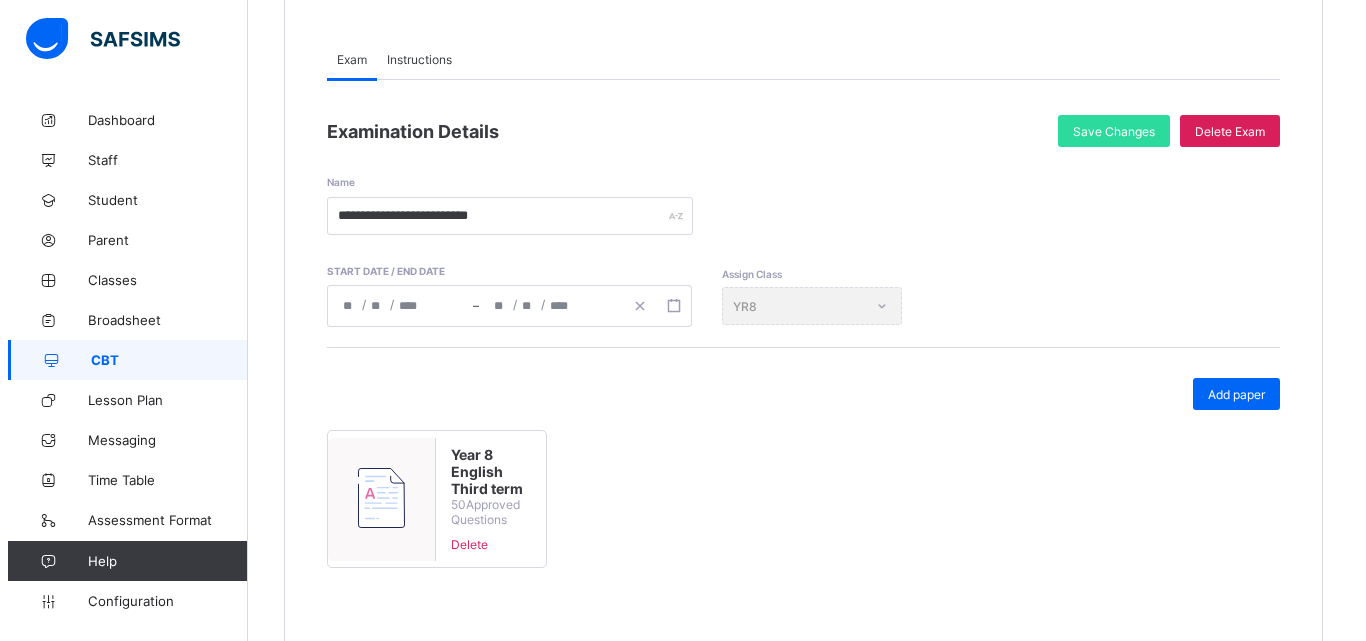scroll, scrollTop: 200, scrollLeft: 0, axis: vertical 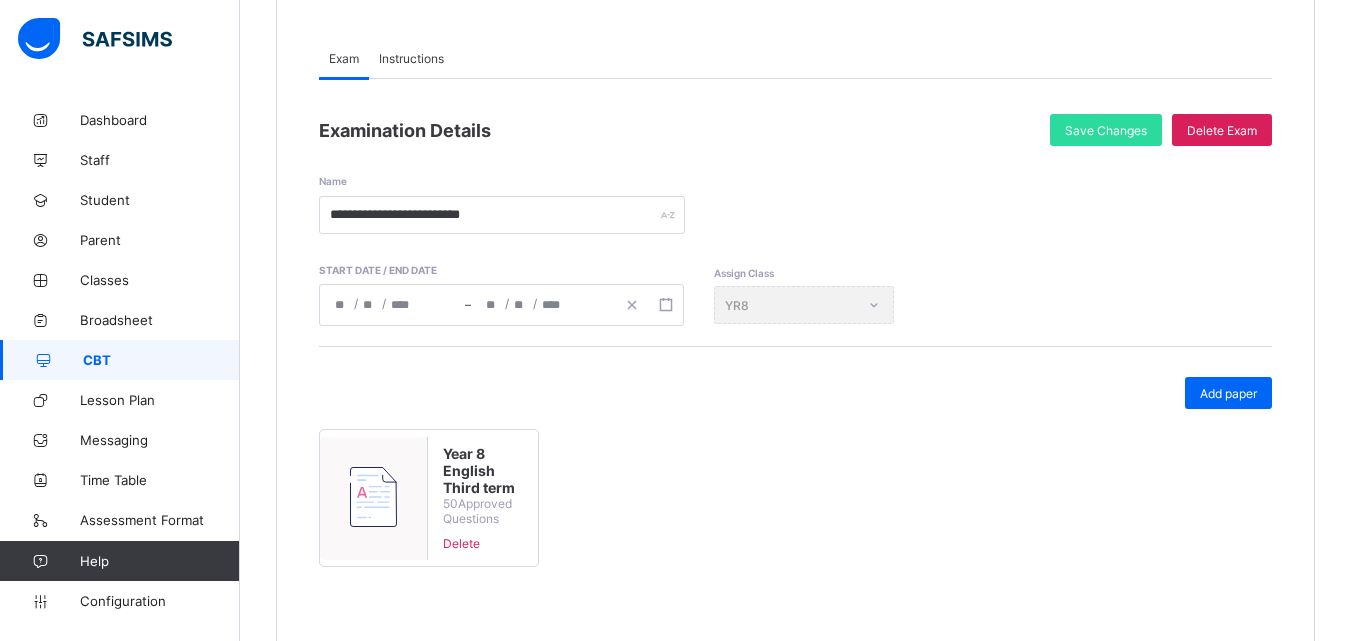 click on "Year 8 English Third term" at bounding box center [482, 470] 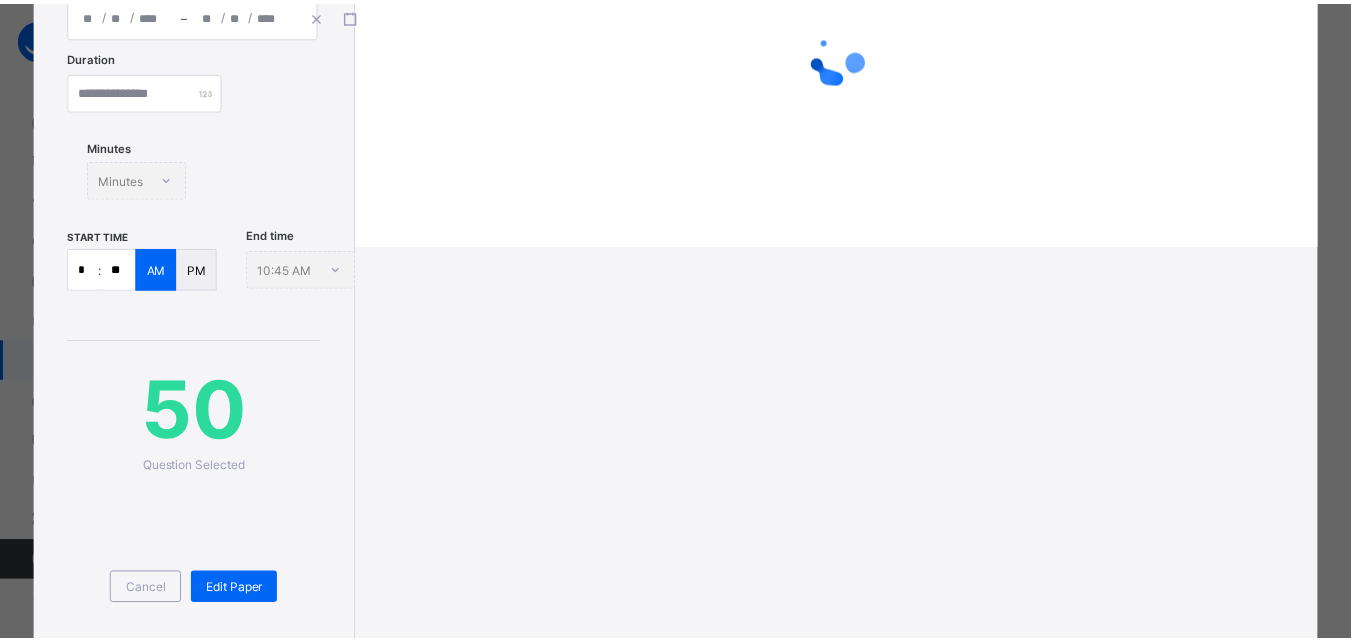 scroll, scrollTop: 398, scrollLeft: 0, axis: vertical 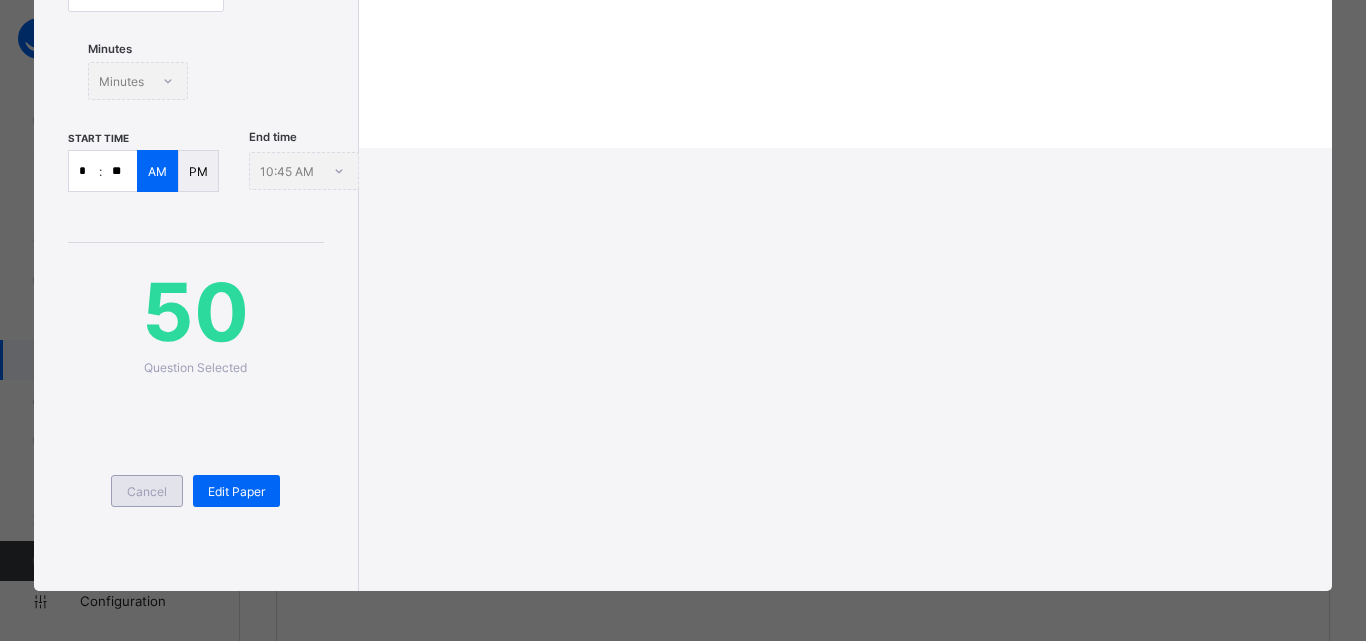 click on "Cancel" at bounding box center (147, 491) 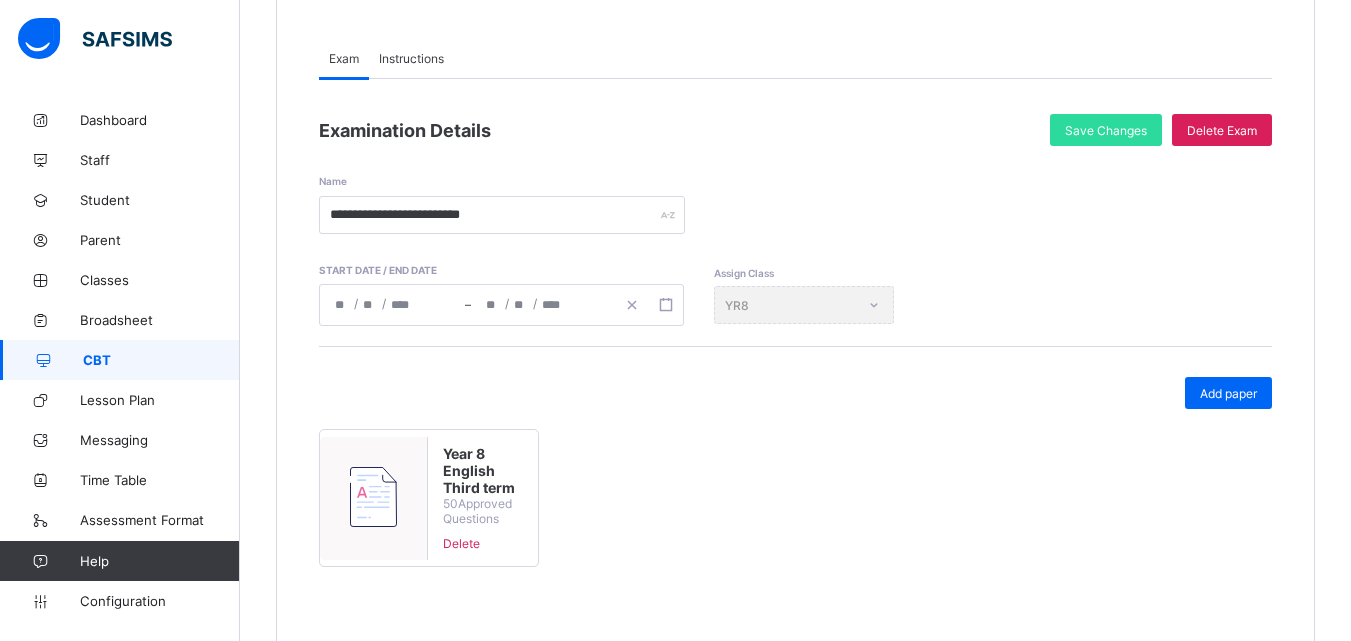click on "CBT" at bounding box center [120, 360] 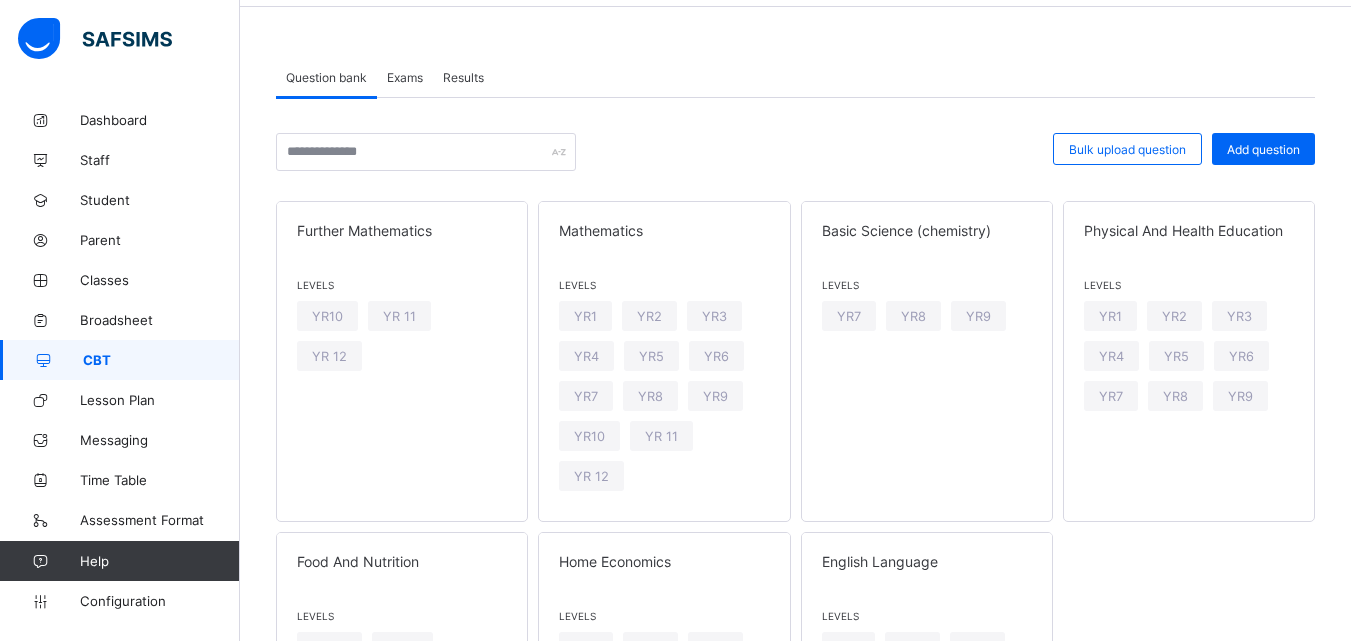 scroll, scrollTop: 200, scrollLeft: 0, axis: vertical 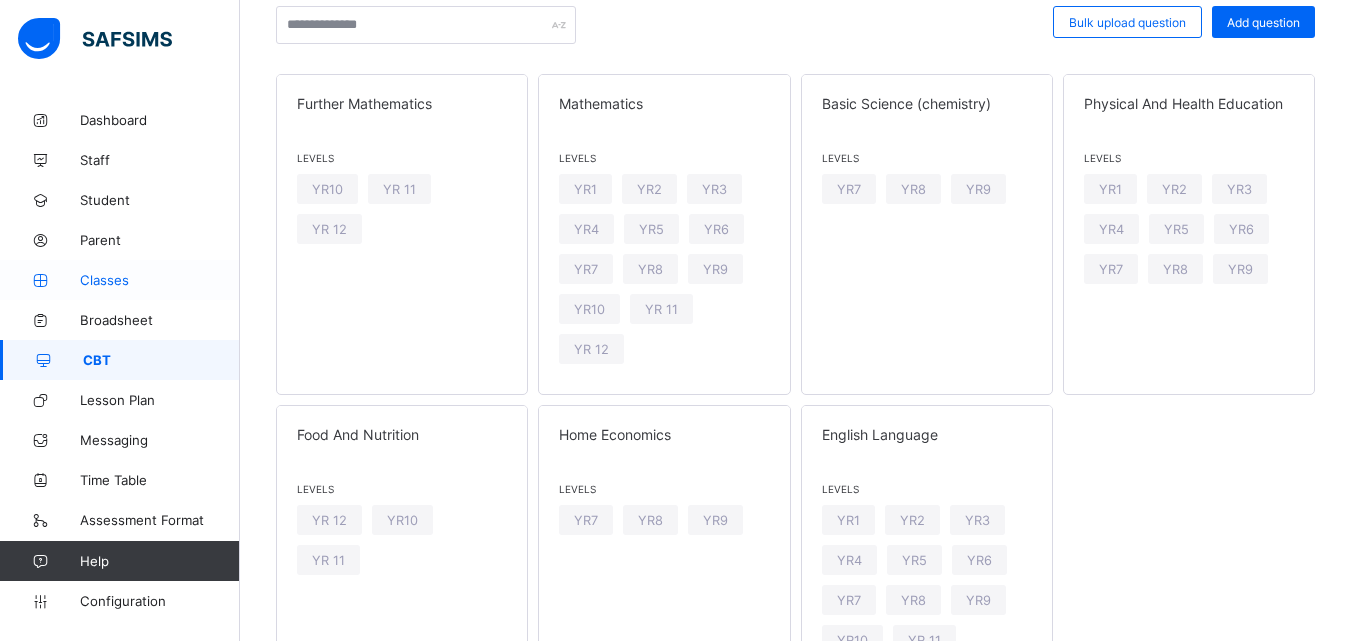 drag, startPoint x: 112, startPoint y: 344, endPoint x: 188, endPoint y: 270, distance: 106.07545 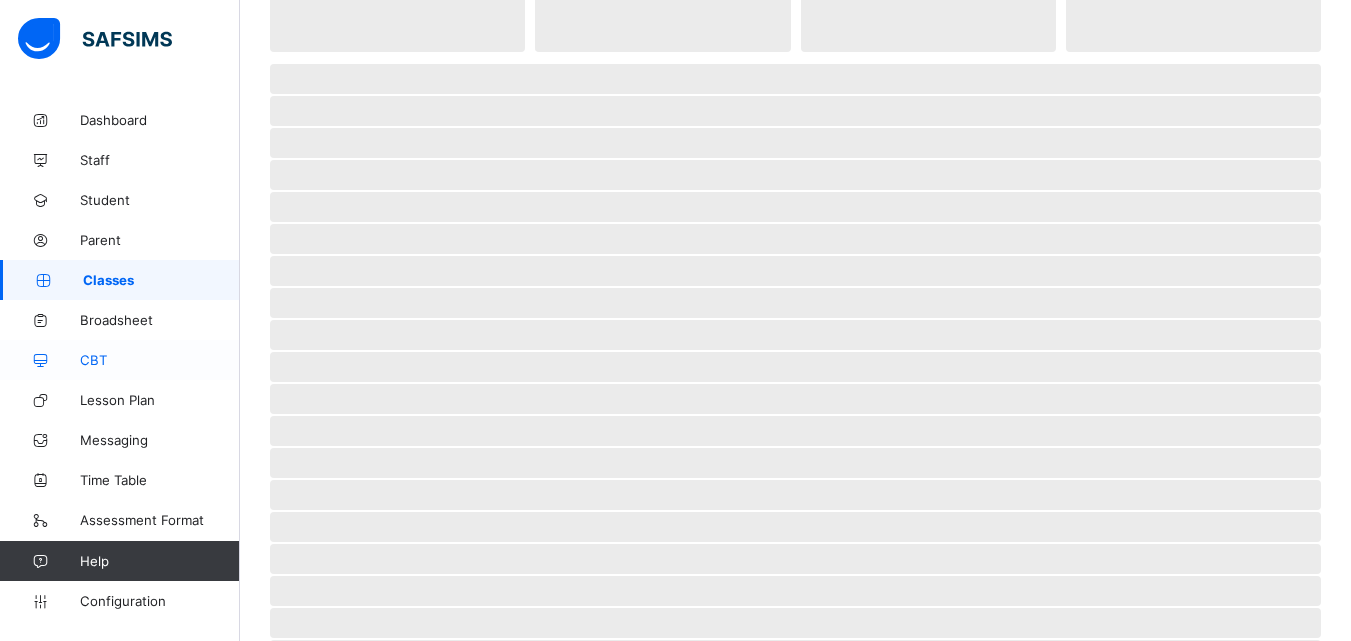 click on "CBT" at bounding box center [160, 360] 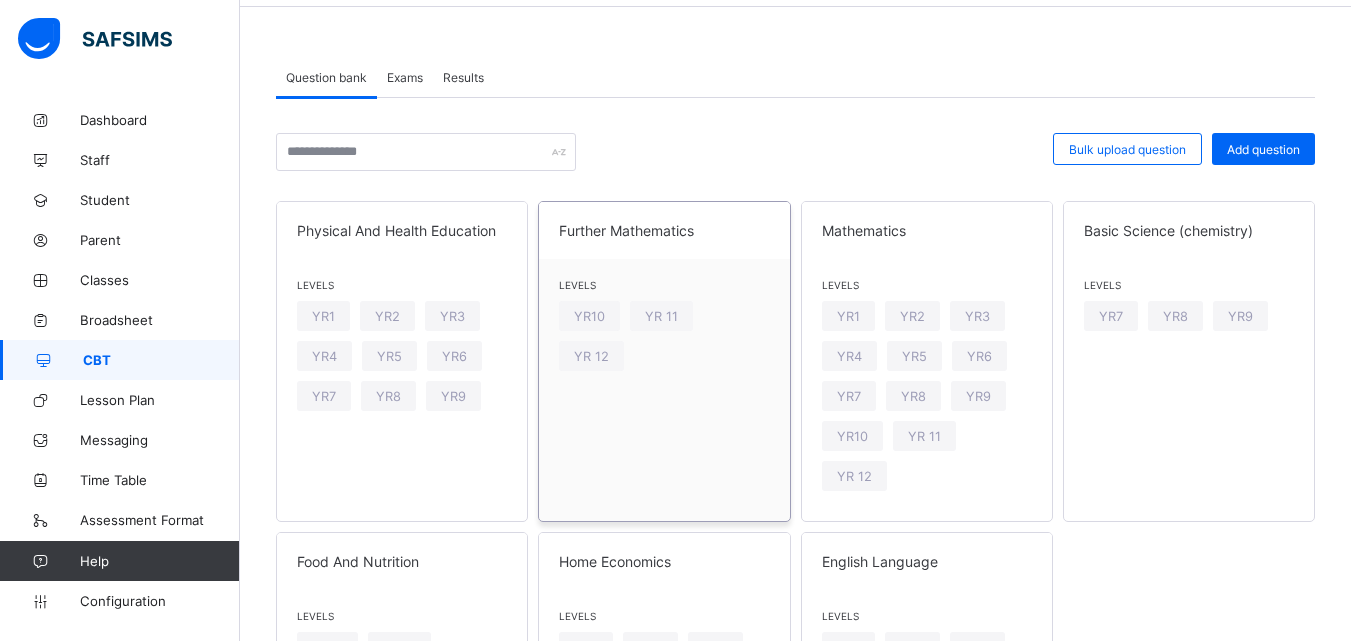 scroll, scrollTop: 0, scrollLeft: 0, axis: both 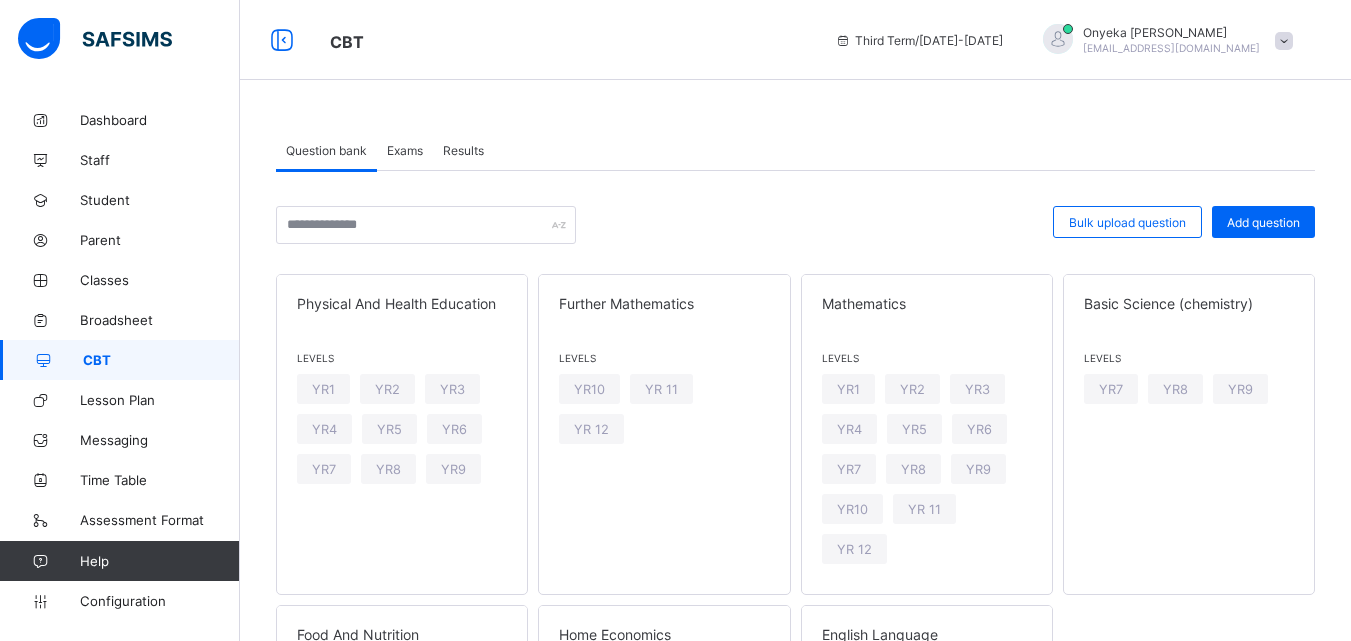 click on "Exams" at bounding box center (405, 150) 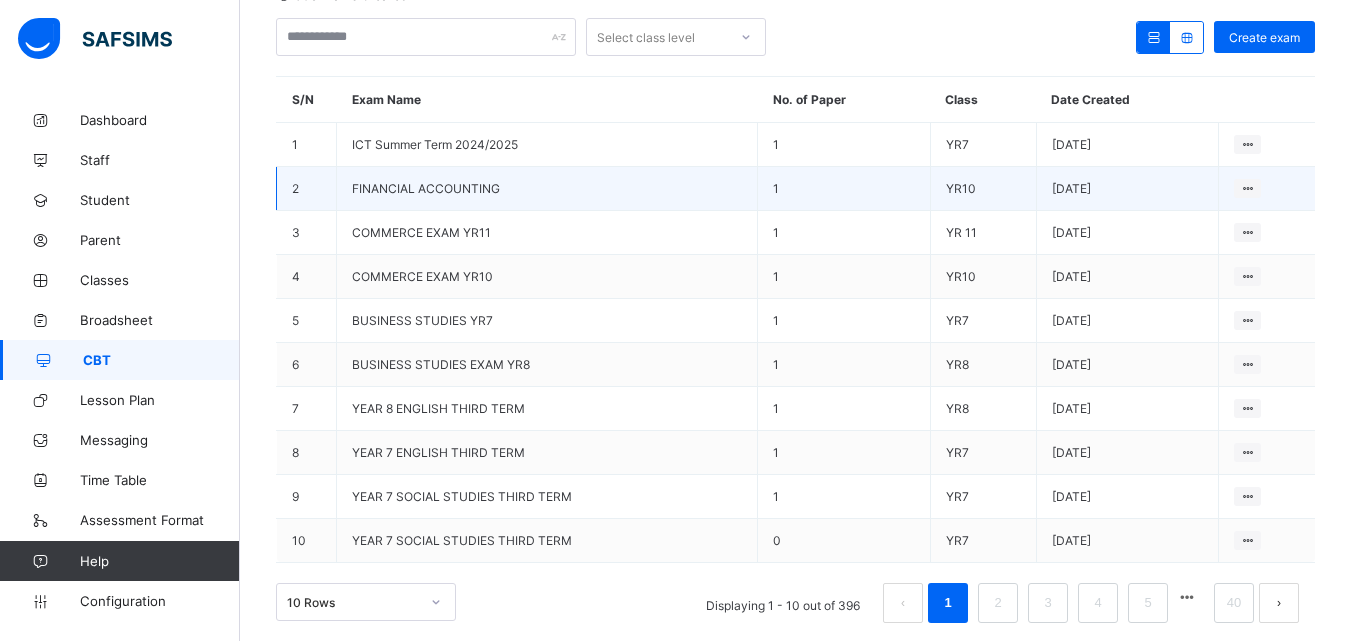 scroll, scrollTop: 260, scrollLeft: 0, axis: vertical 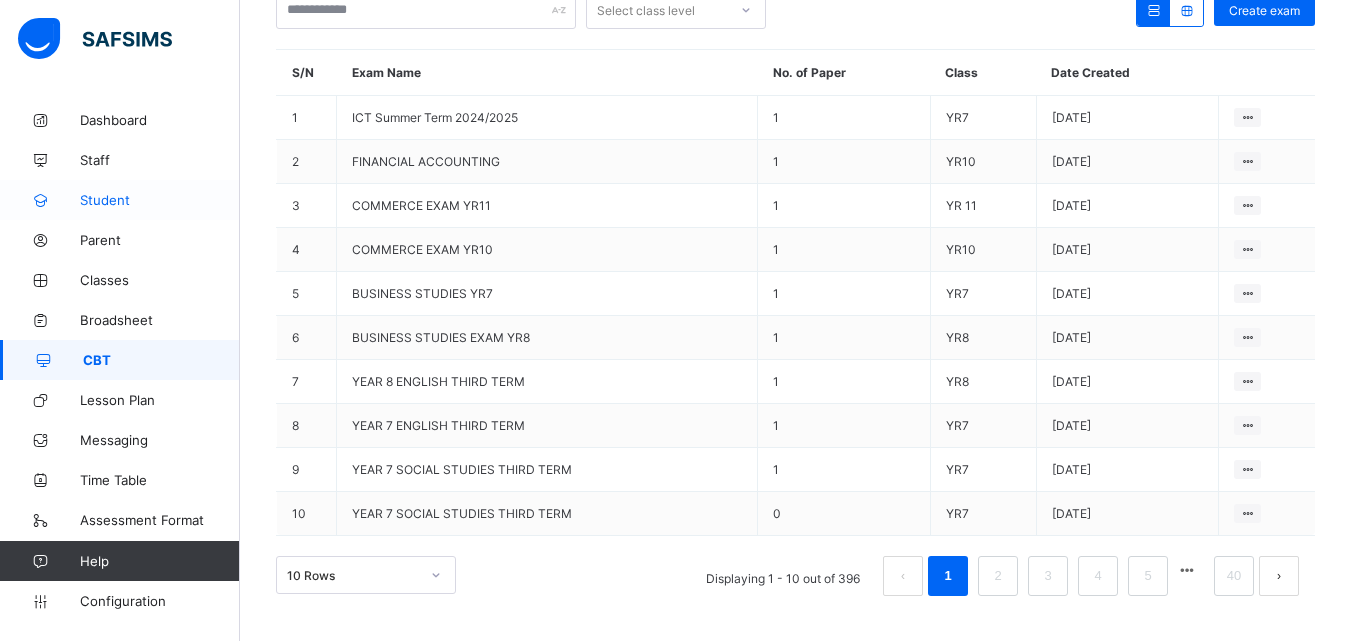 click on "Student" at bounding box center [160, 200] 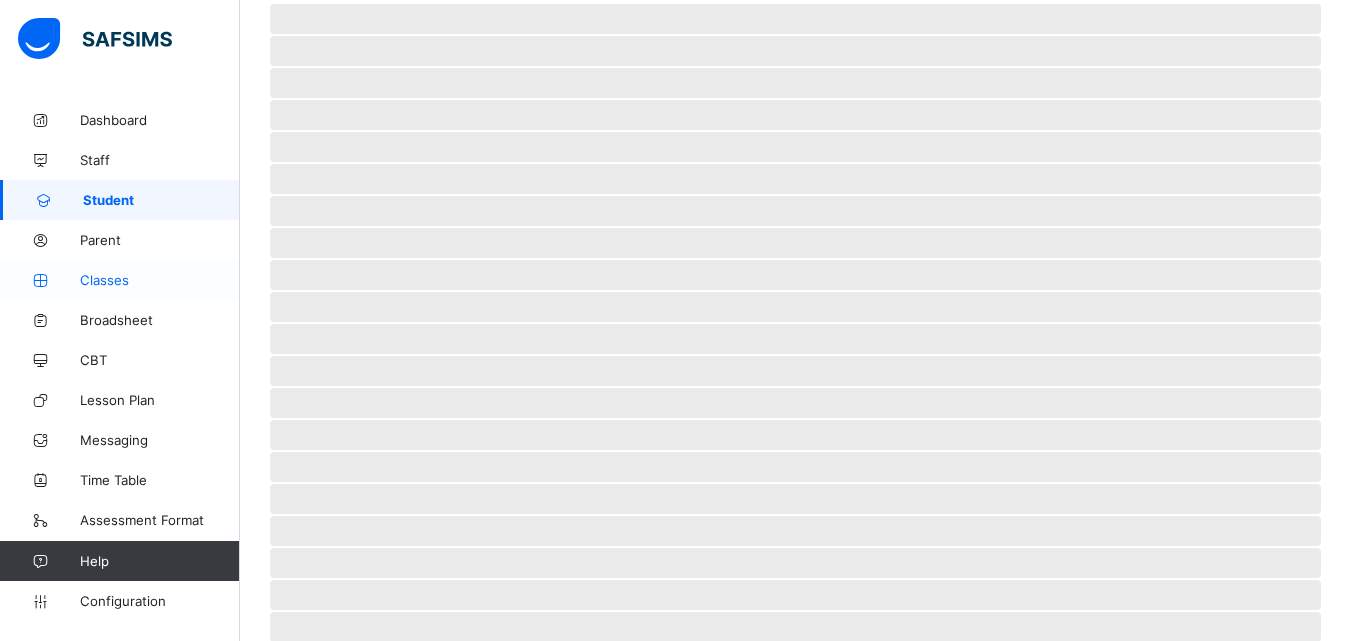 click on "Classes" at bounding box center [160, 280] 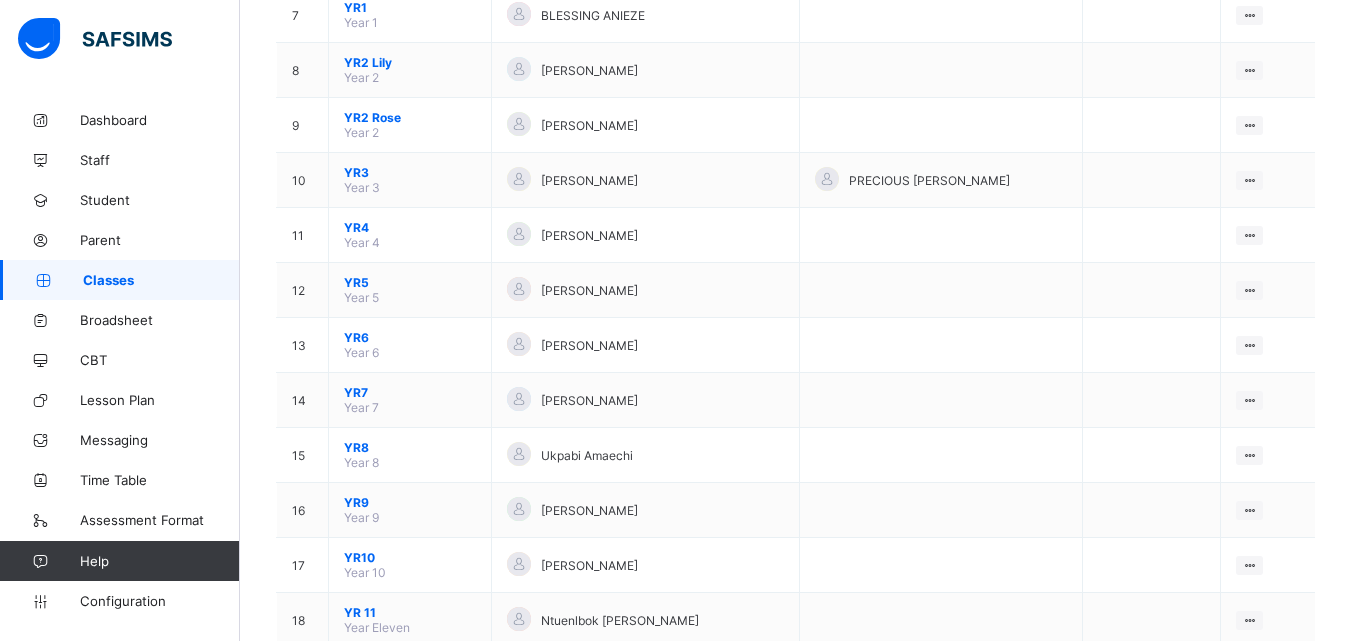 scroll, scrollTop: 600, scrollLeft: 0, axis: vertical 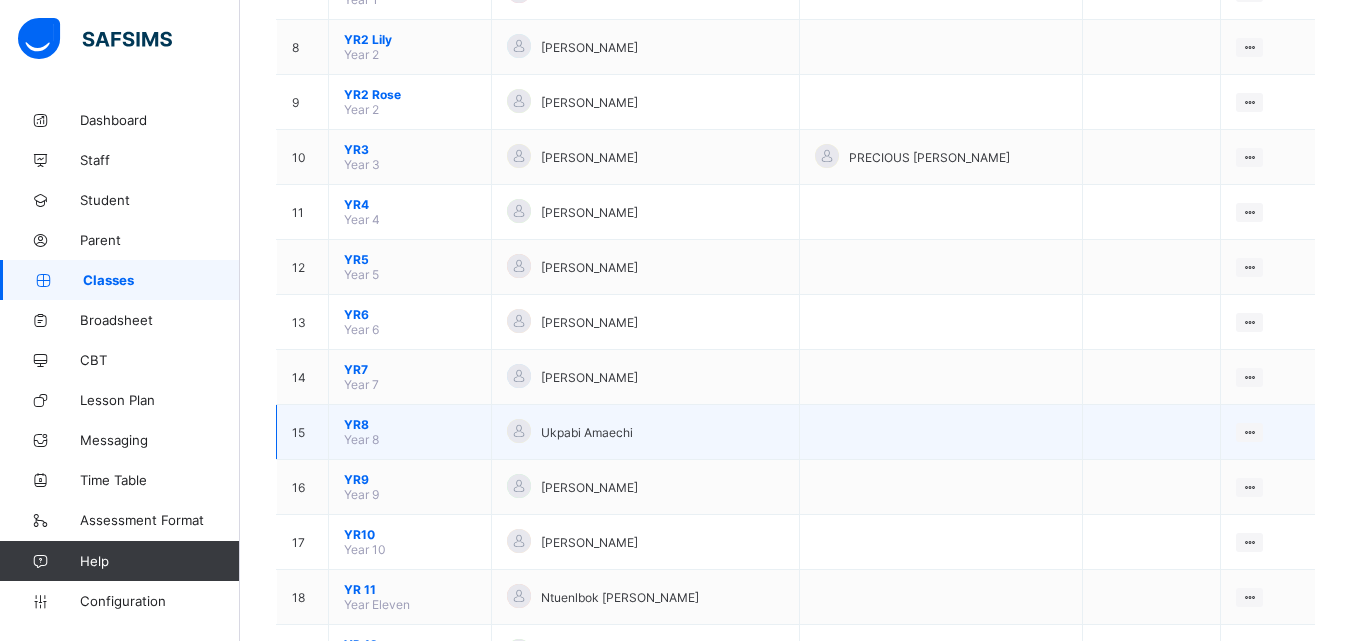 click on "YR8" at bounding box center (410, 424) 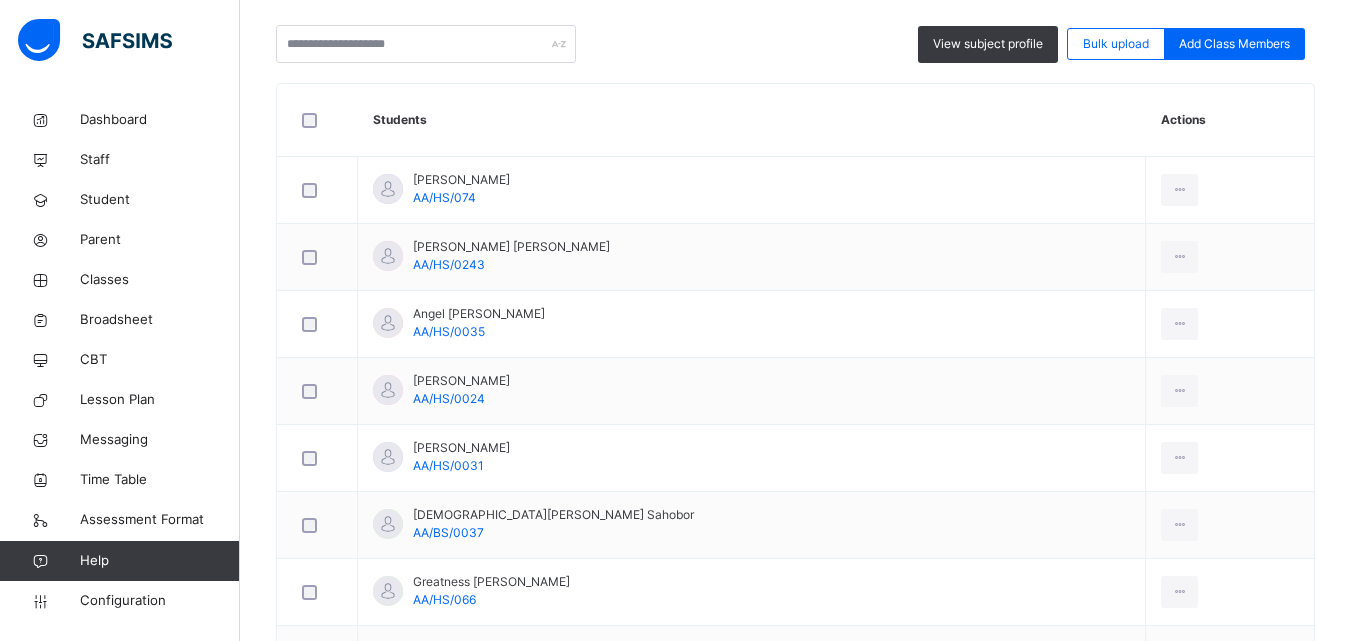 scroll, scrollTop: 0, scrollLeft: 0, axis: both 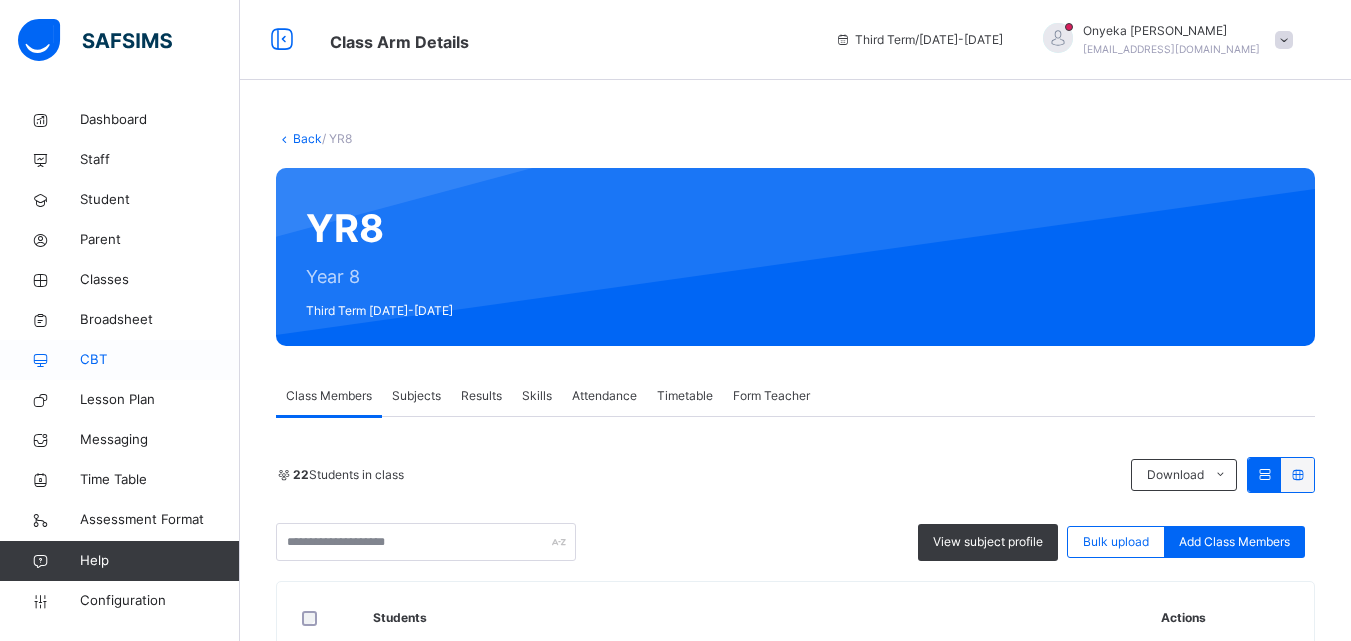click on "CBT" at bounding box center (160, 360) 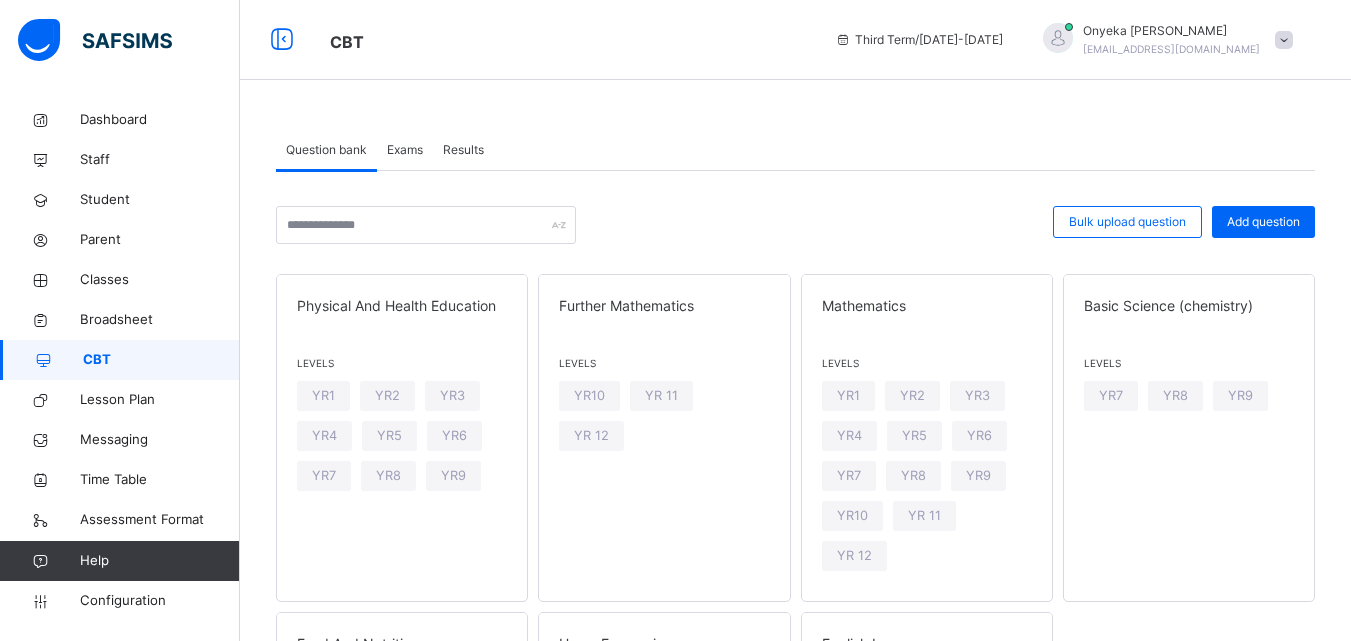 click on "Exams" at bounding box center [405, 150] 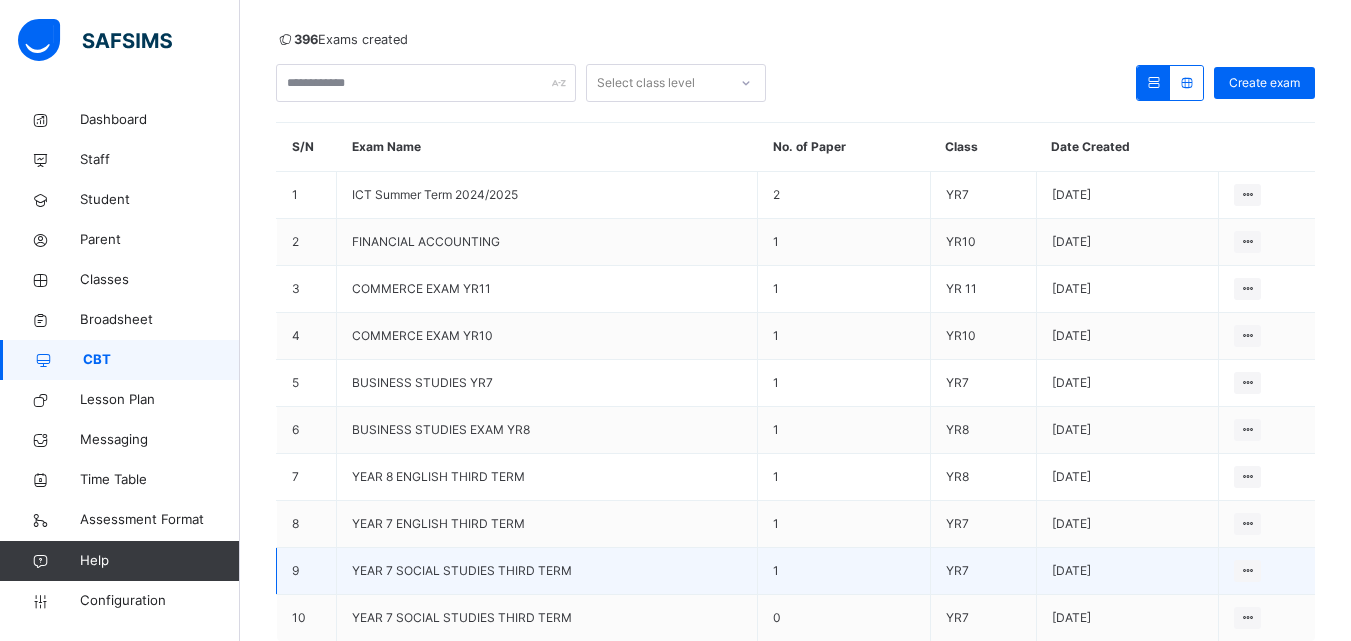 scroll, scrollTop: 297, scrollLeft: 0, axis: vertical 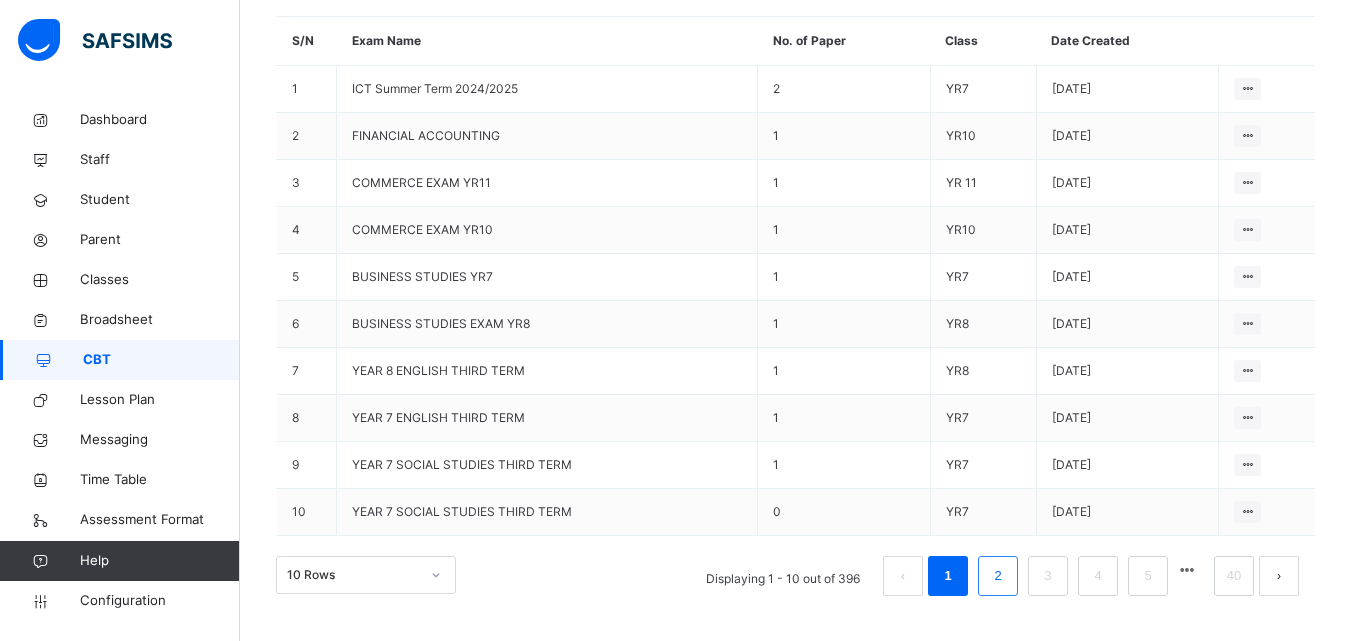 click on "2" at bounding box center [997, 576] 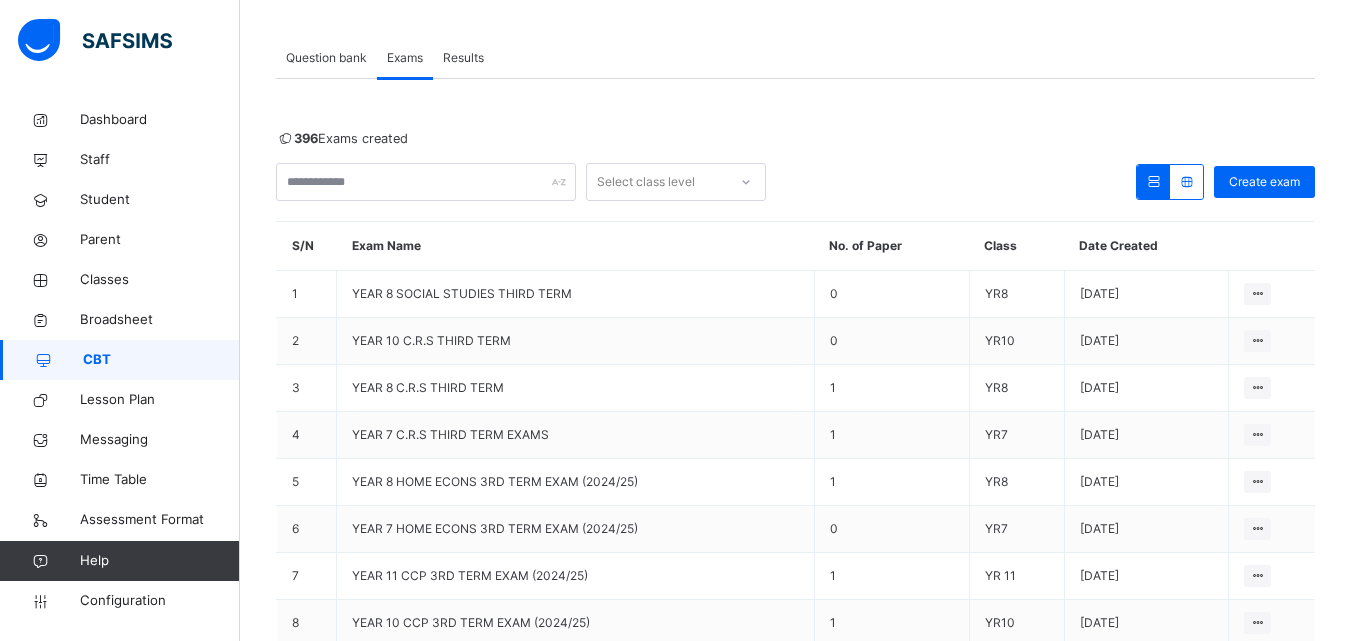 scroll, scrollTop: 297, scrollLeft: 0, axis: vertical 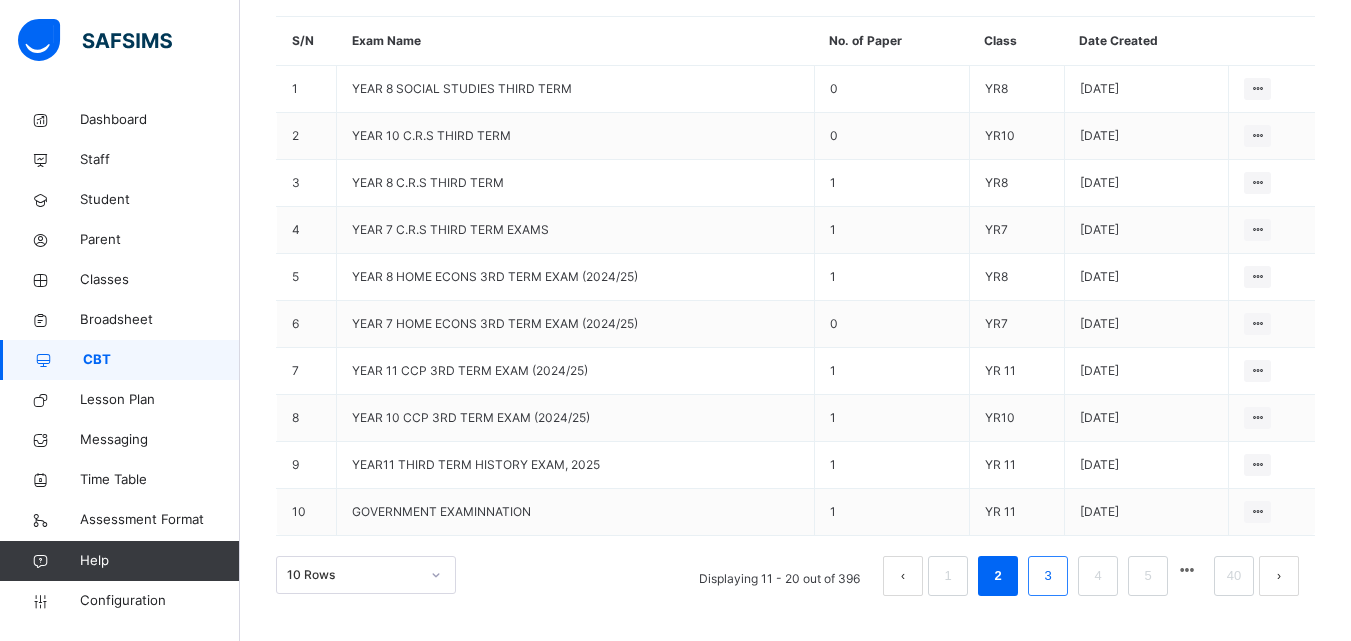 click on "3" at bounding box center [1047, 576] 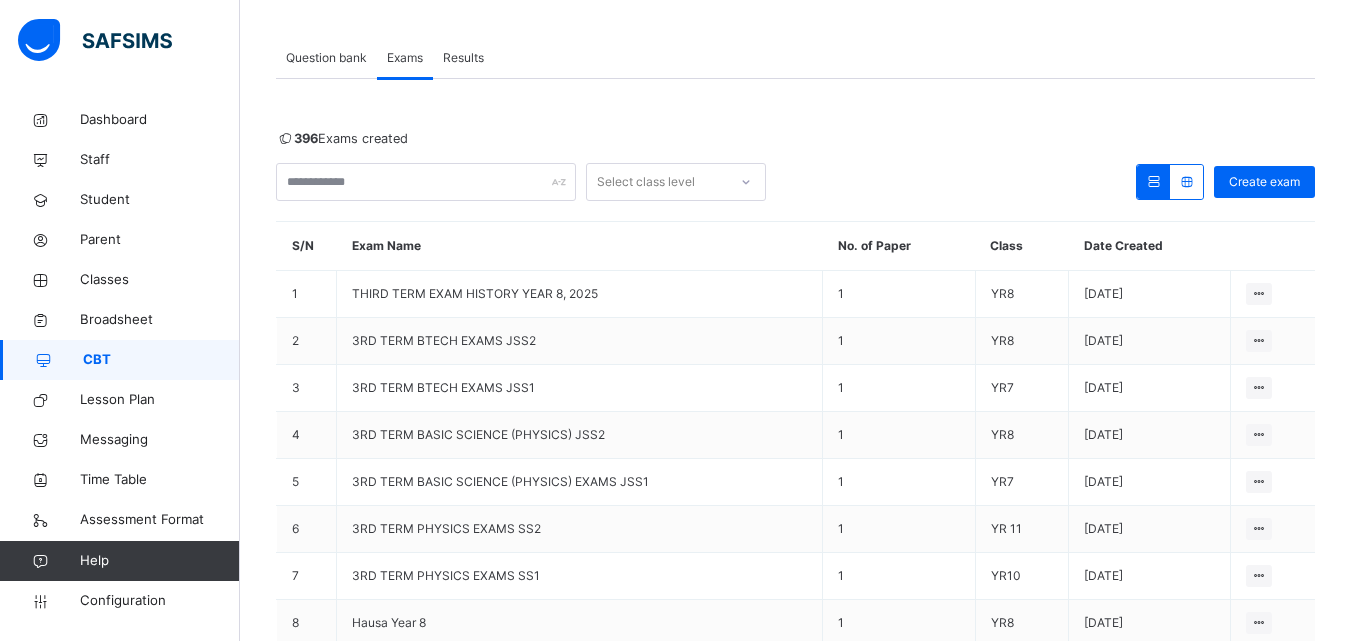 scroll, scrollTop: 297, scrollLeft: 0, axis: vertical 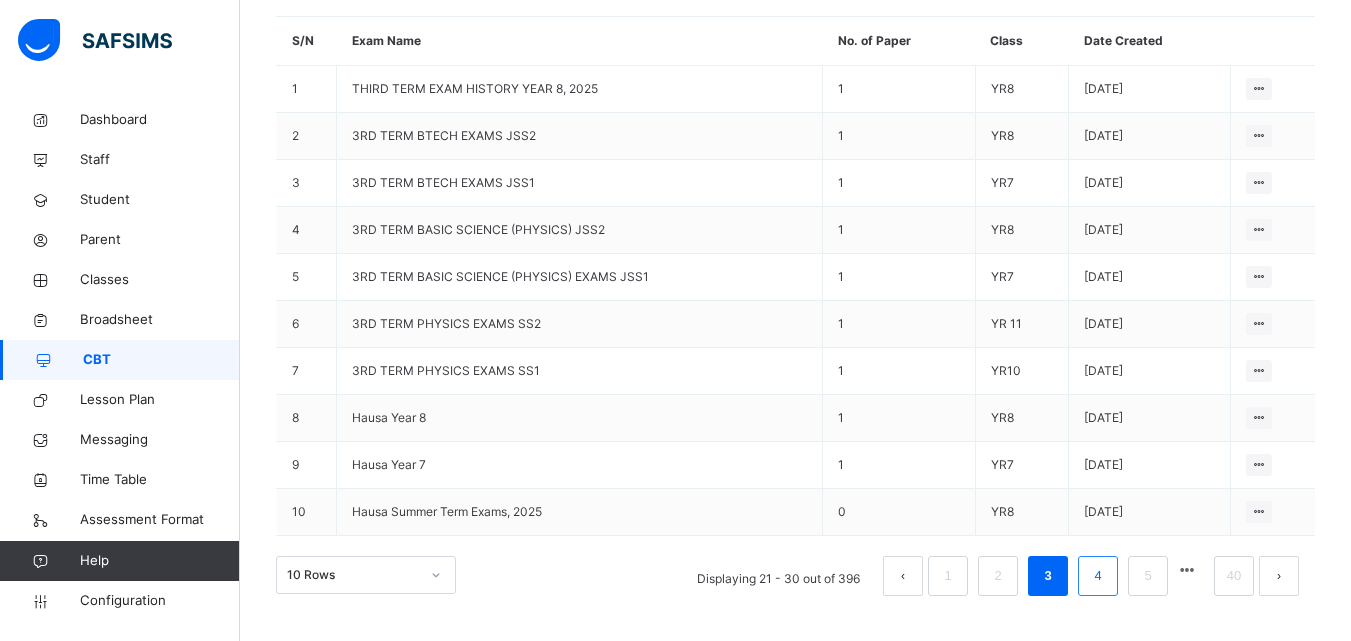click on "4" at bounding box center [1097, 576] 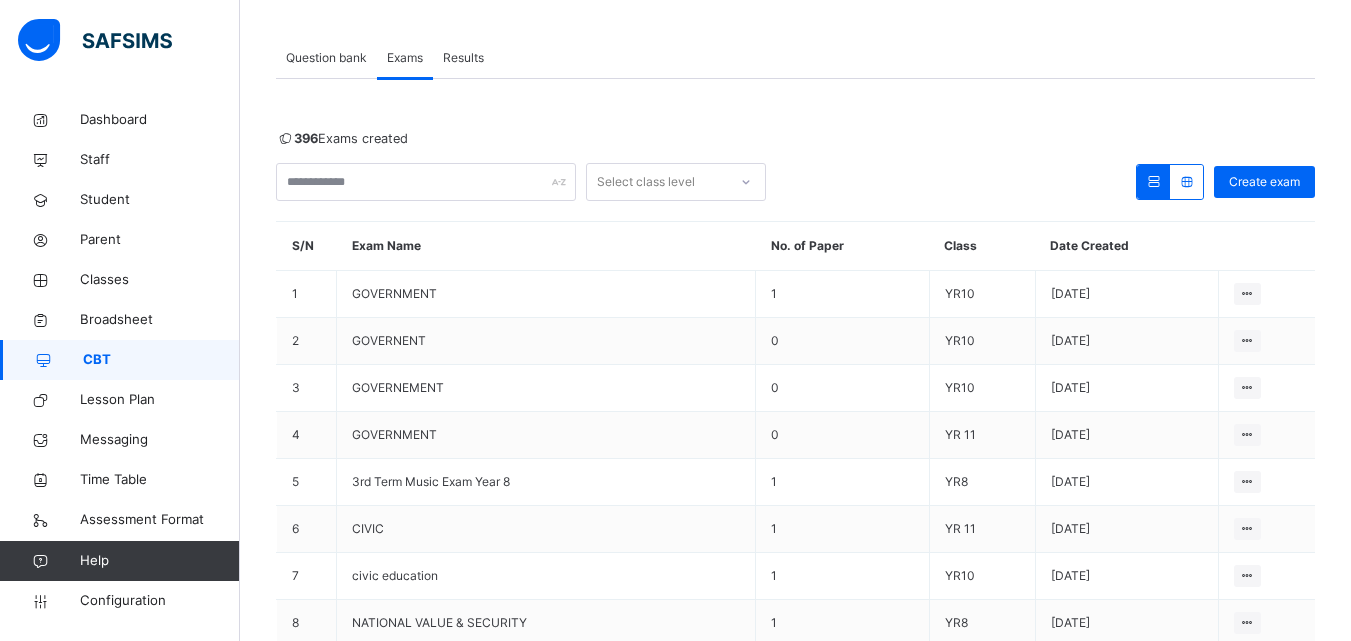 scroll, scrollTop: 297, scrollLeft: 0, axis: vertical 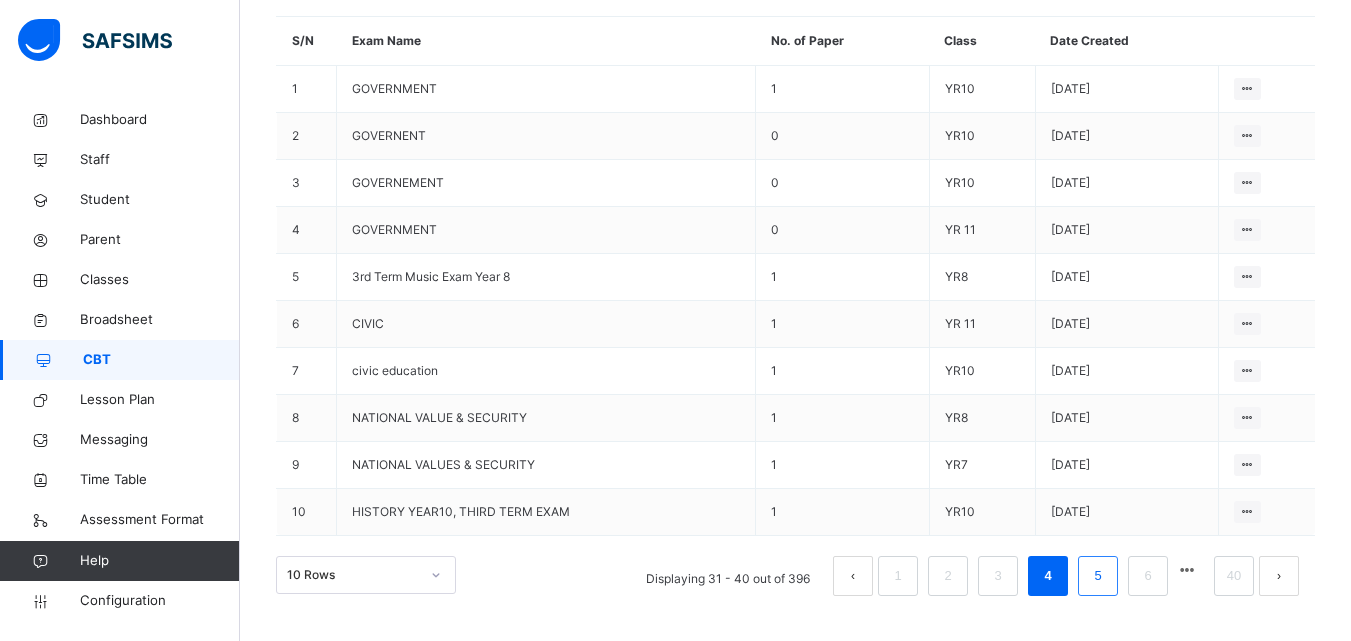 click on "5" at bounding box center [1097, 576] 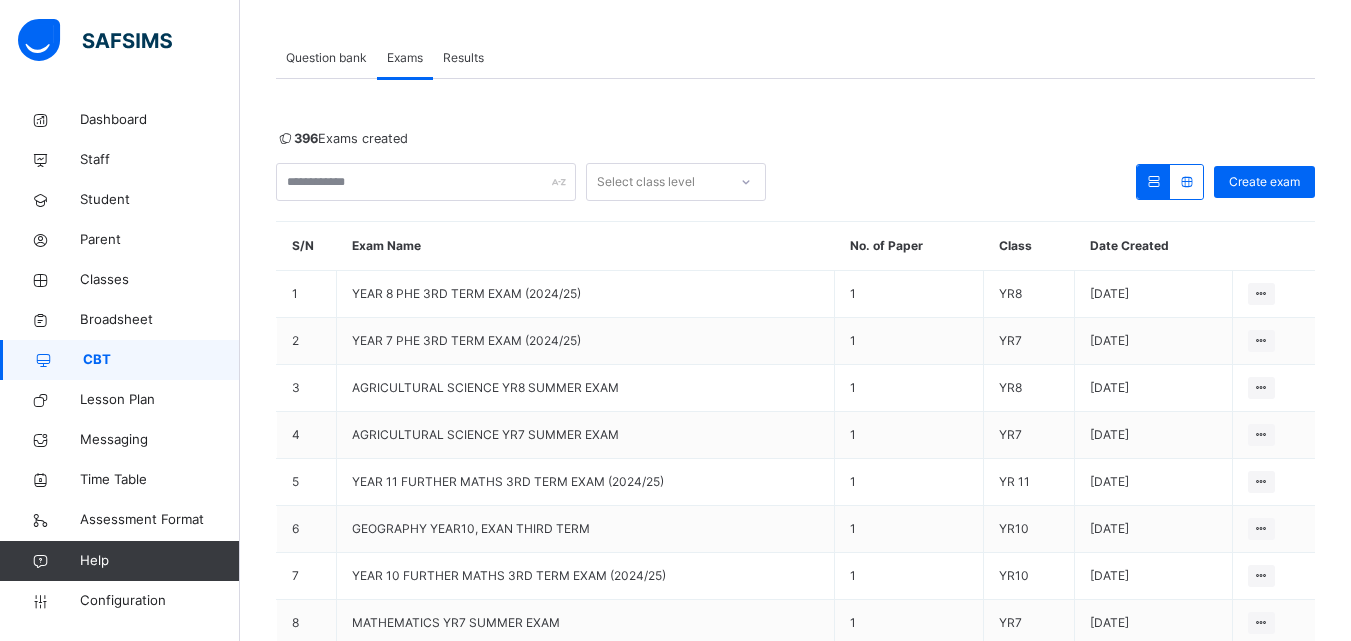 scroll, scrollTop: 297, scrollLeft: 0, axis: vertical 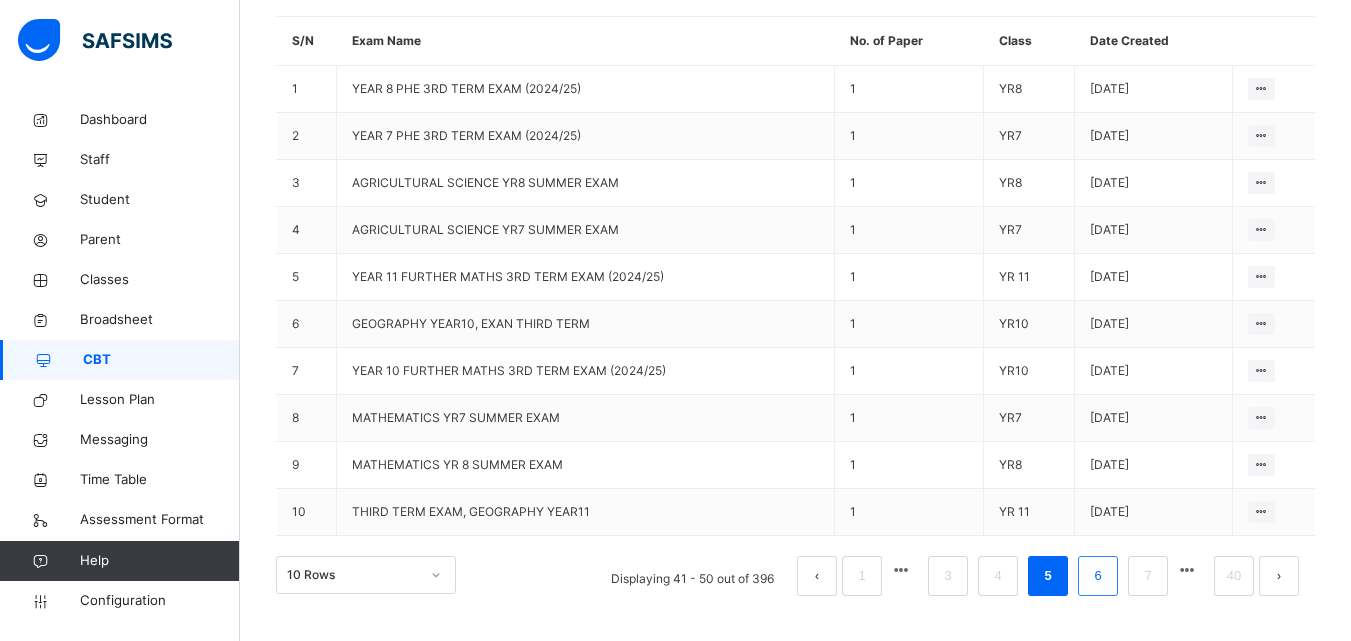 click on "6" at bounding box center [1098, 576] 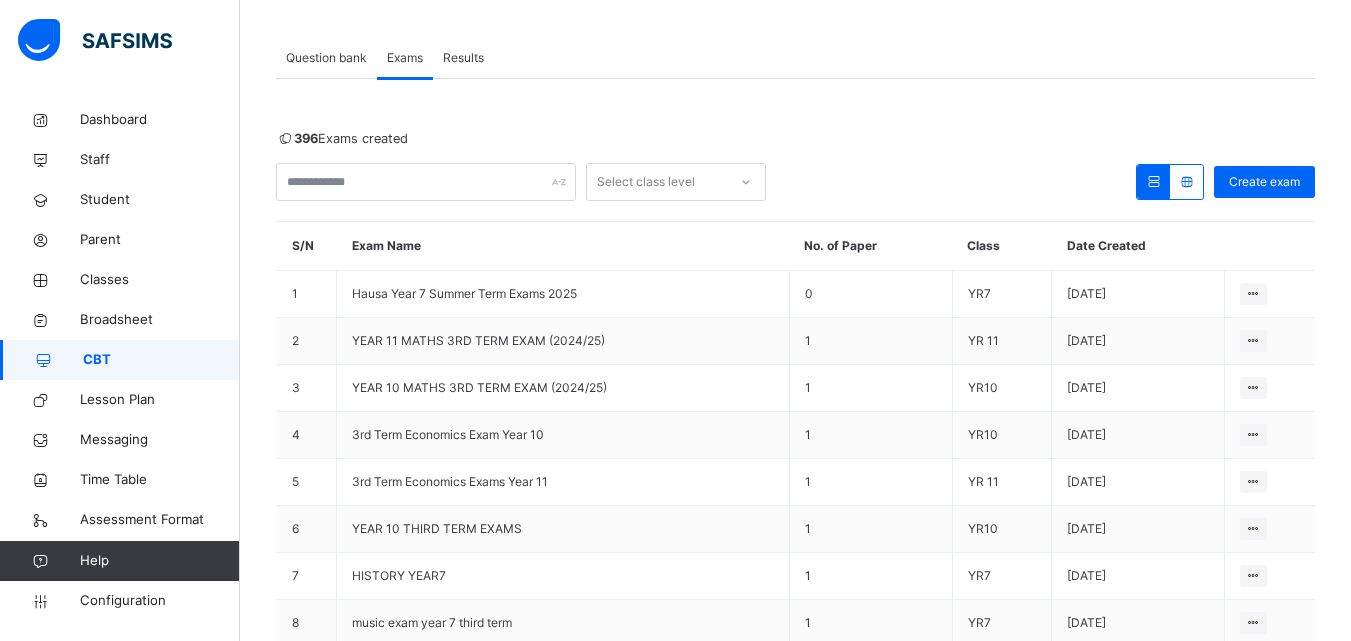 scroll, scrollTop: 297, scrollLeft: 0, axis: vertical 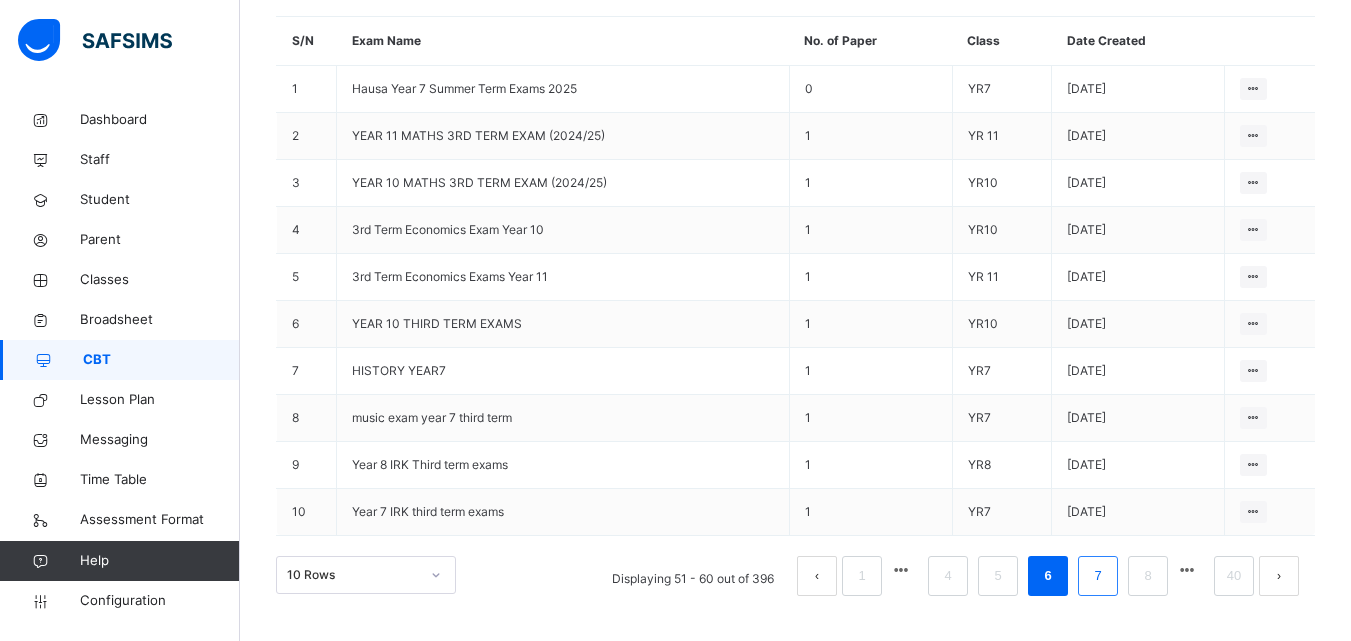 click on "7" at bounding box center (1097, 576) 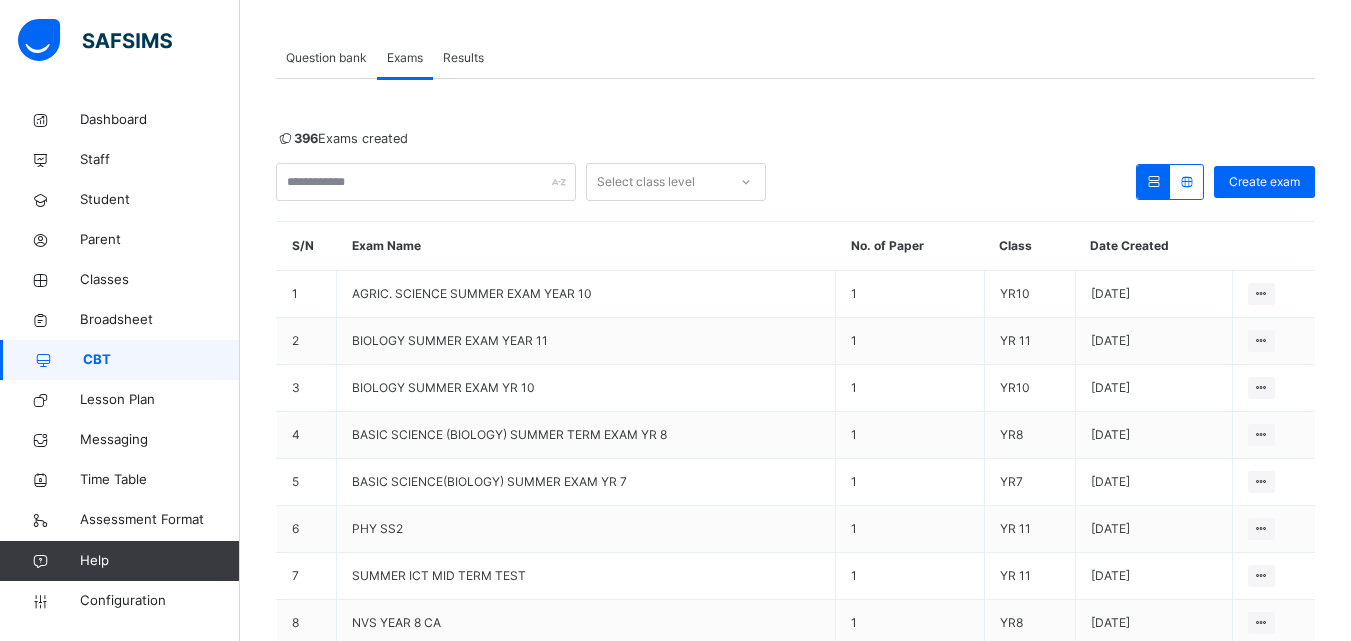 scroll, scrollTop: 297, scrollLeft: 0, axis: vertical 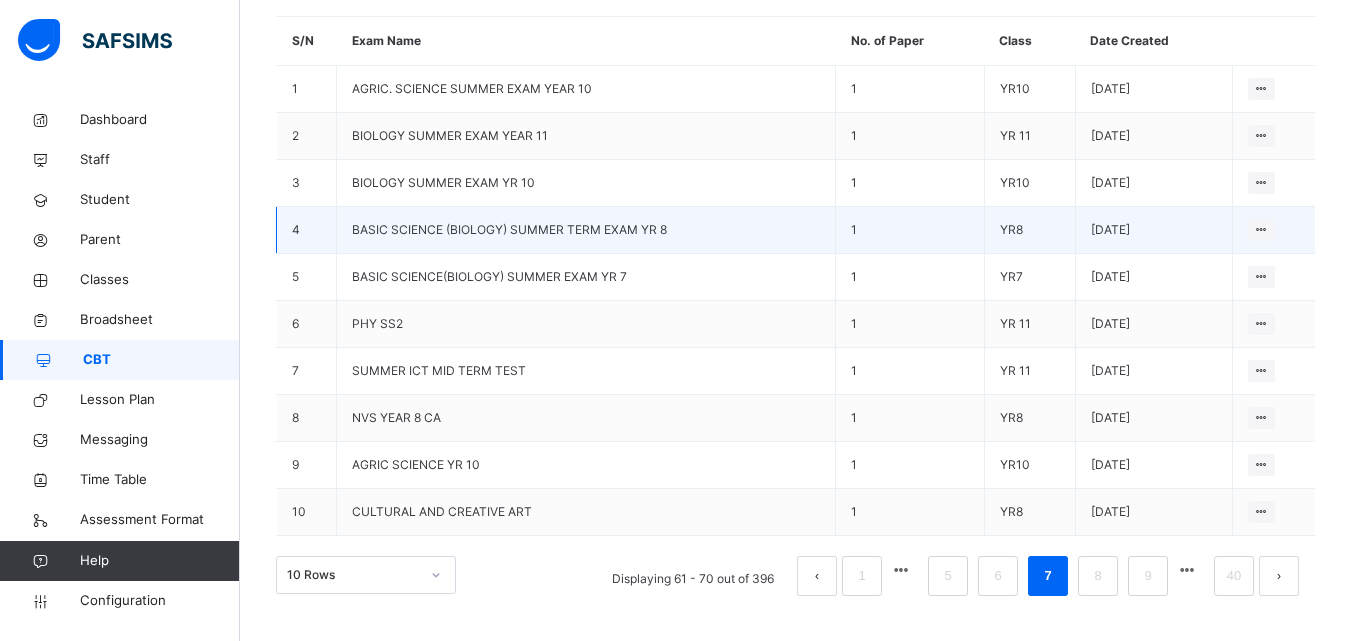 click on "BASIC SCIENCE (BIOLOGY) SUMMER TERM  EXAM YR 8" at bounding box center [509, 229] 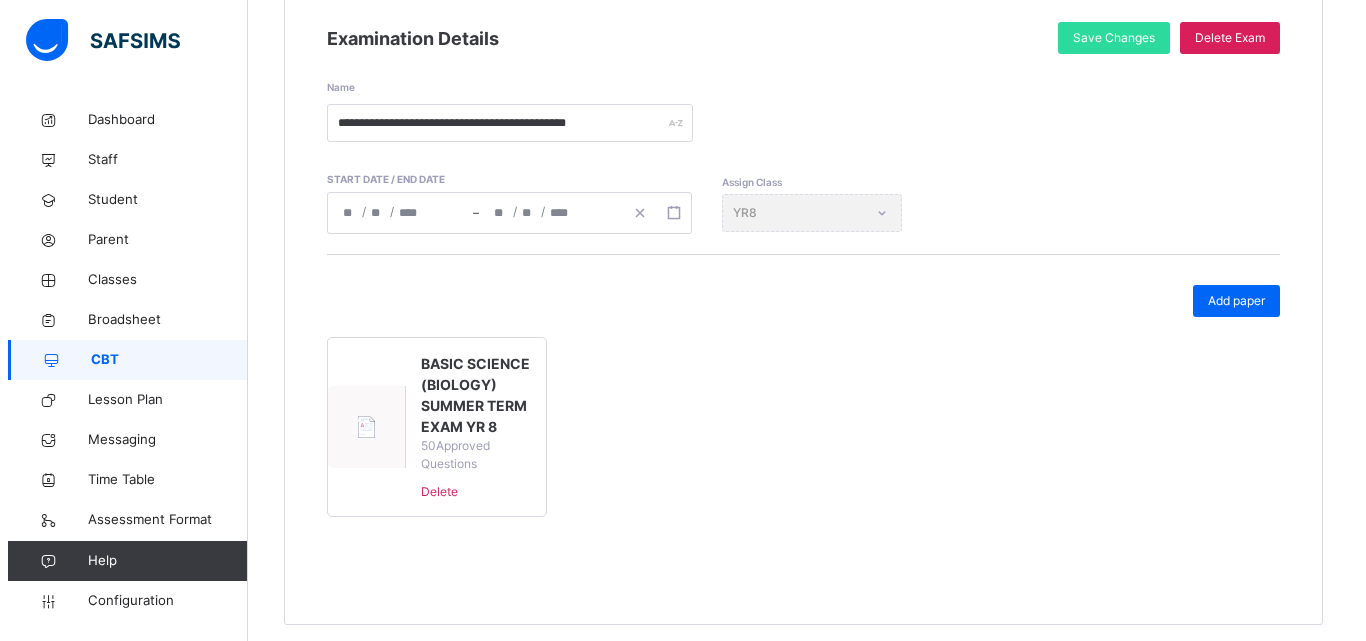 scroll, scrollTop: 309, scrollLeft: 0, axis: vertical 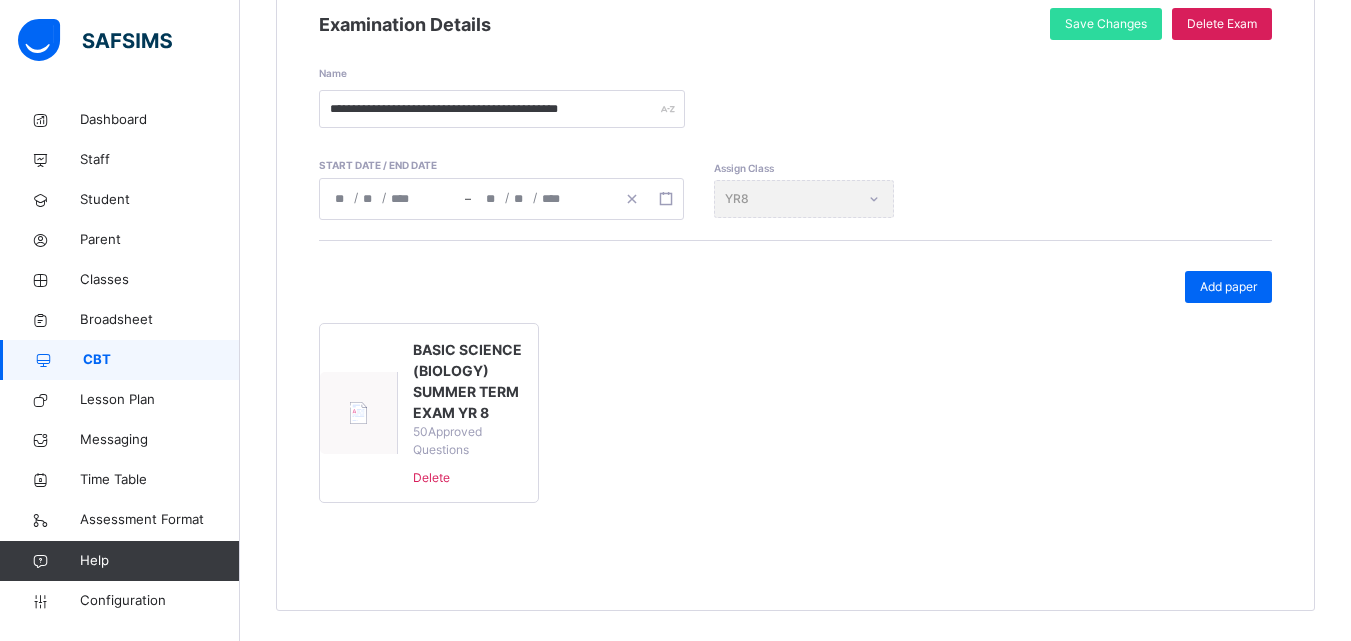 click on "BASIC SCIENCE (BIOLOGY) SUMMER TERM EXAM YR 8" at bounding box center [468, 381] 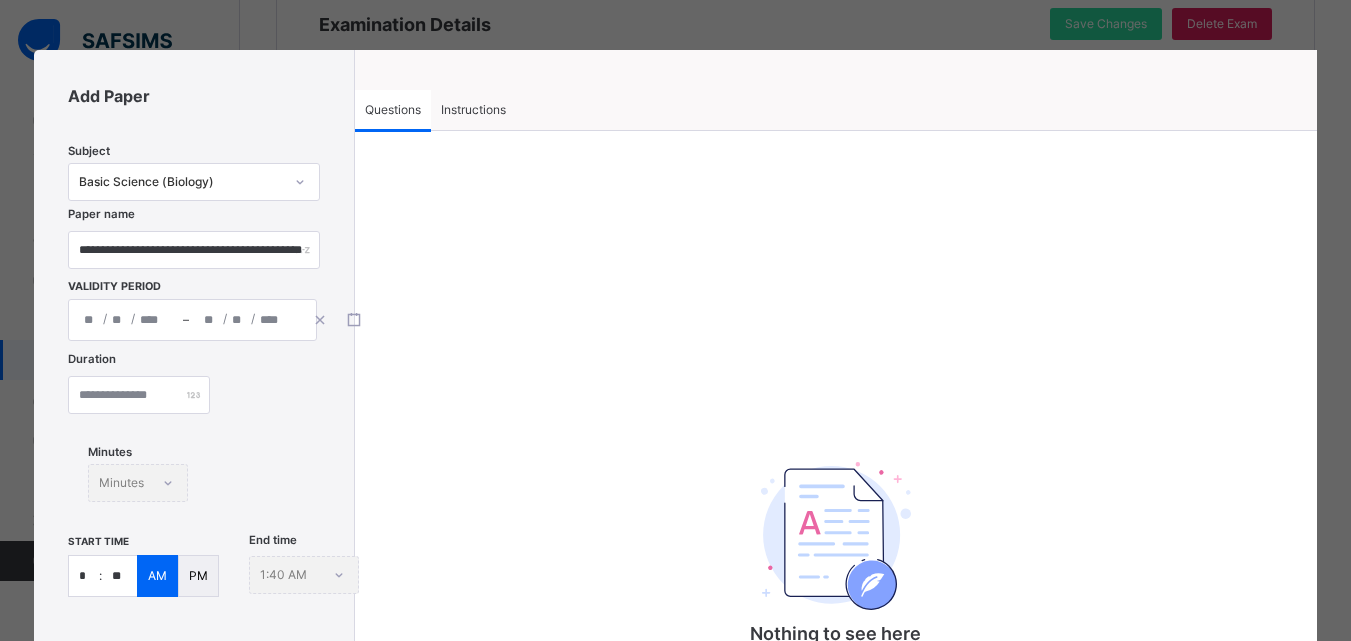type on "**********" 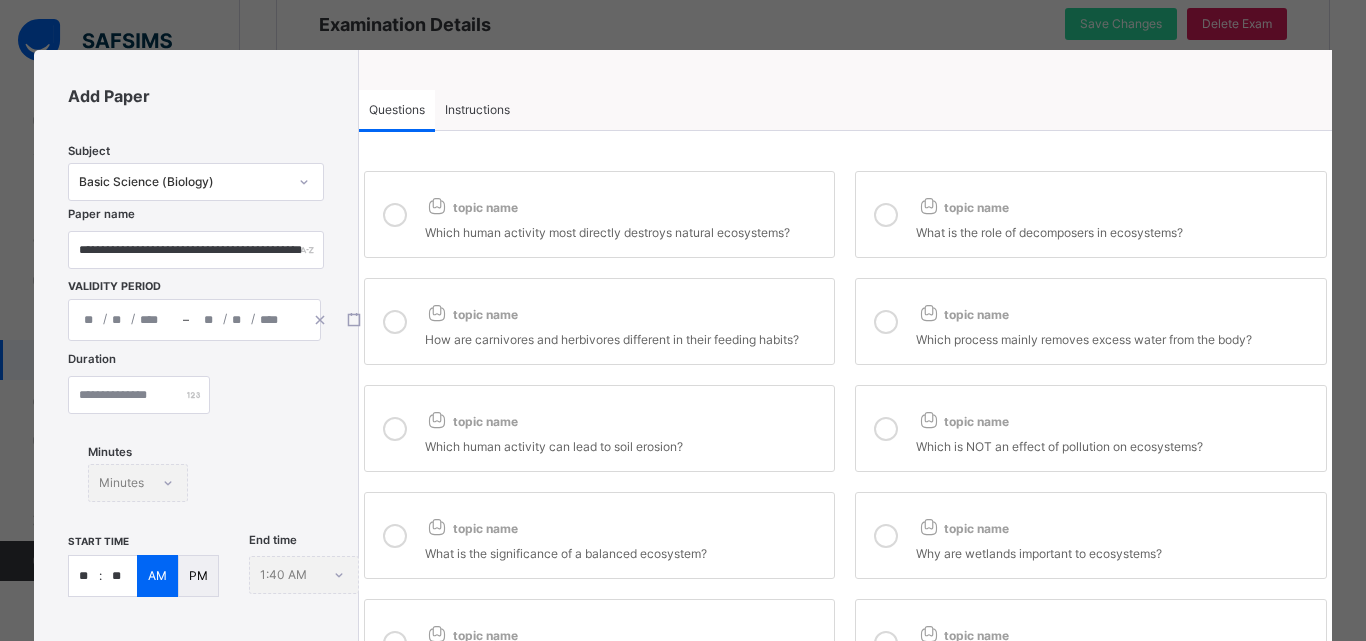 click on "**" at bounding box center [84, 576] 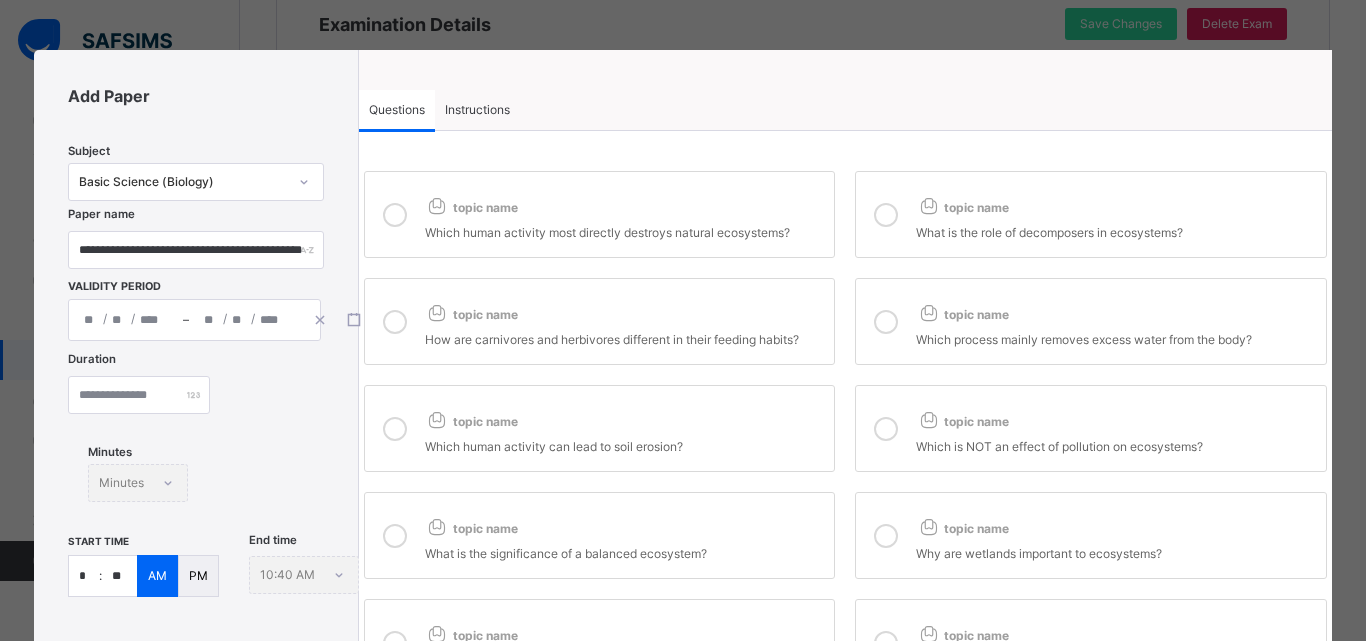 type on "*" 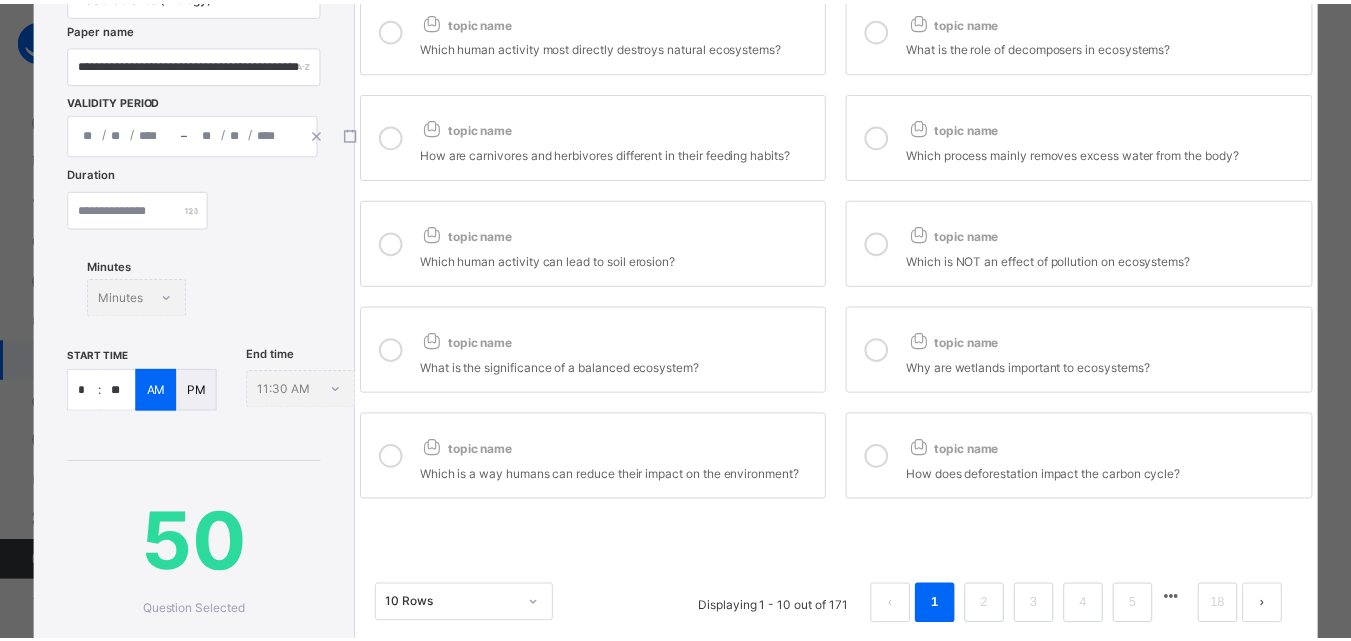 scroll, scrollTop: 431, scrollLeft: 0, axis: vertical 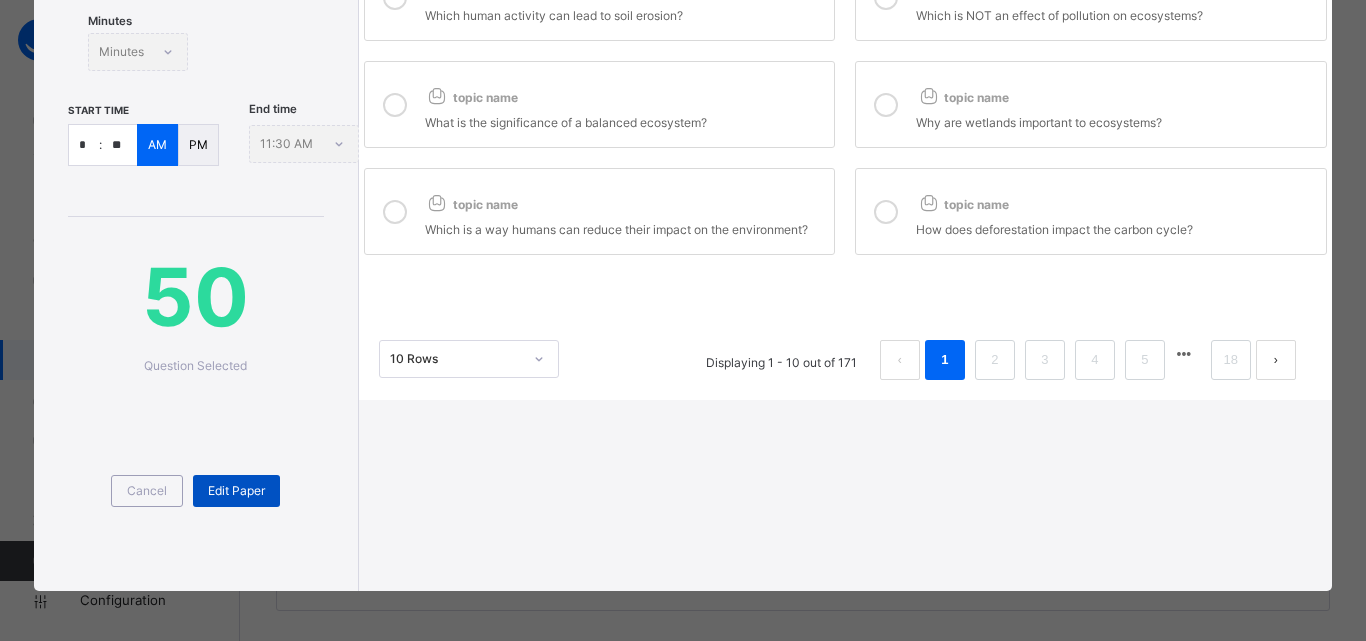 type on "**" 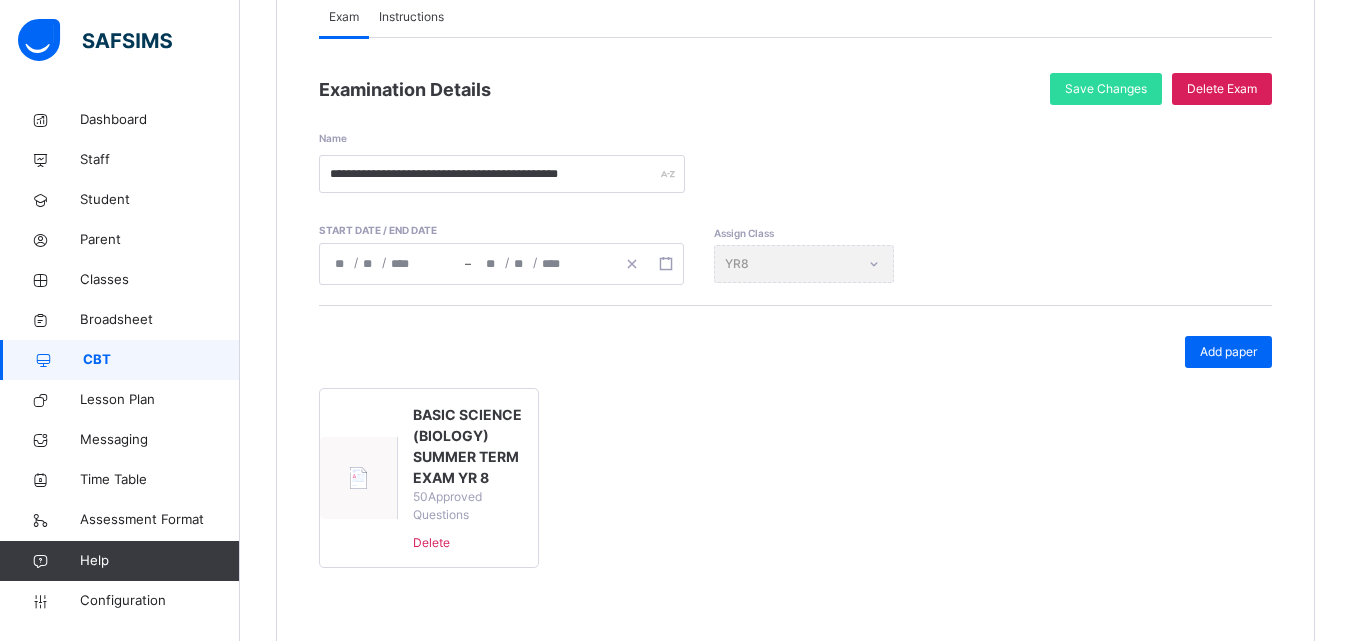 scroll, scrollTop: 209, scrollLeft: 0, axis: vertical 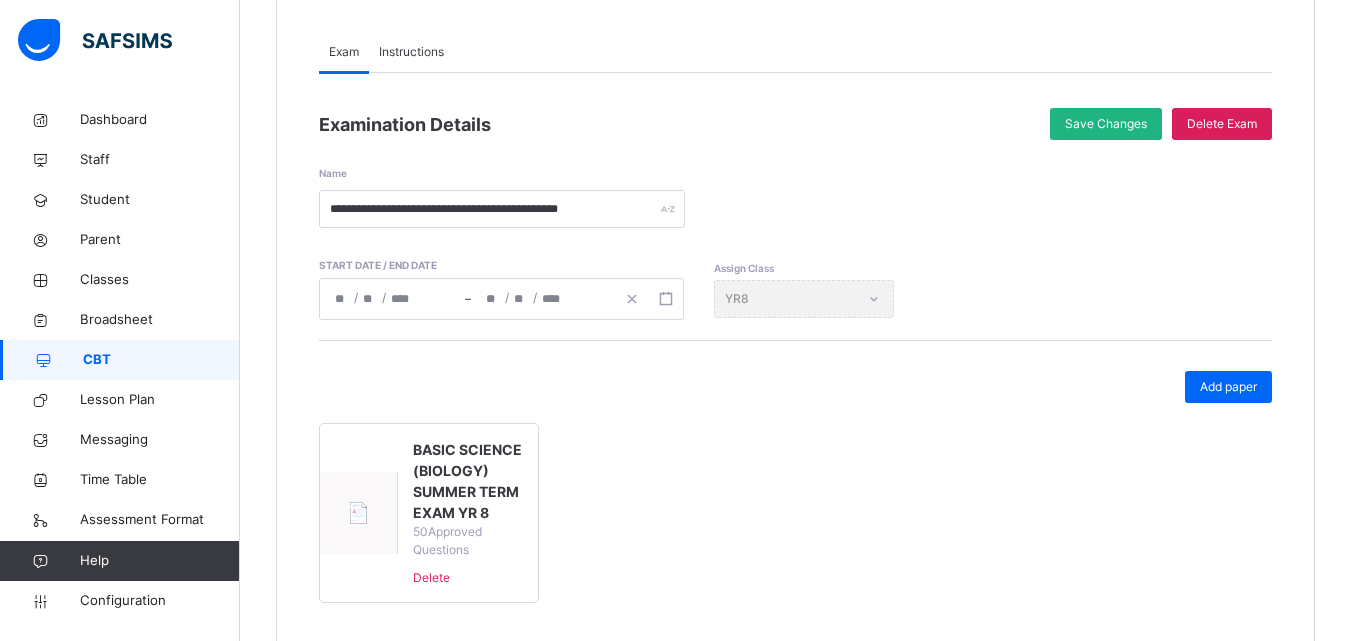 click on "Save Changes" at bounding box center [1106, 124] 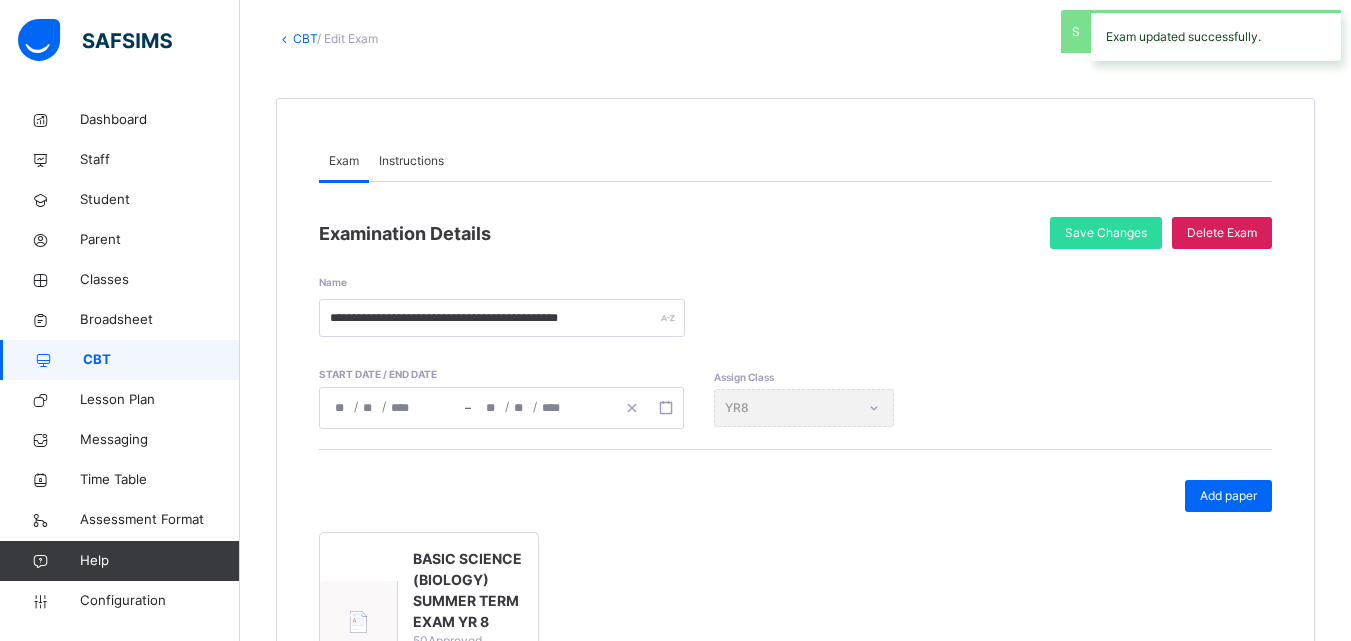 scroll, scrollTop: 0, scrollLeft: 0, axis: both 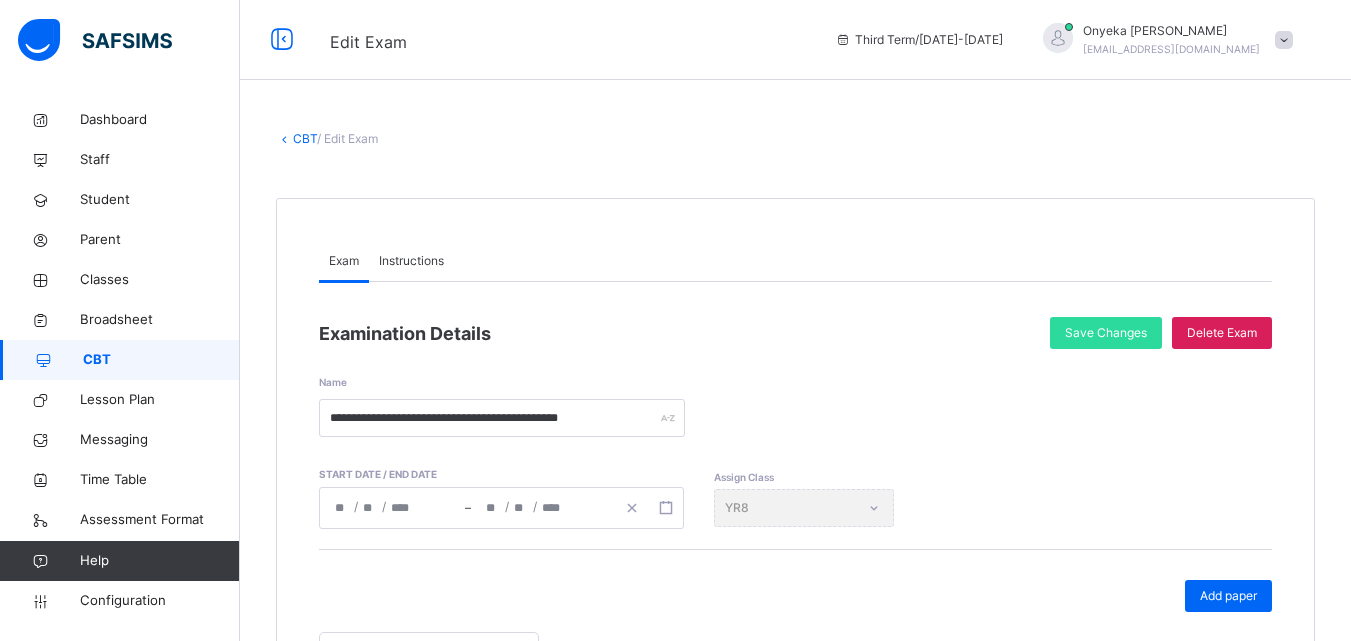 click on "CBT" at bounding box center [120, 360] 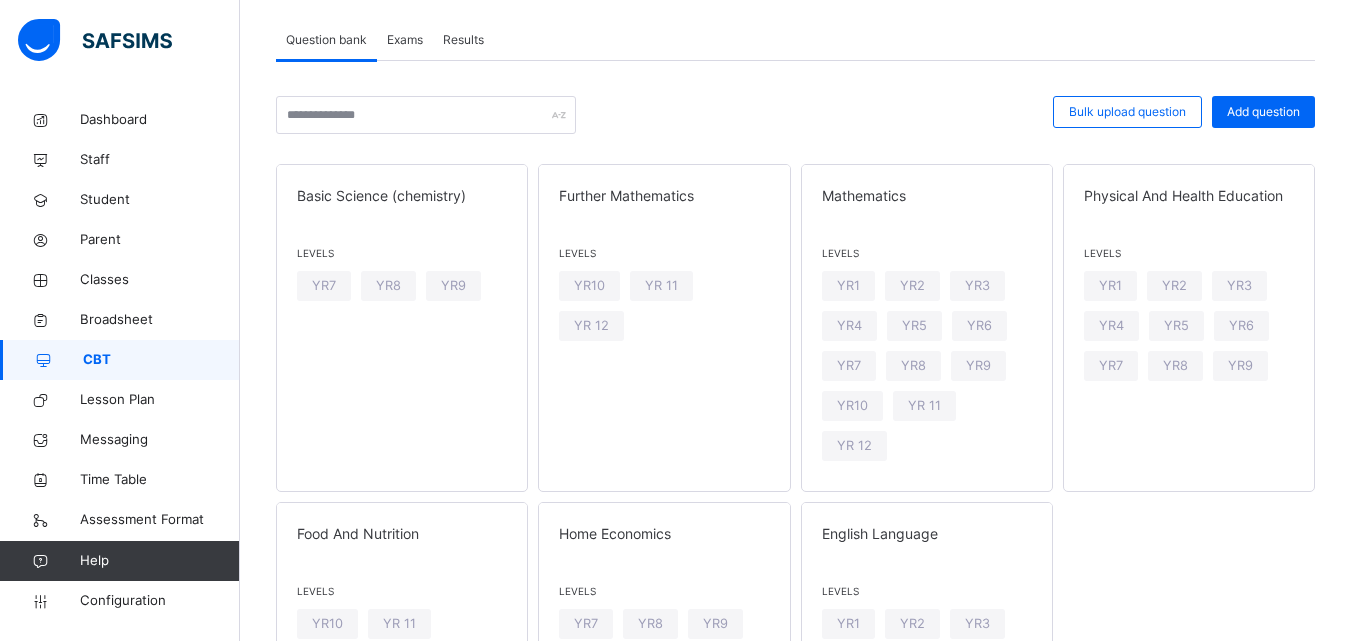 scroll, scrollTop: 59, scrollLeft: 0, axis: vertical 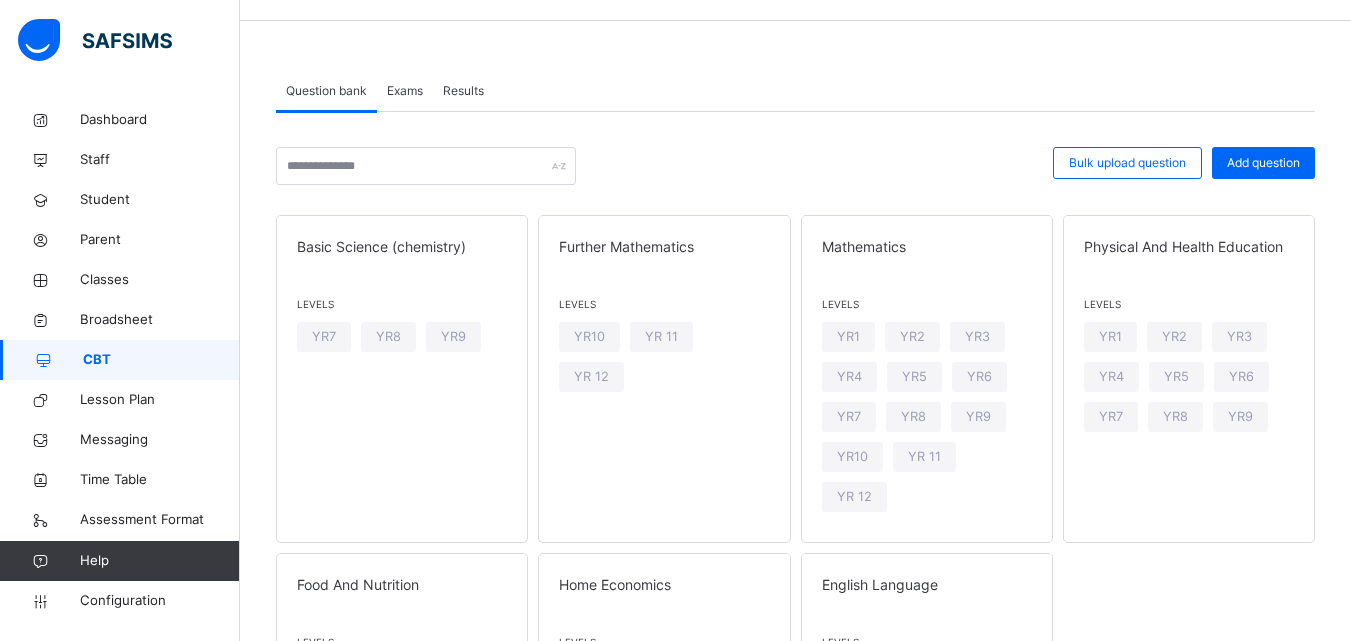 click on "Exams" at bounding box center [405, 91] 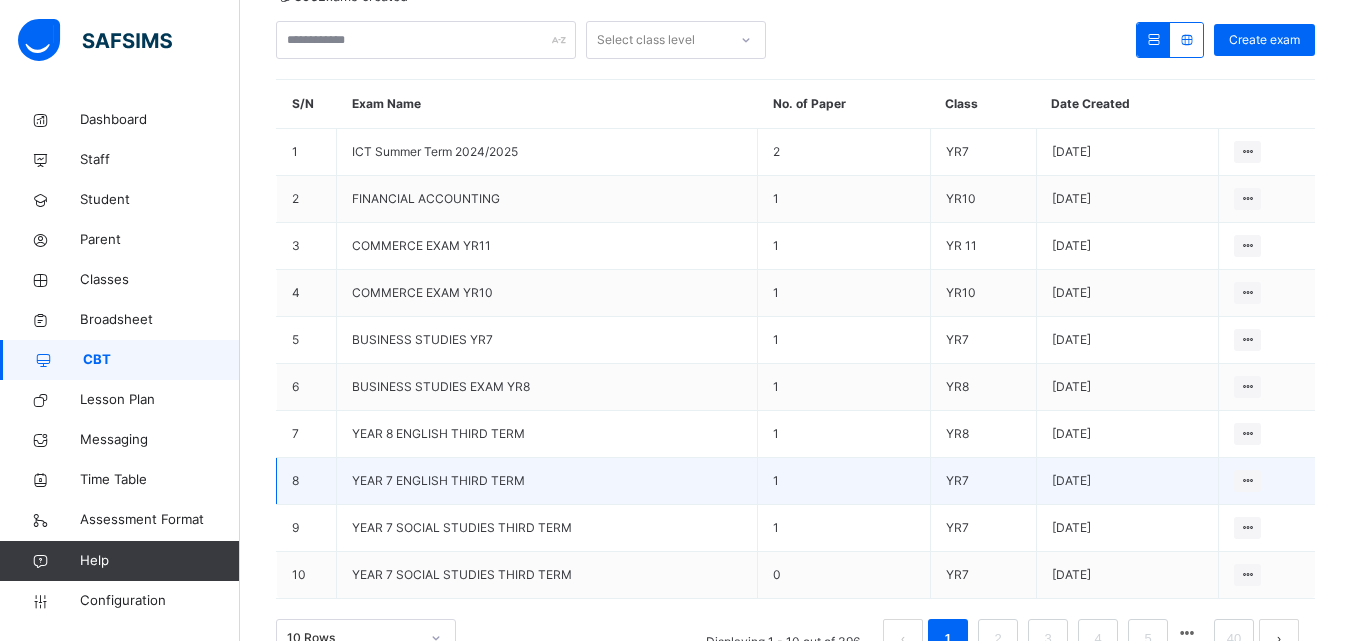 scroll, scrollTop: 297, scrollLeft: 0, axis: vertical 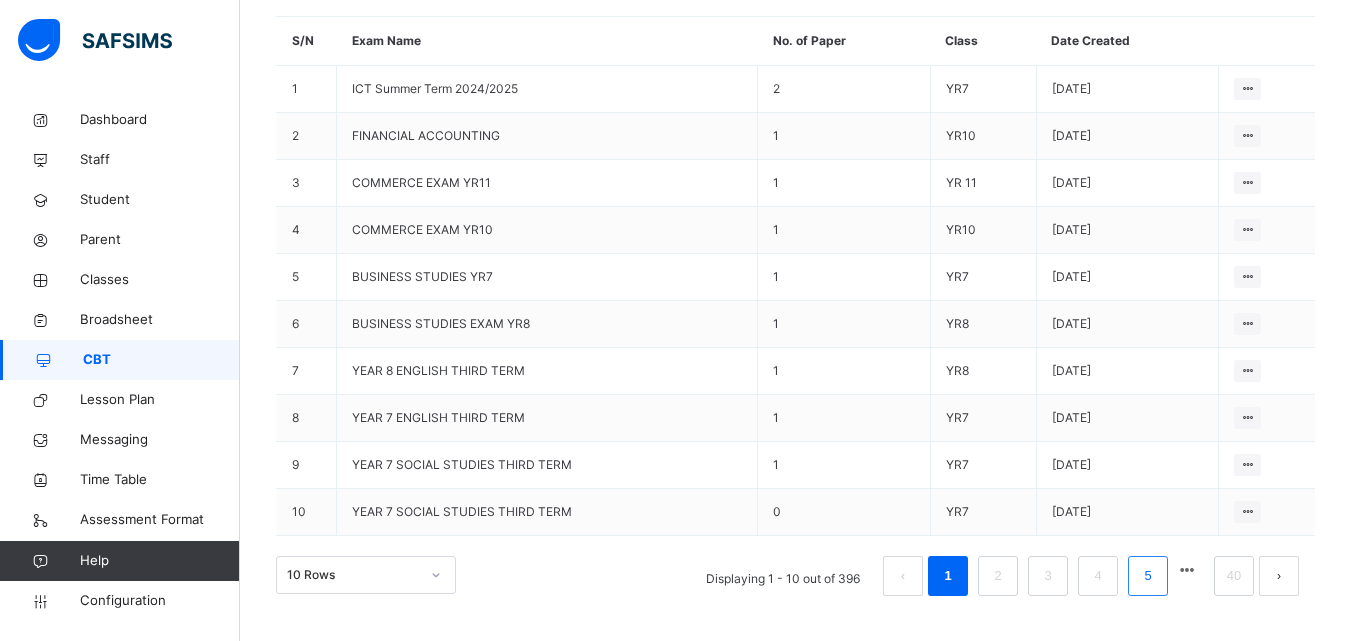 click on "5" at bounding box center [1147, 576] 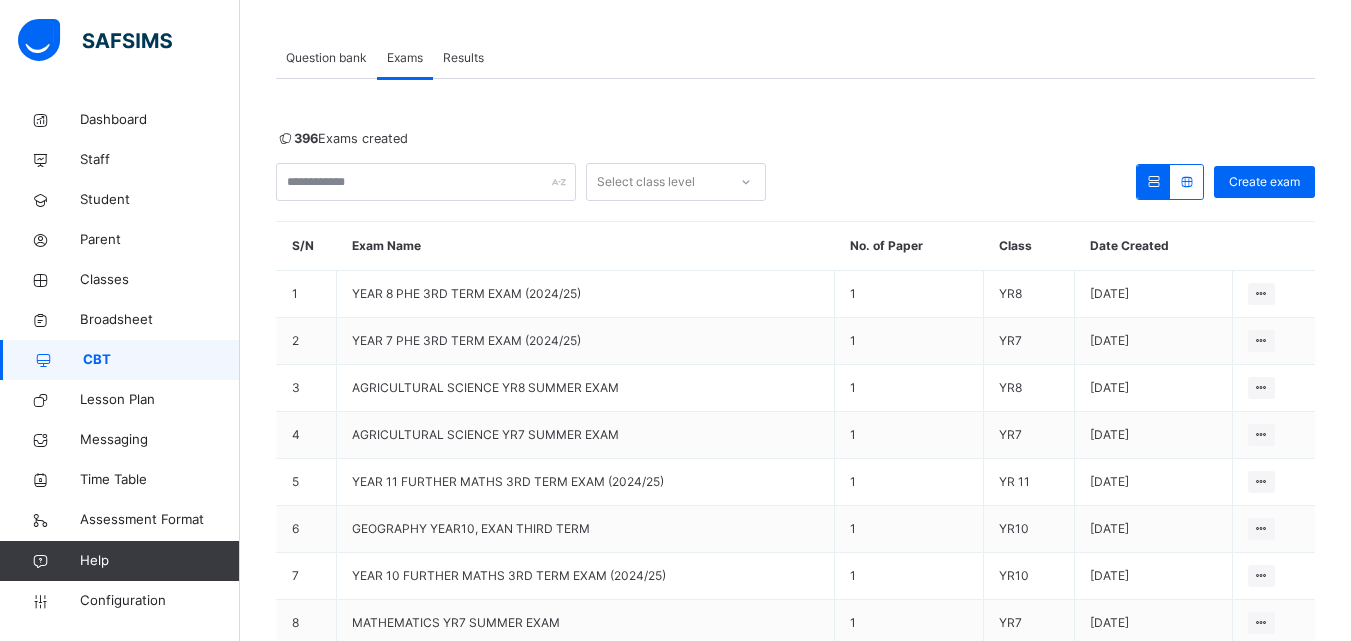 scroll, scrollTop: 297, scrollLeft: 0, axis: vertical 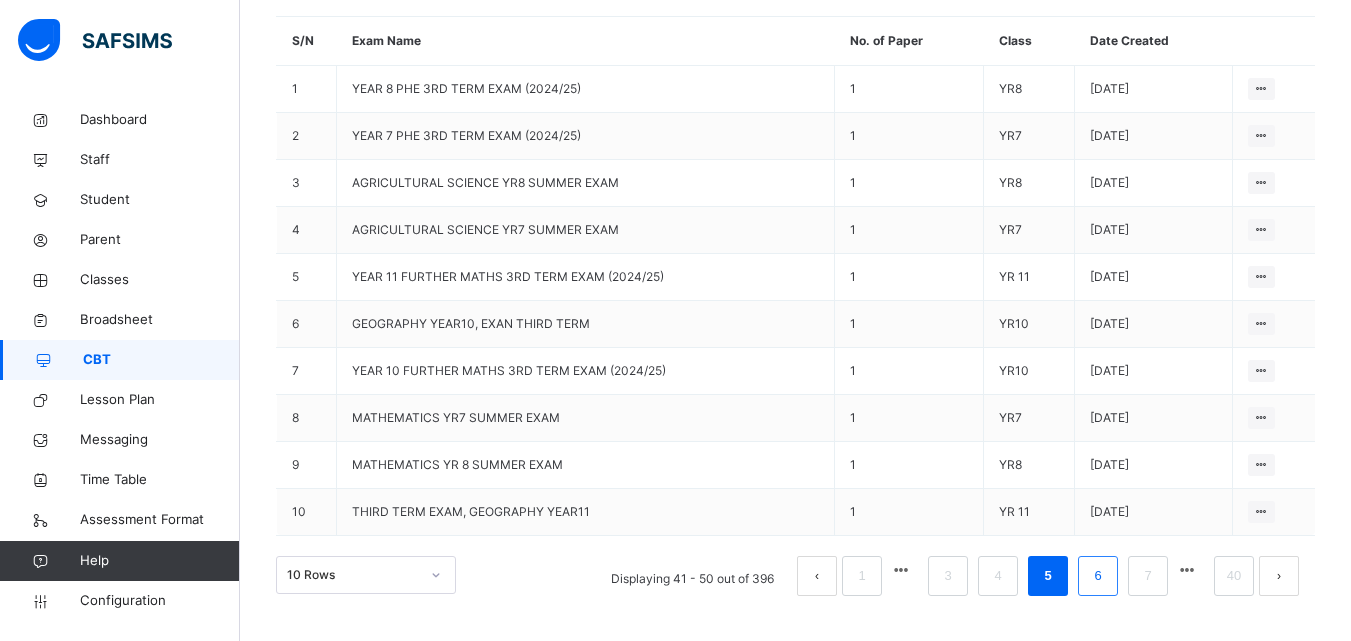 click on "6" at bounding box center [1097, 576] 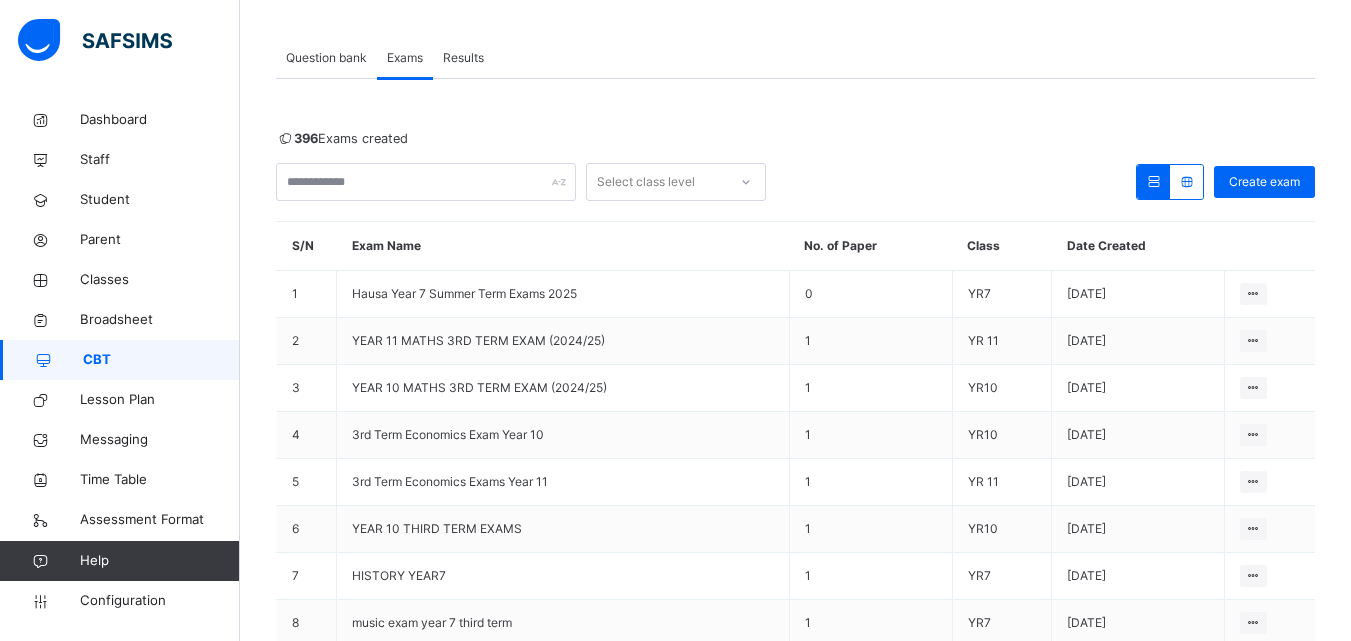 scroll, scrollTop: 297, scrollLeft: 0, axis: vertical 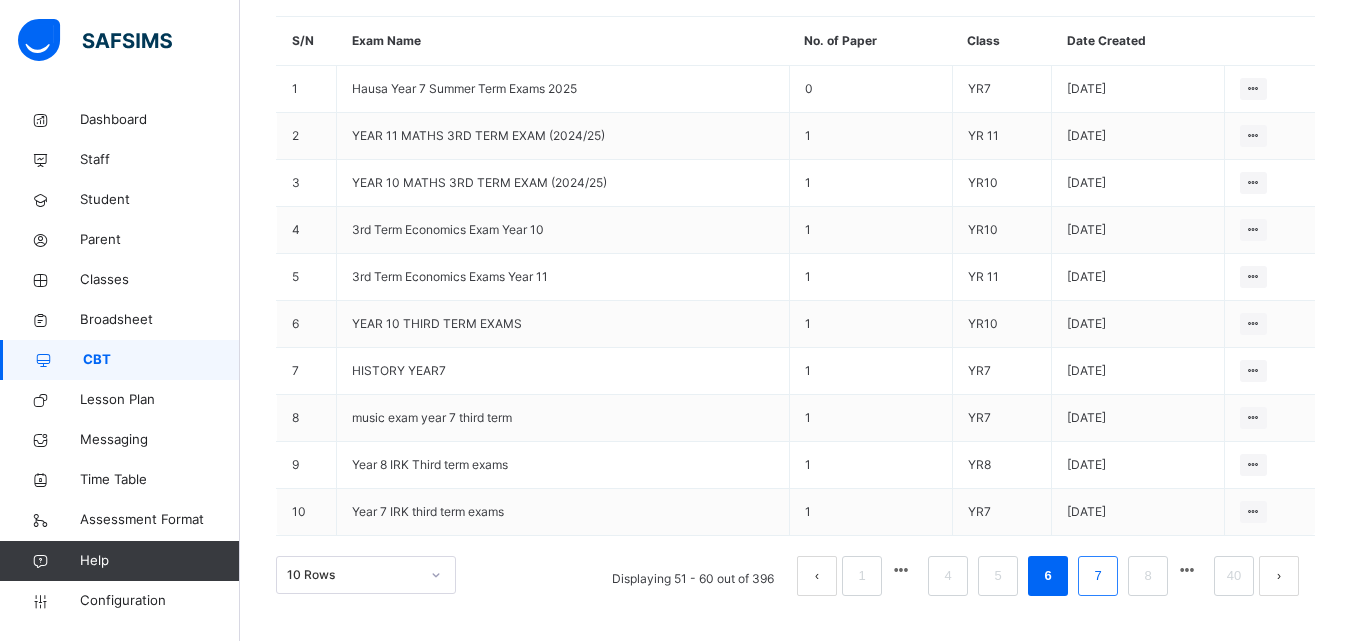 click on "7" at bounding box center [1097, 576] 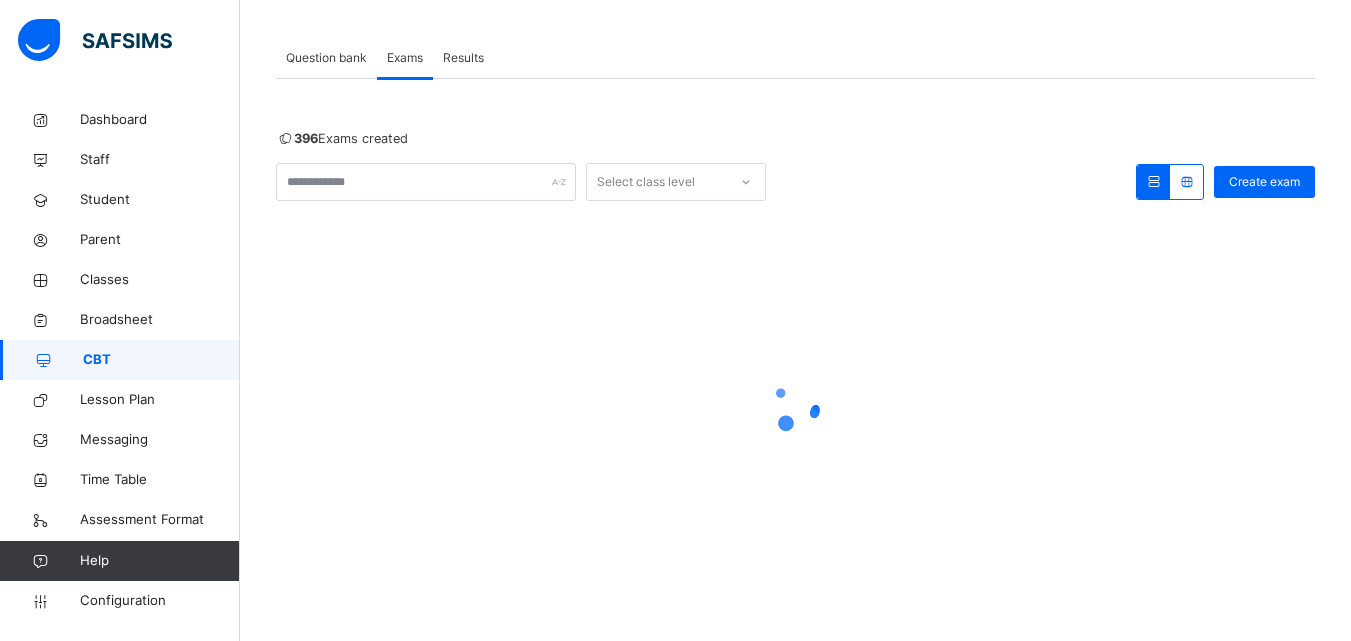 scroll, scrollTop: 297, scrollLeft: 0, axis: vertical 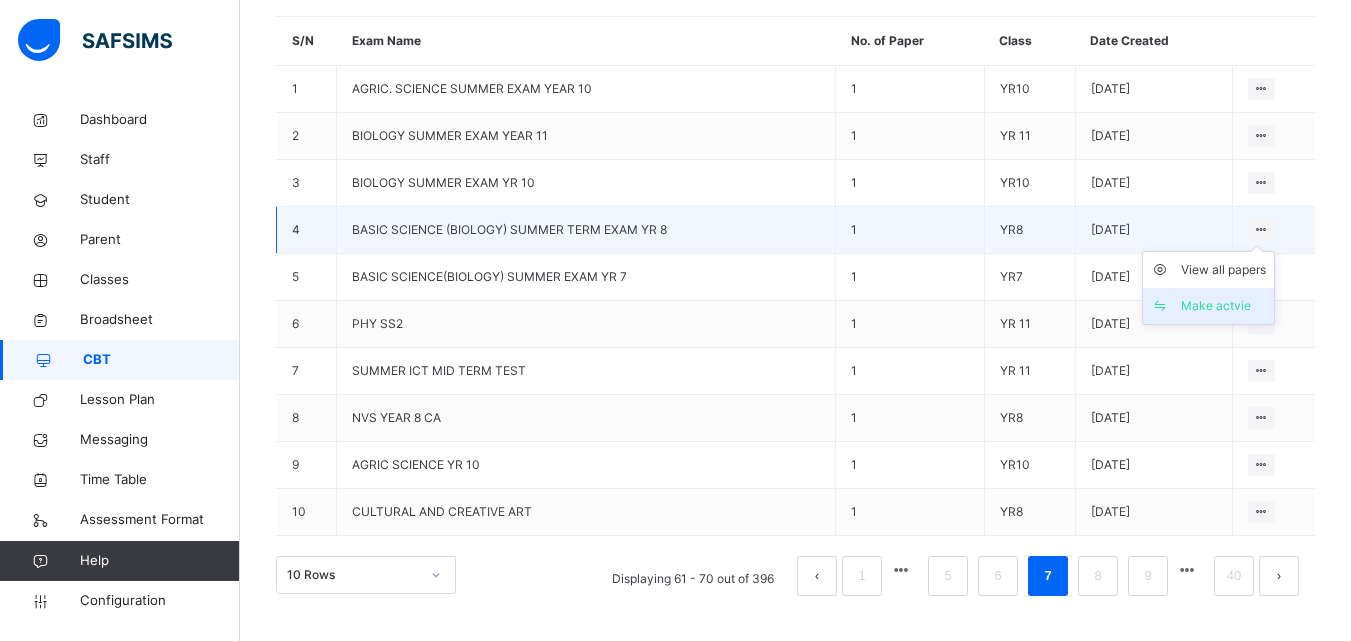 click on "Make actvie" at bounding box center (1223, 306) 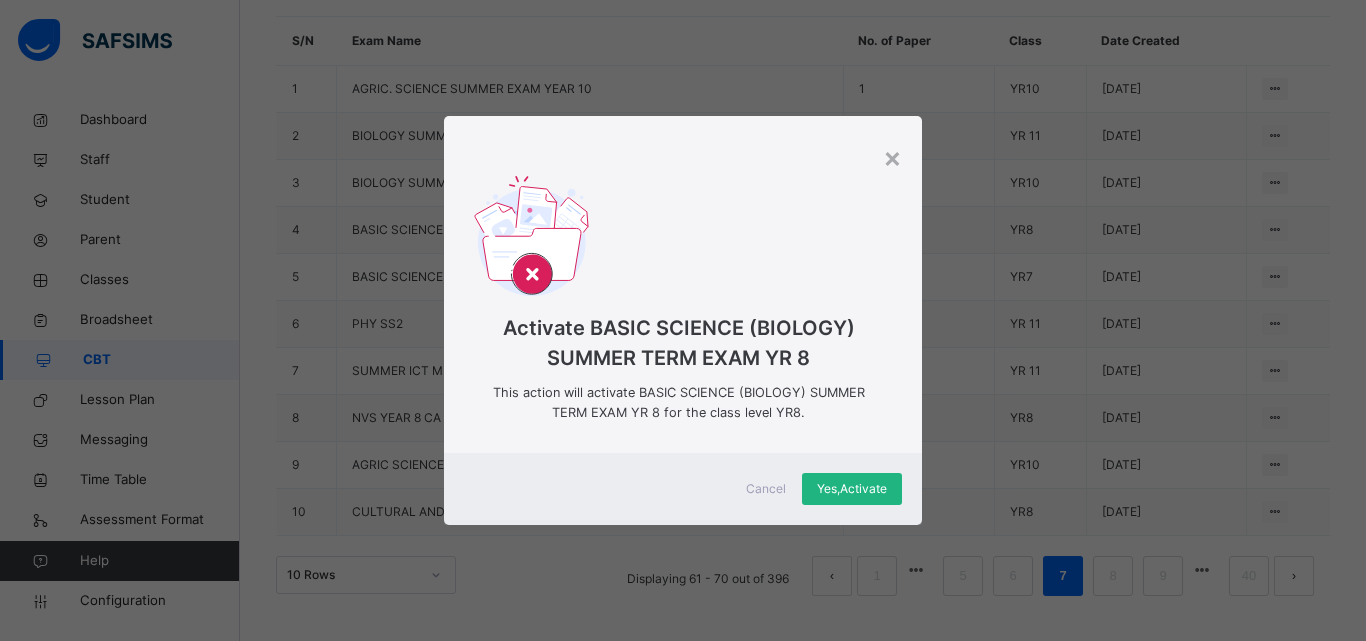 click on "Yes,  Activate" at bounding box center [852, 489] 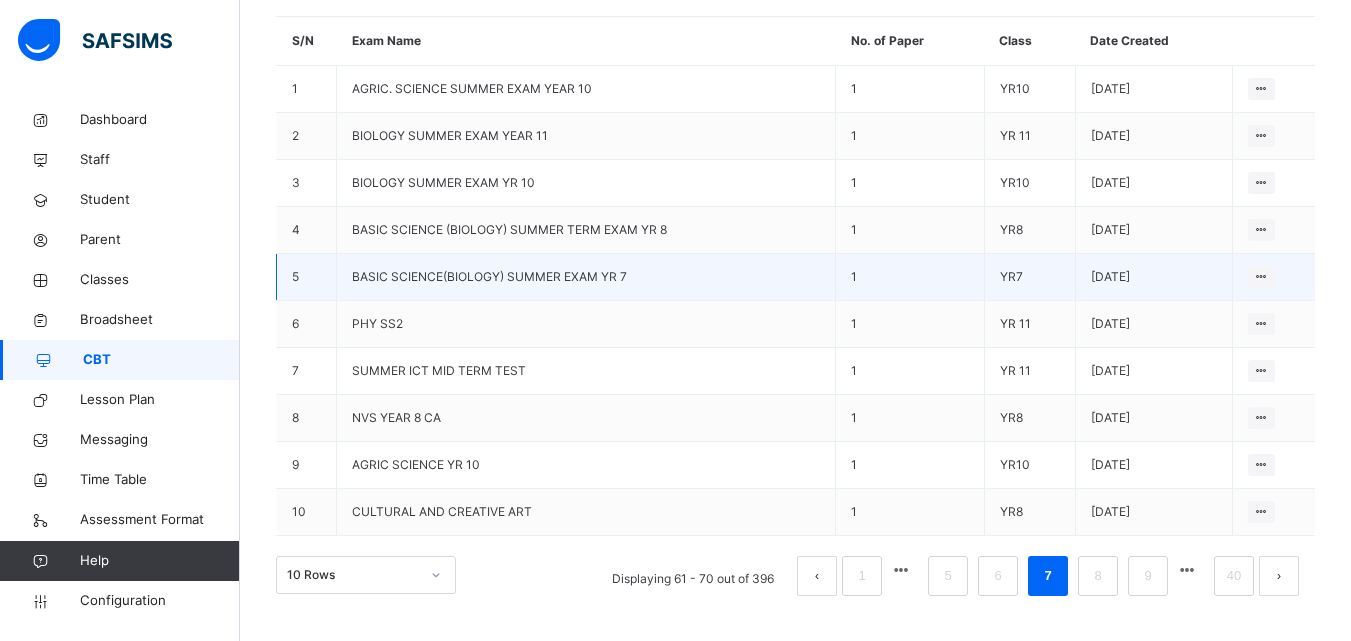 click on "BASIC SCIENCE(BIOLOGY) SUMMER EXAM YR 7" at bounding box center [489, 276] 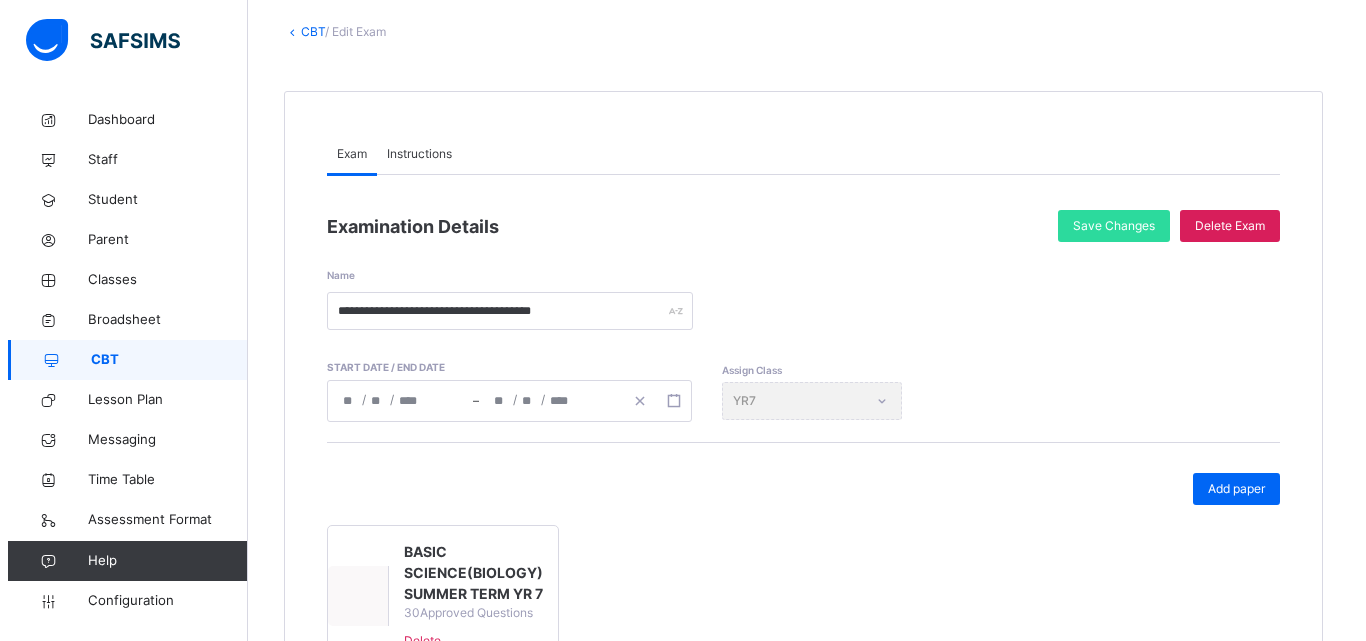 scroll, scrollTop: 291, scrollLeft: 0, axis: vertical 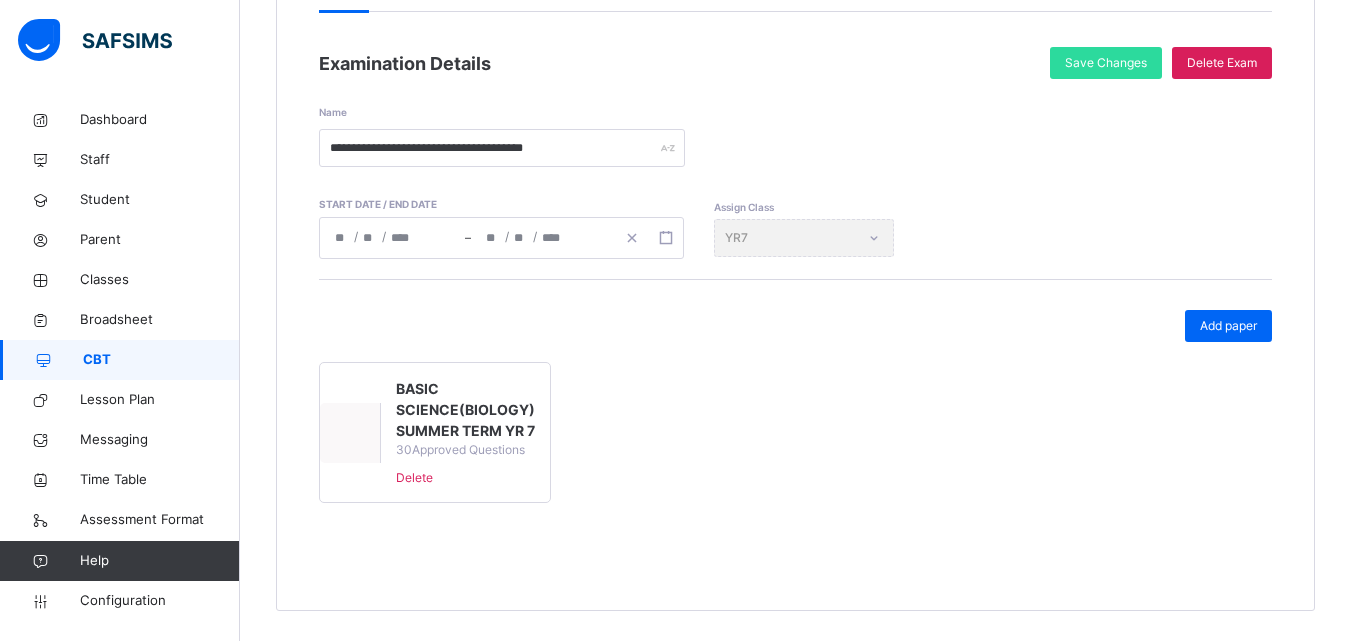 click on "BASIC SCIENCE(BIOLOGY) SUMMER TERM YR 7" at bounding box center (465, 409) 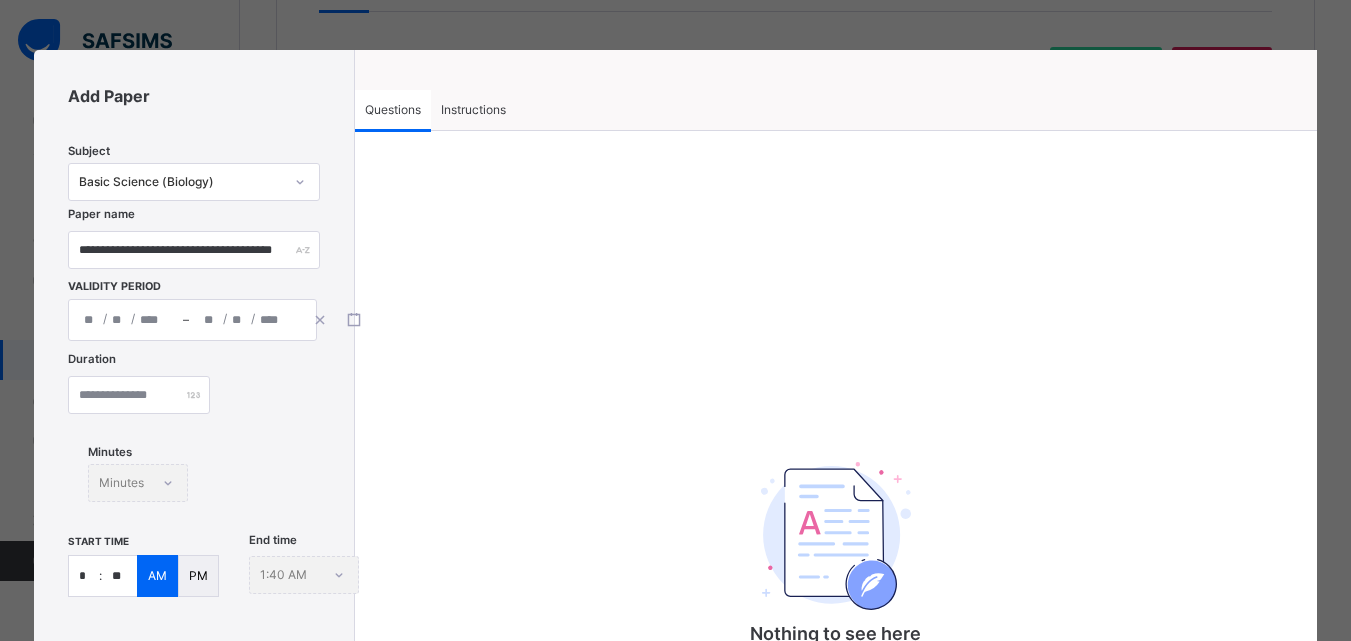 type on "**********" 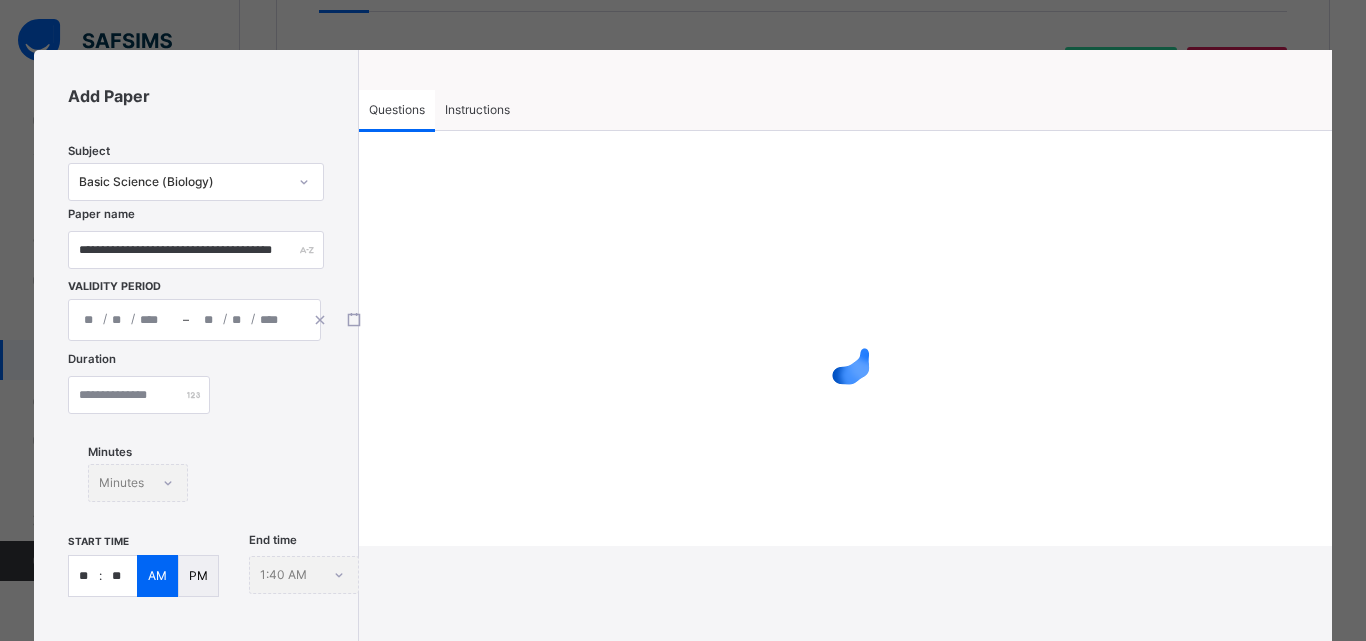 click on "**" at bounding box center (84, 576) 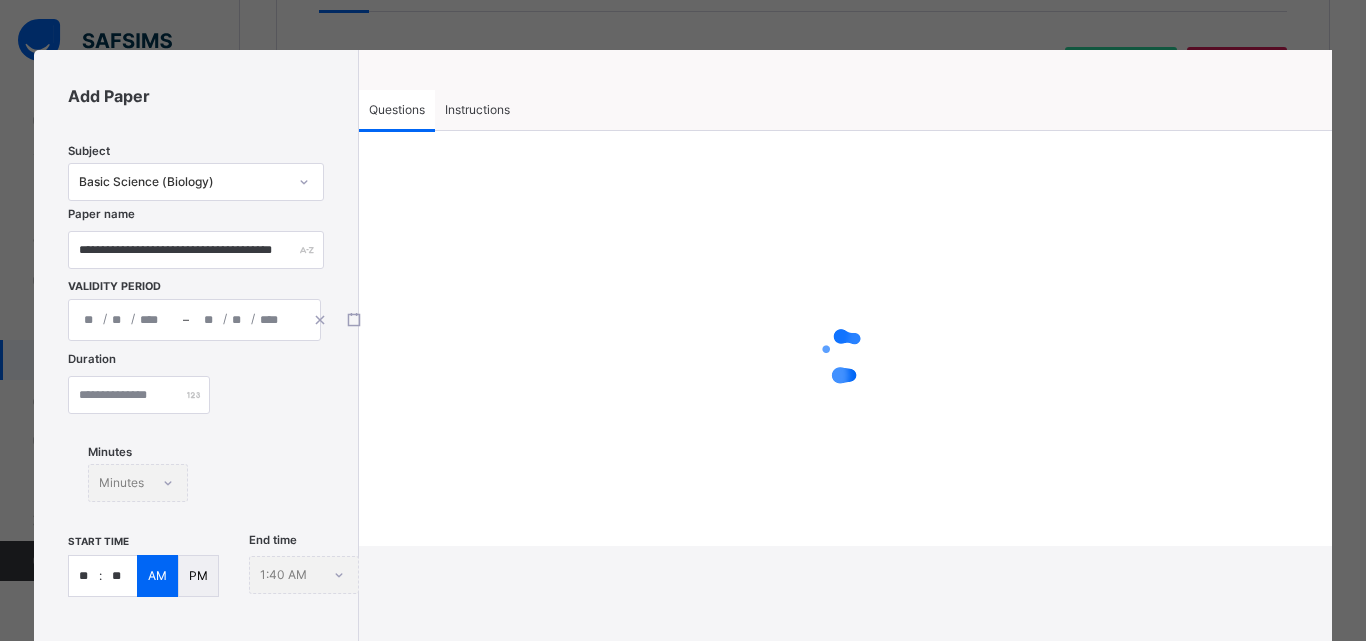 type on "*" 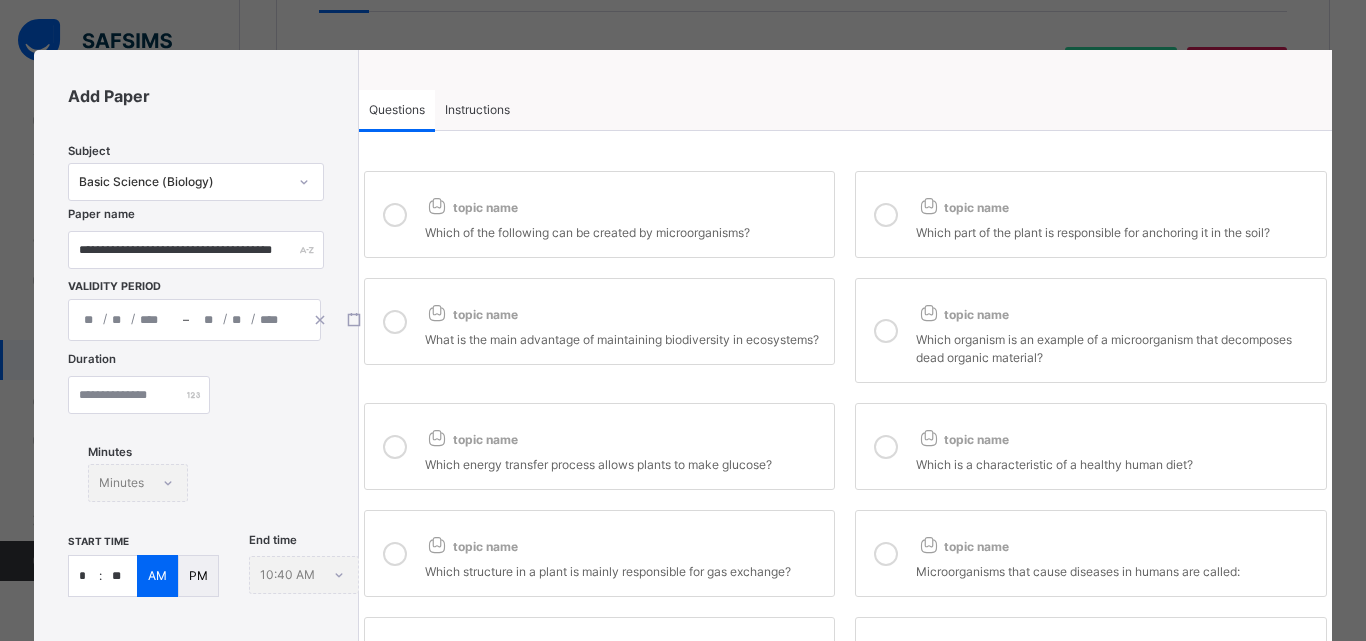 type on "*" 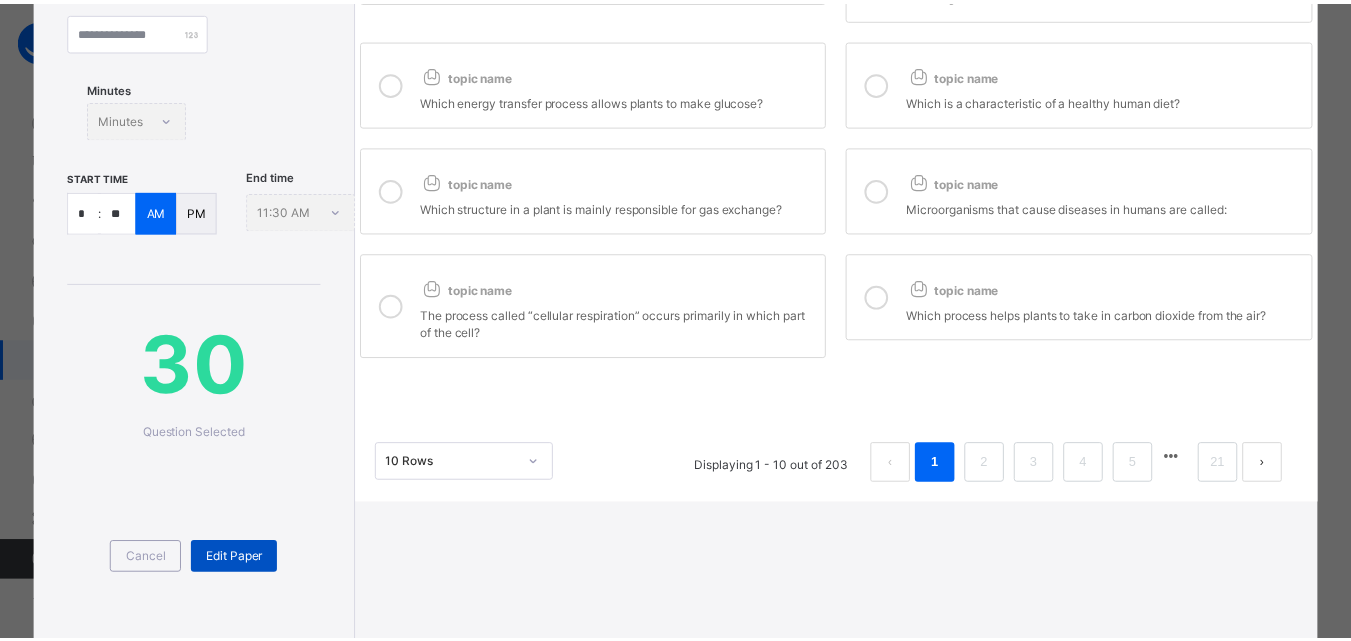 scroll, scrollTop: 400, scrollLeft: 0, axis: vertical 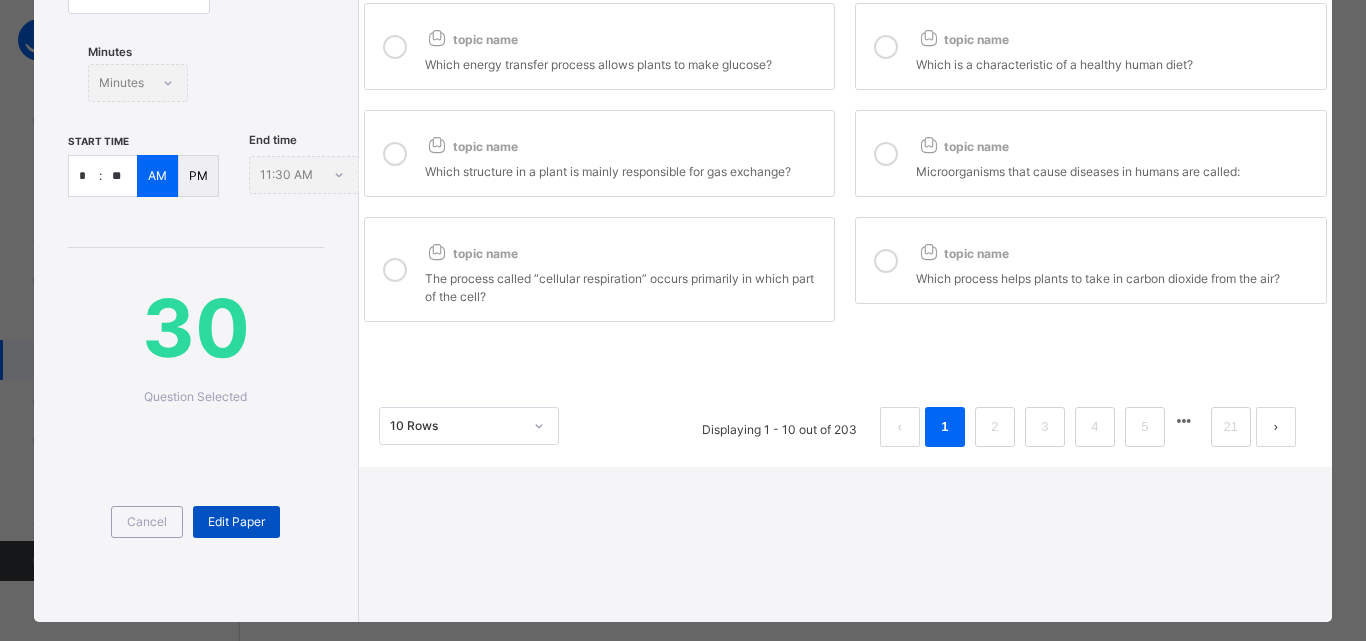 type on "**" 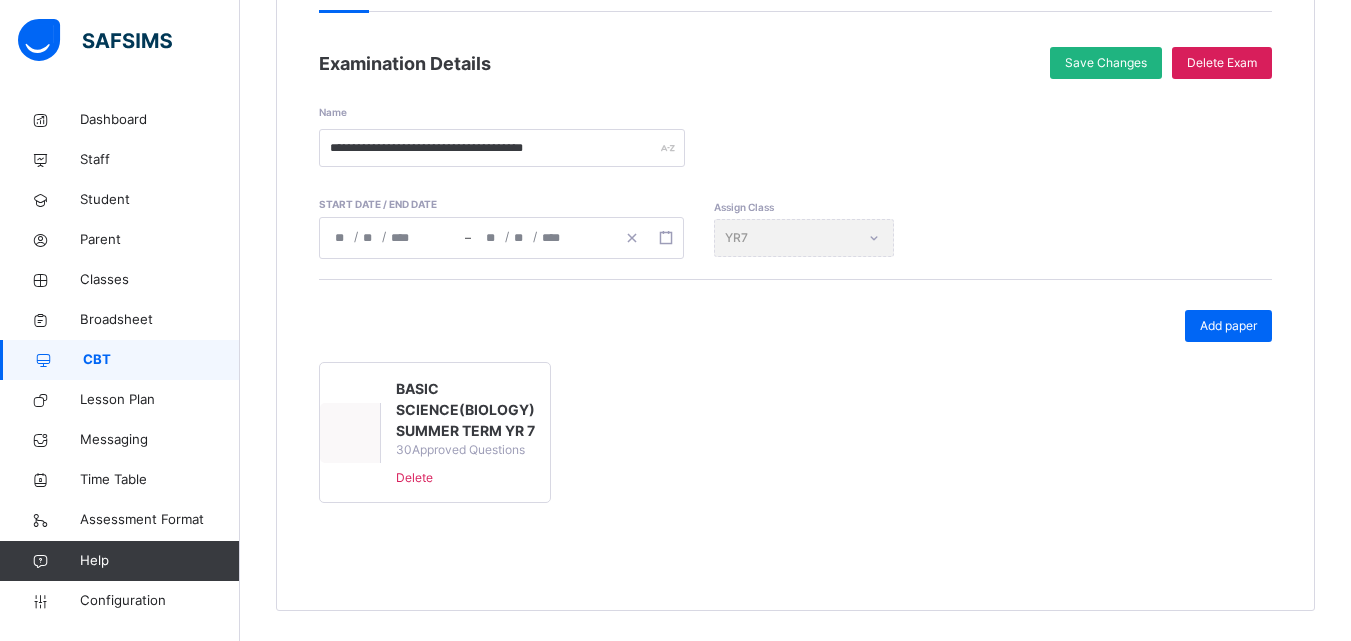 click on "Save Changes" at bounding box center (1106, 63) 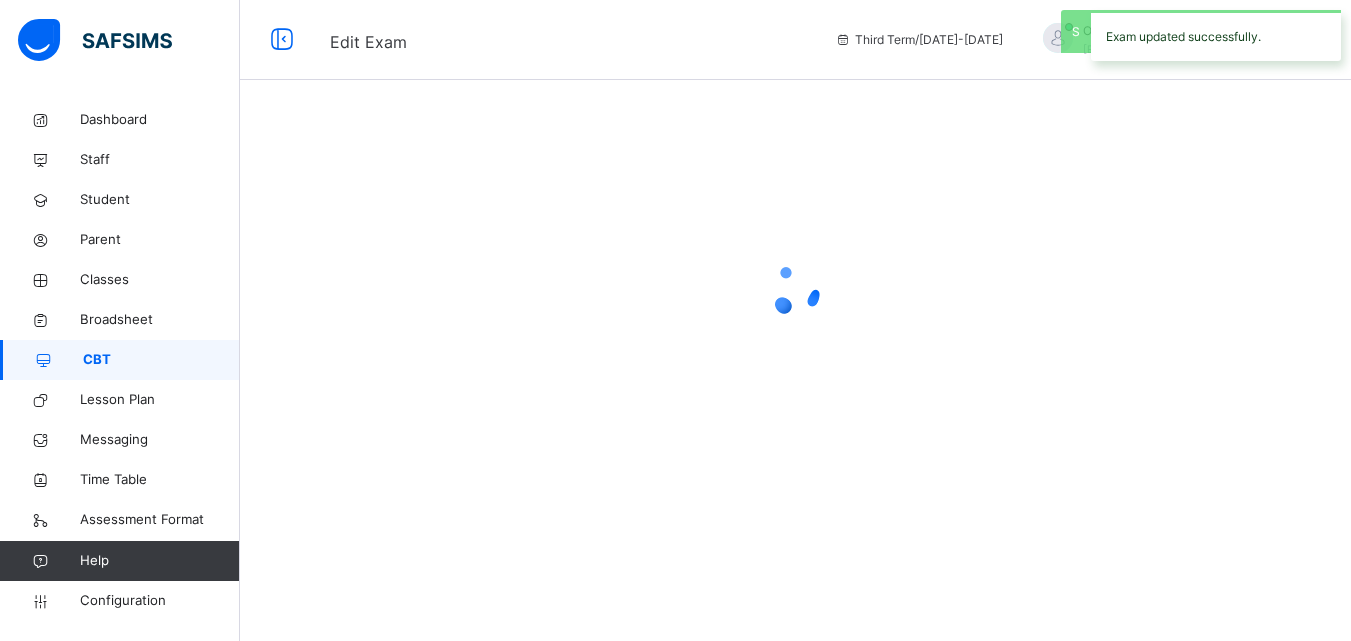 scroll, scrollTop: 0, scrollLeft: 0, axis: both 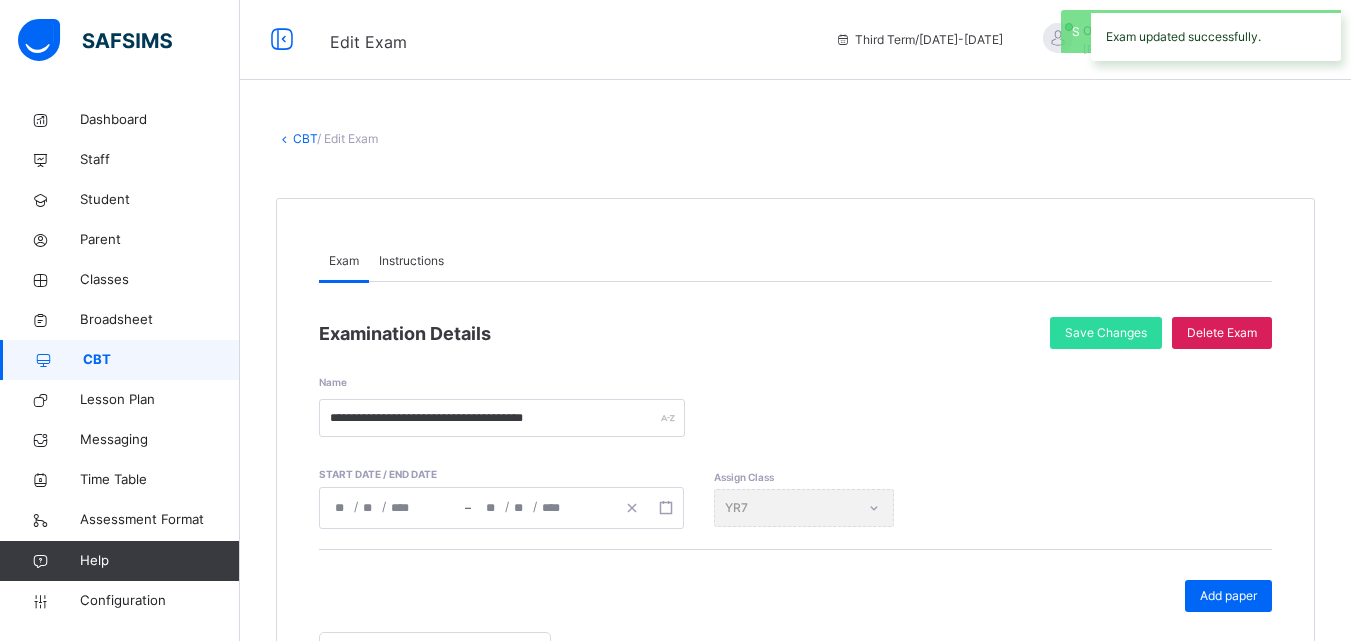 click on "CBT" at bounding box center [305, 138] 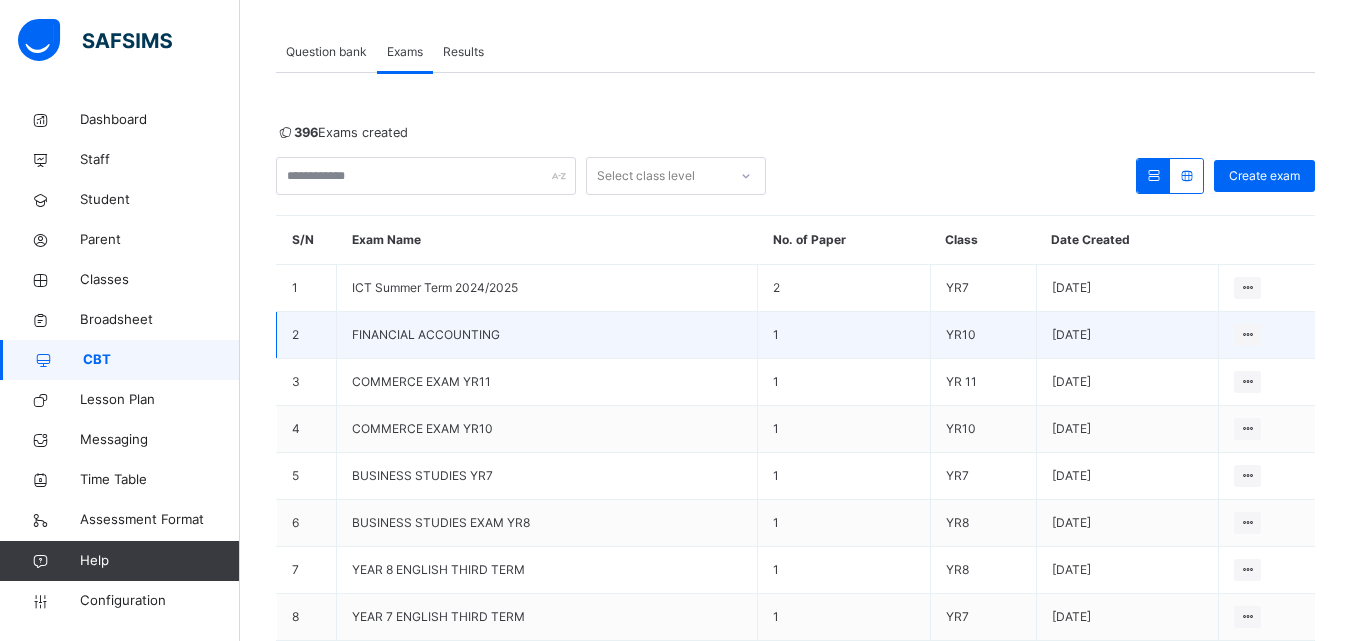 scroll, scrollTop: 297, scrollLeft: 0, axis: vertical 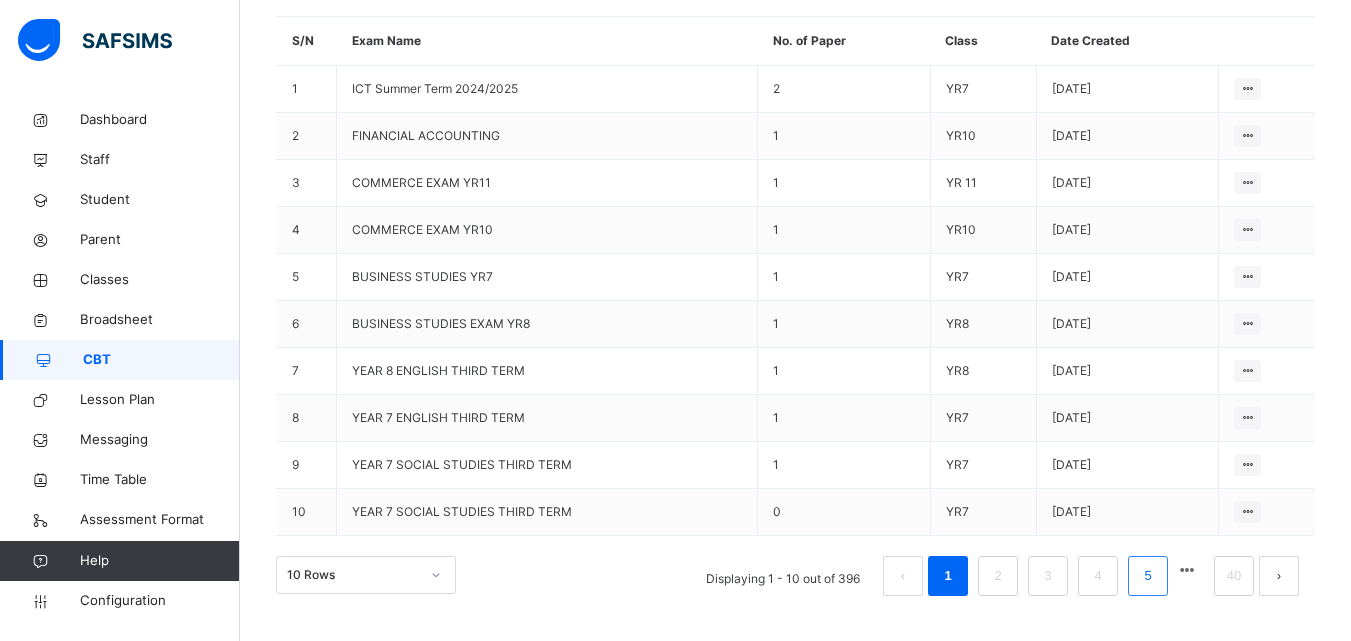 click on "5" at bounding box center (1147, 576) 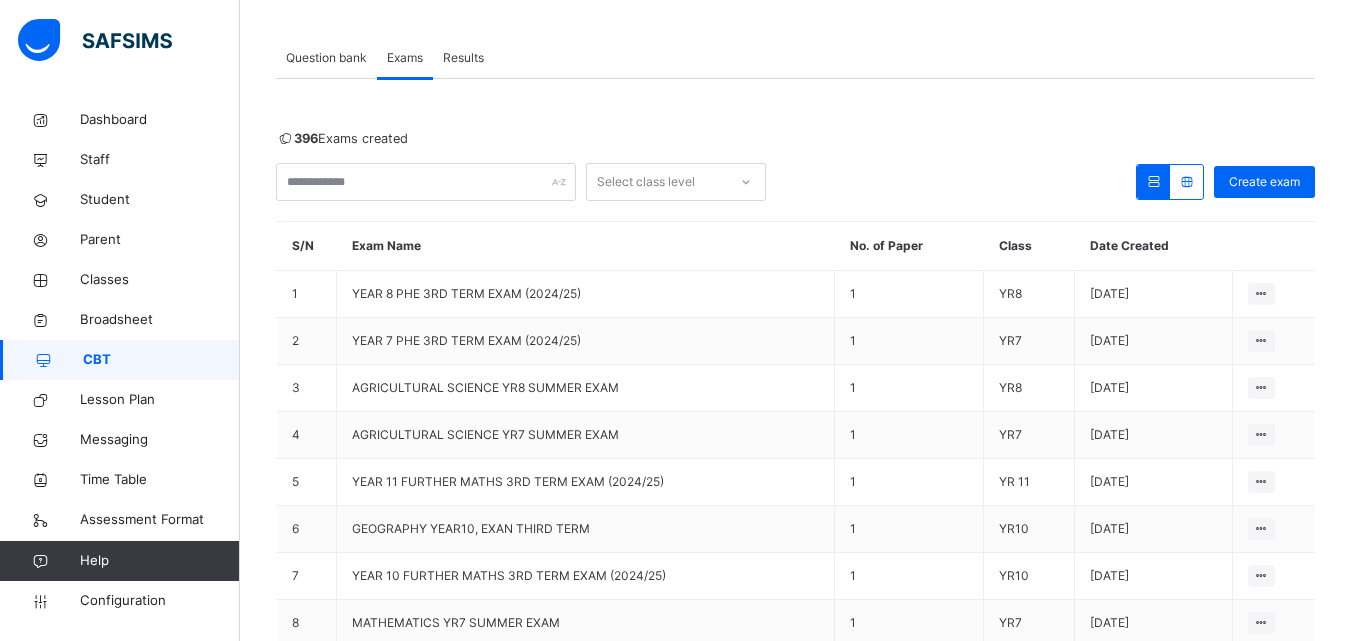 scroll, scrollTop: 297, scrollLeft: 0, axis: vertical 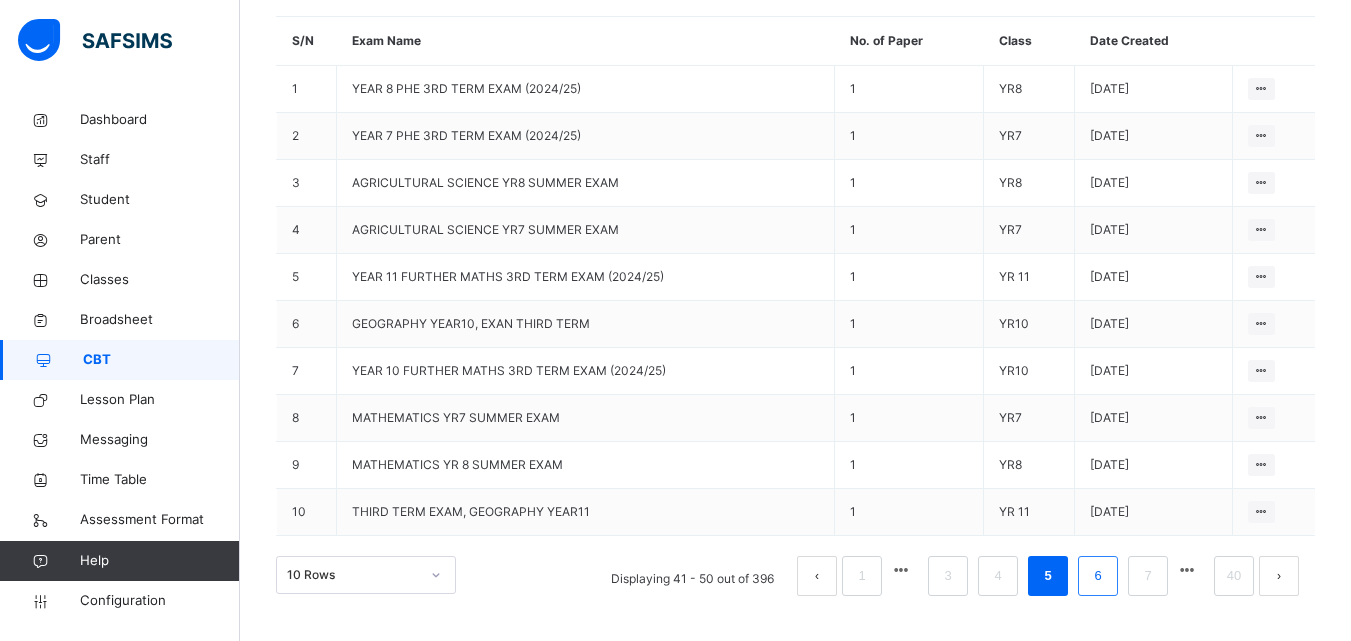 click on "6" at bounding box center (1097, 576) 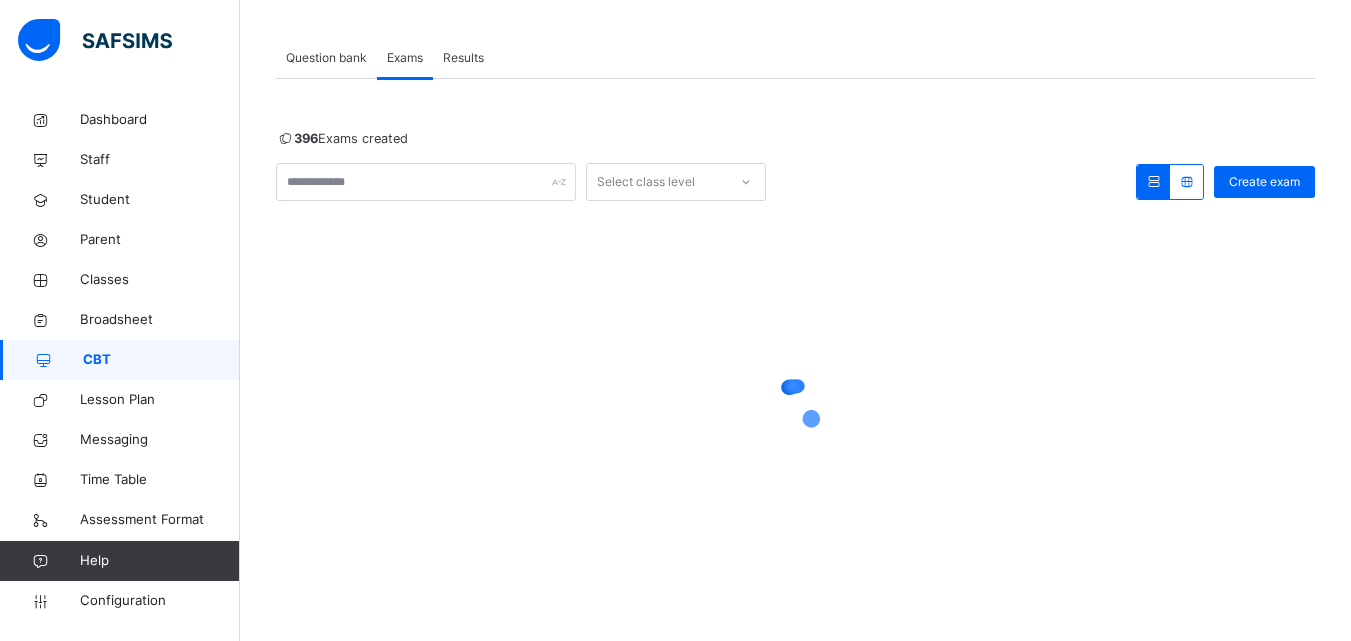 click on "Exams" at bounding box center (405, 58) 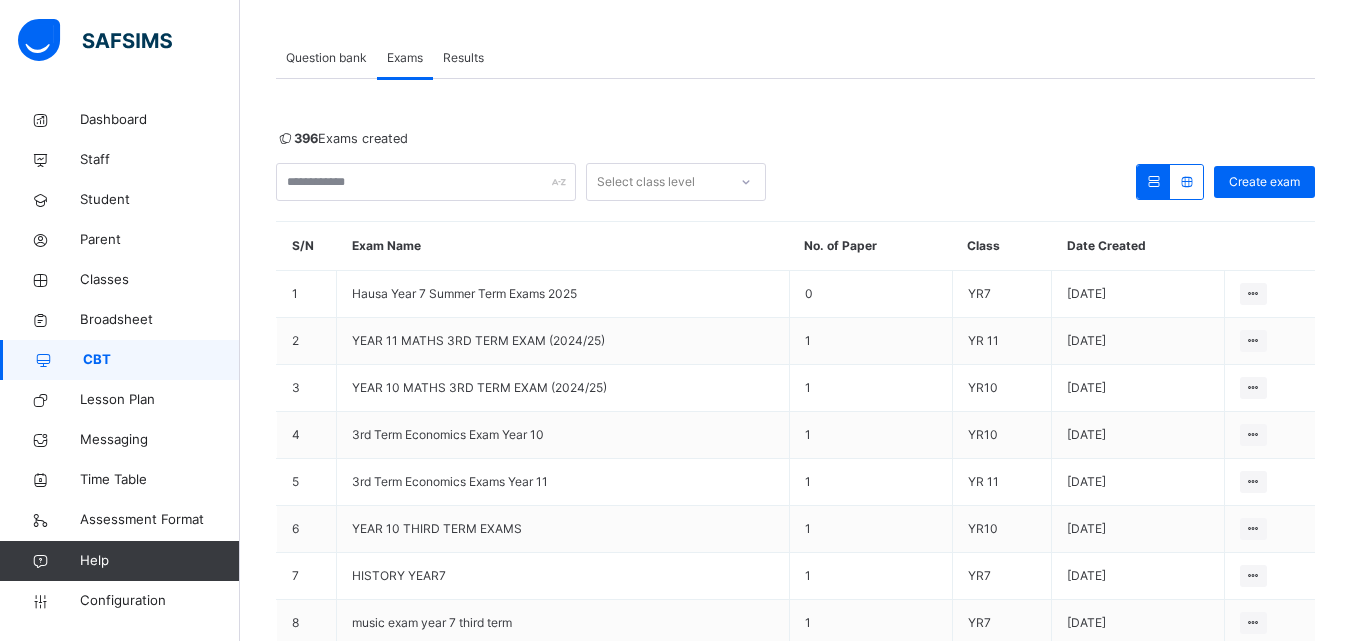 scroll, scrollTop: 297, scrollLeft: 0, axis: vertical 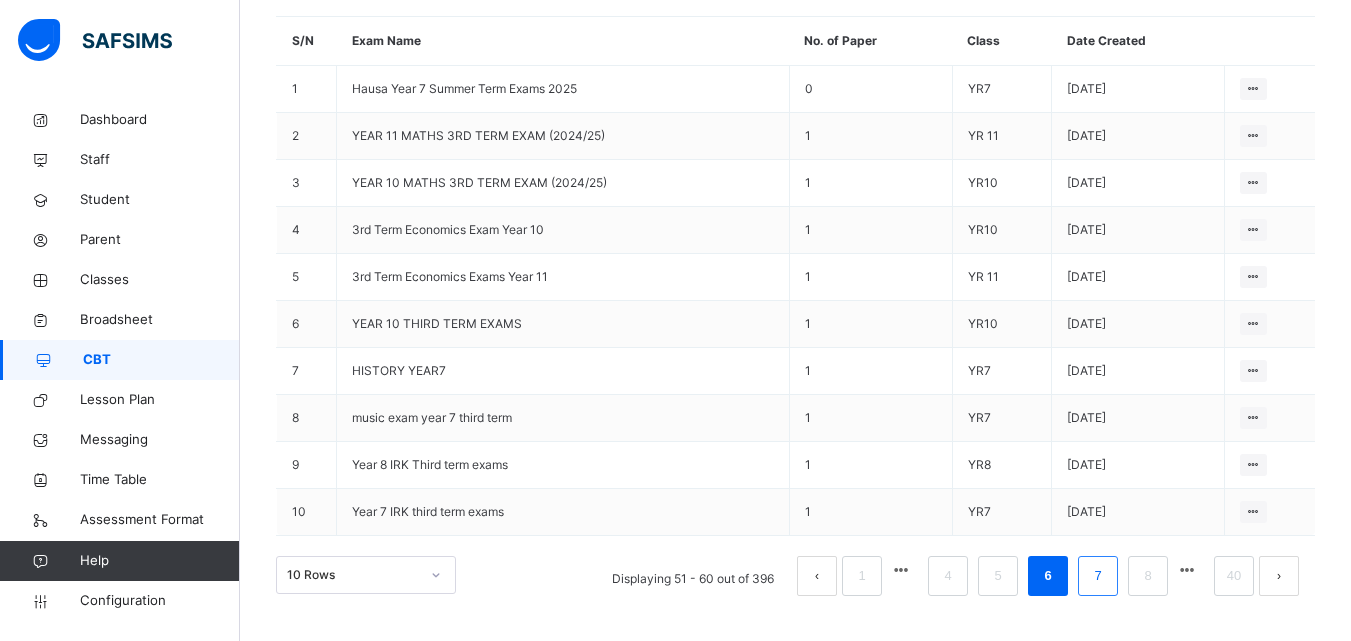 click on "7" at bounding box center (1097, 576) 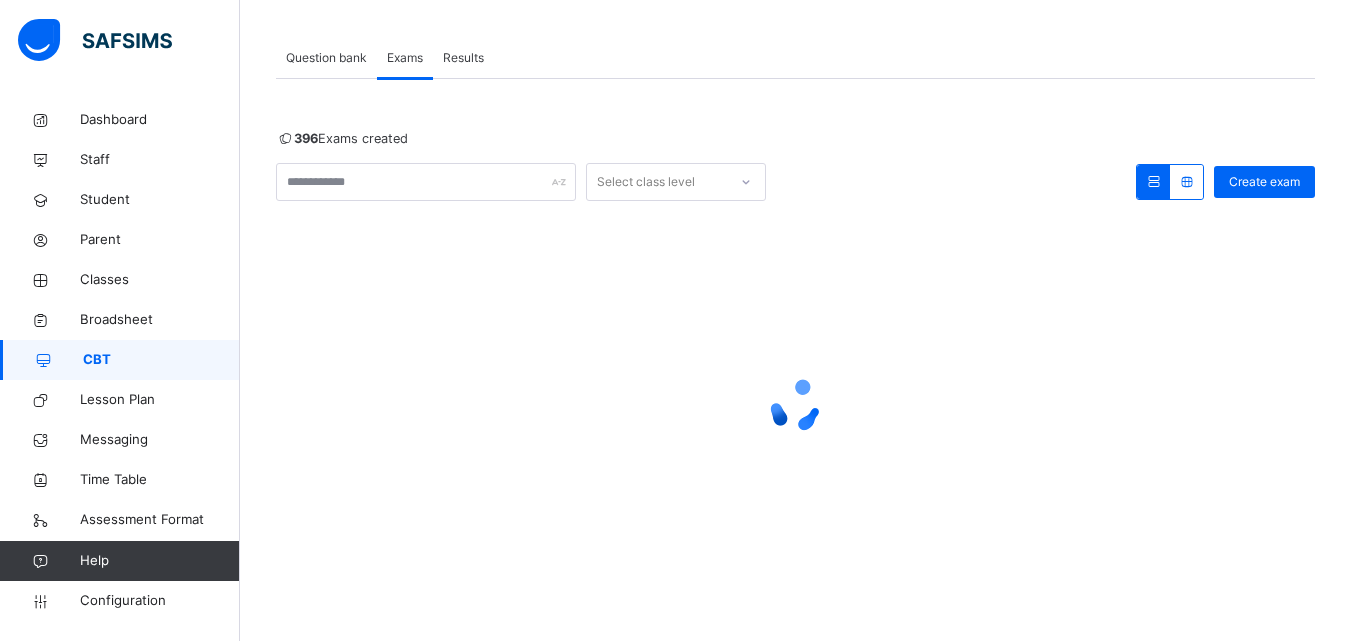 scroll, scrollTop: 297, scrollLeft: 0, axis: vertical 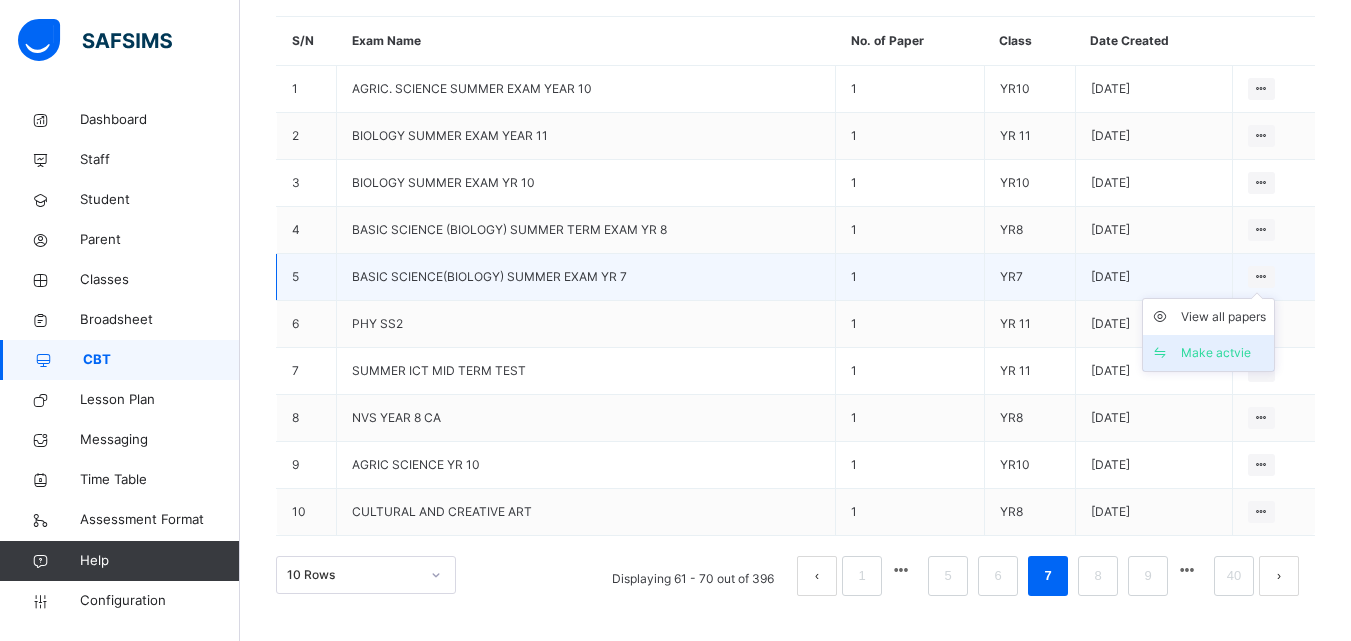 click on "Make actvie" at bounding box center [1223, 353] 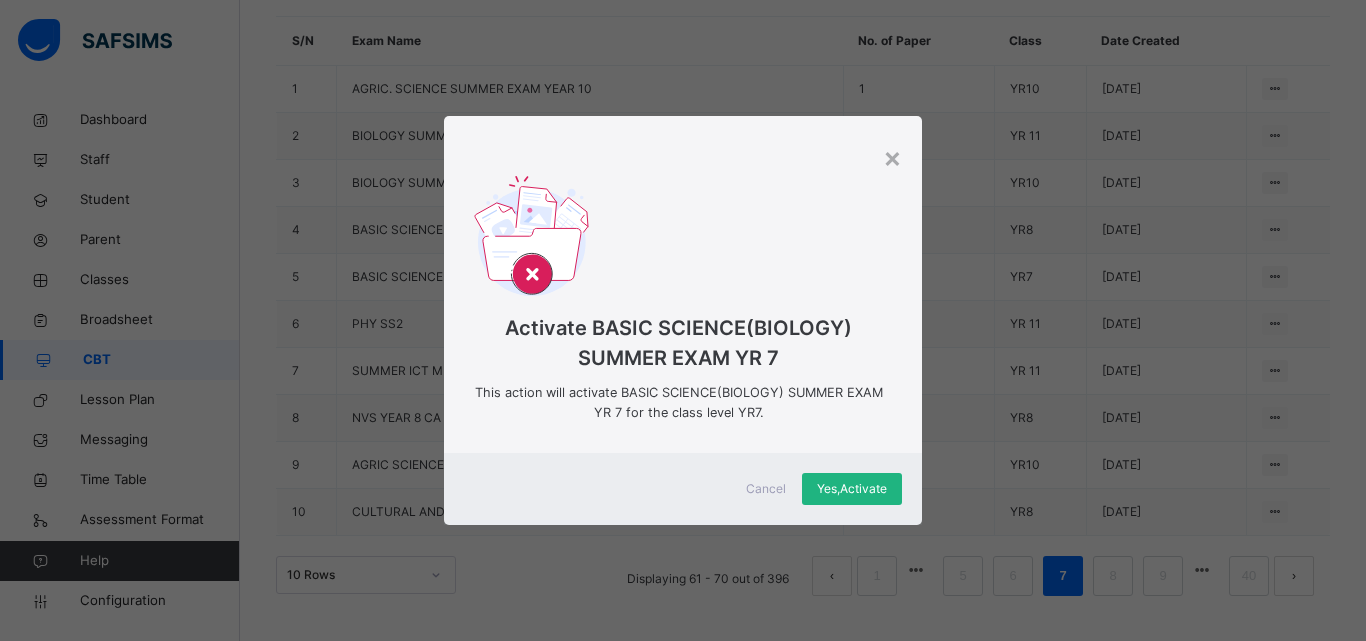 click on "Yes,  Activate" at bounding box center [852, 489] 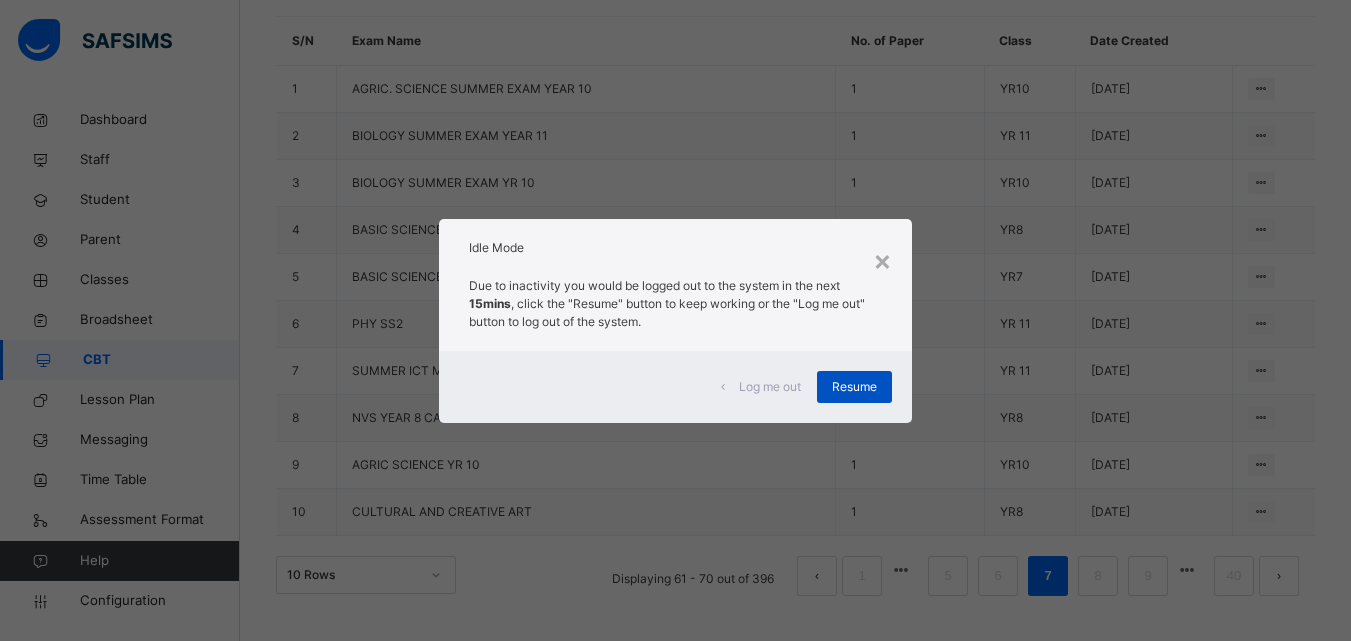 click on "Resume" at bounding box center (854, 387) 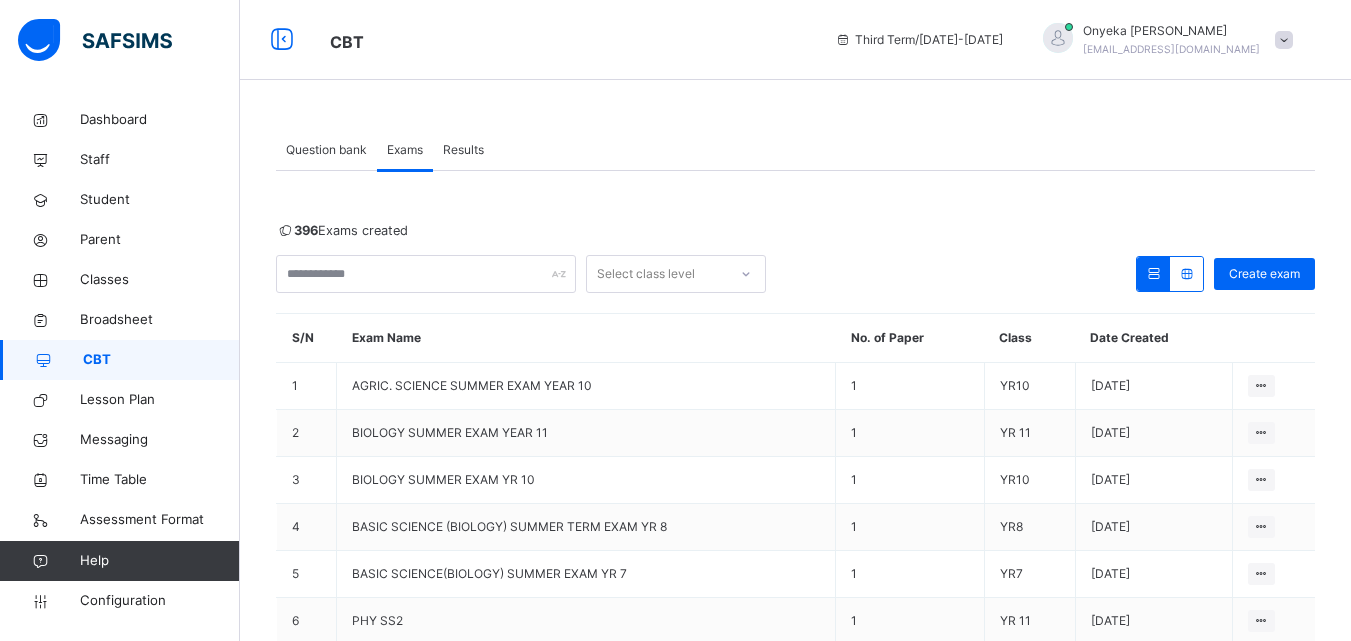 scroll, scrollTop: 297, scrollLeft: 0, axis: vertical 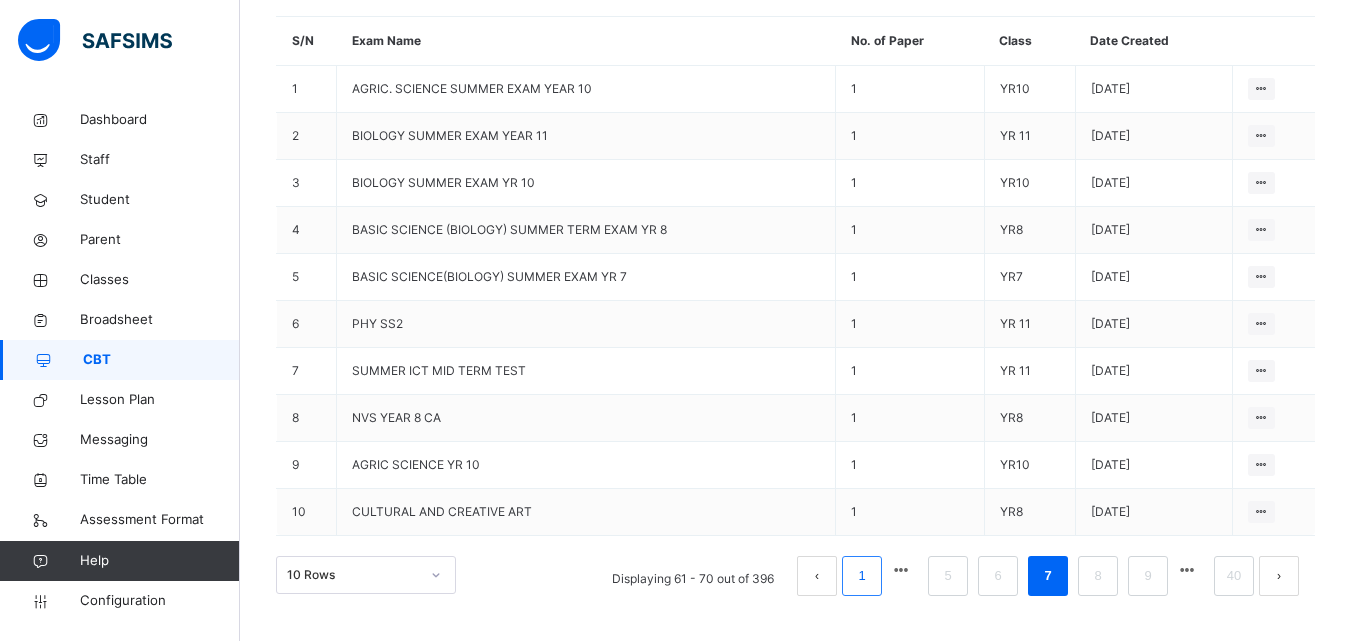 click on "1" at bounding box center (861, 576) 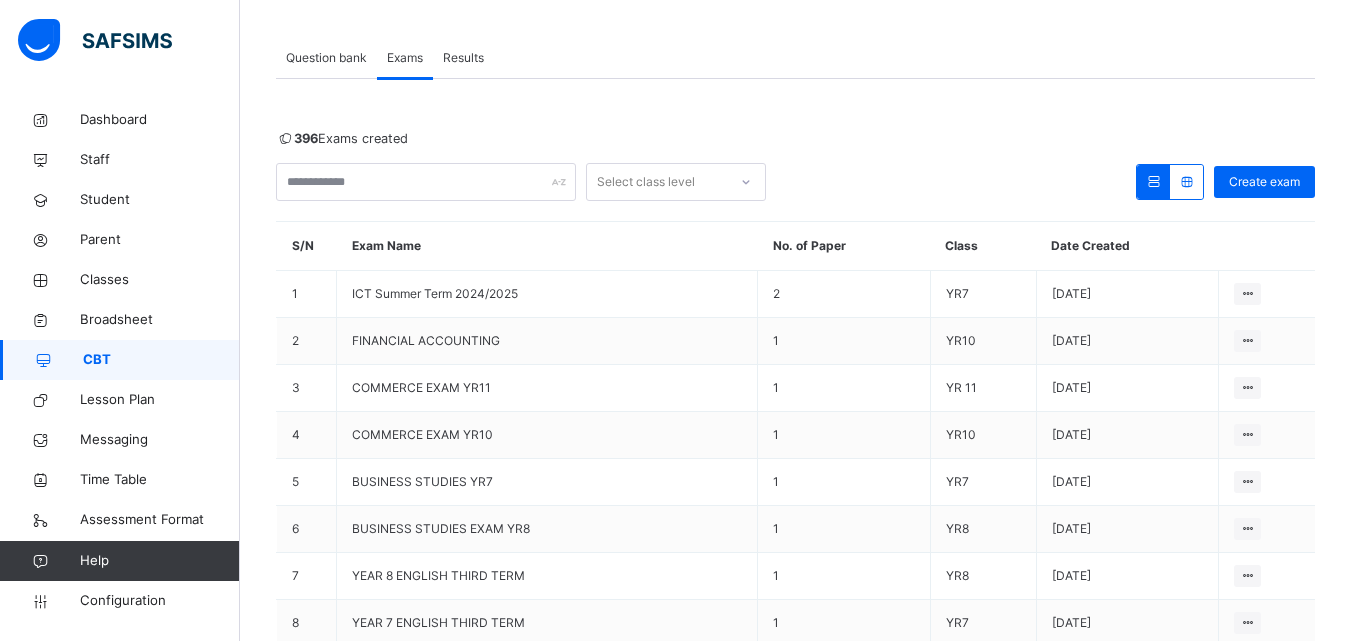 scroll, scrollTop: 297, scrollLeft: 0, axis: vertical 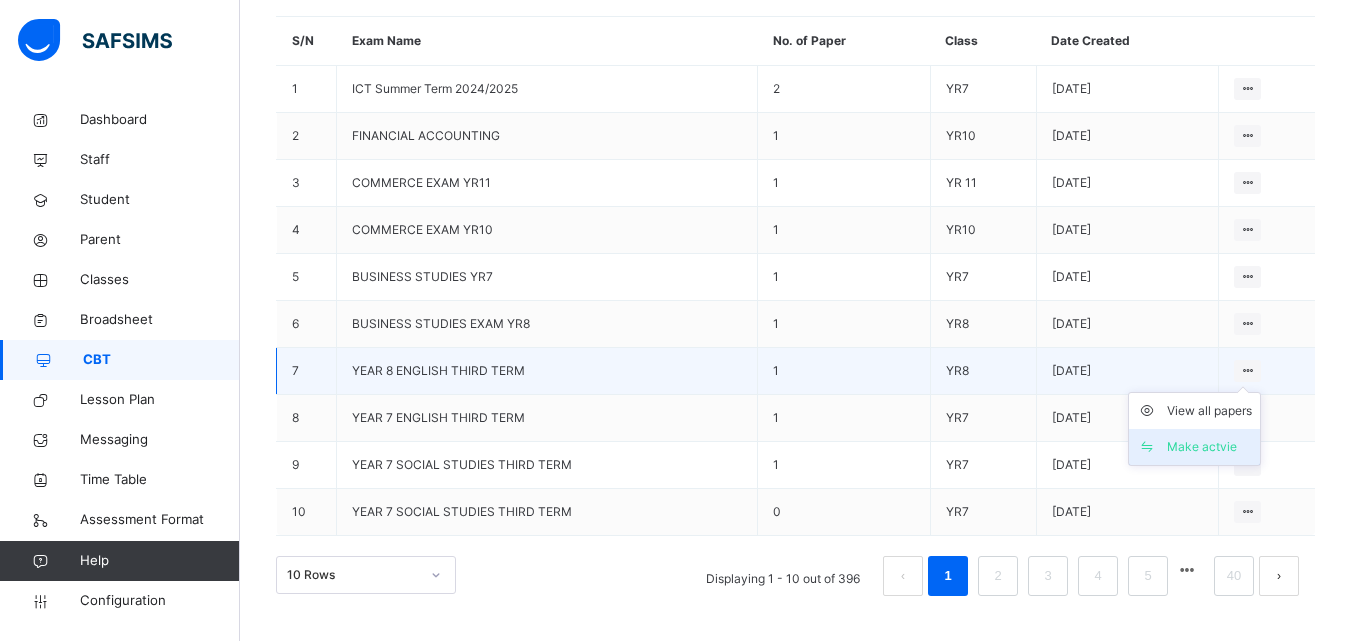 click on "Make actvie" at bounding box center (1209, 447) 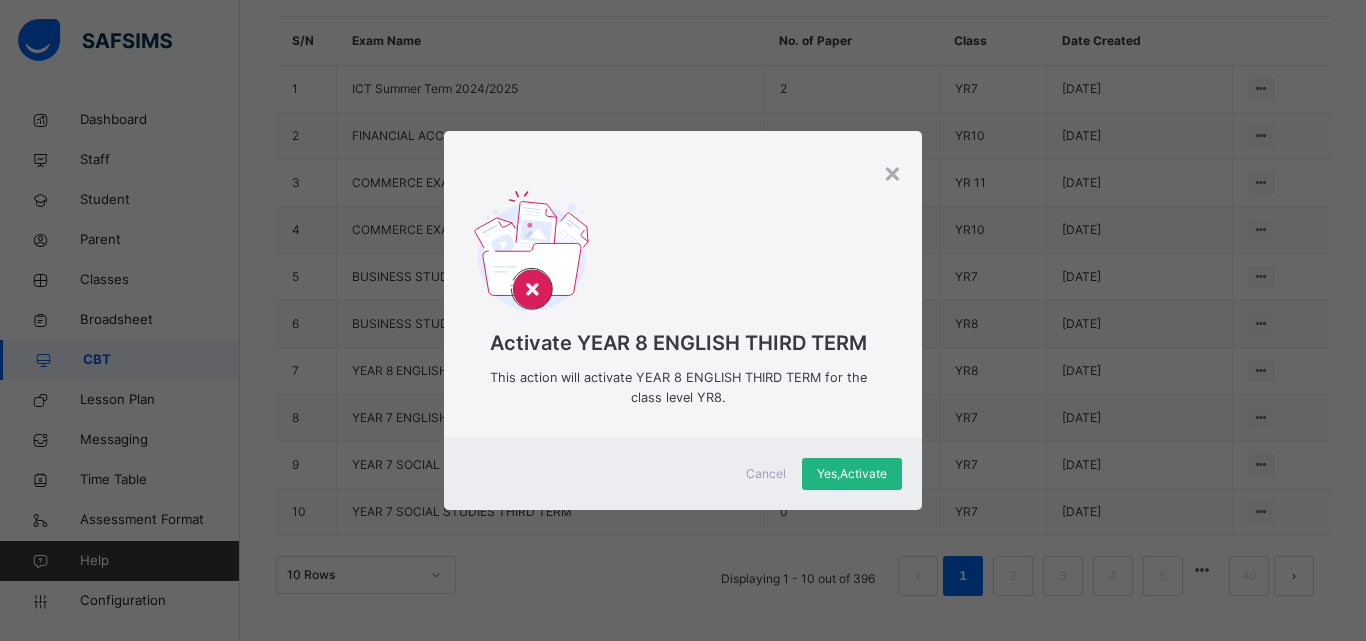 click on "Yes,  Activate" at bounding box center (852, 474) 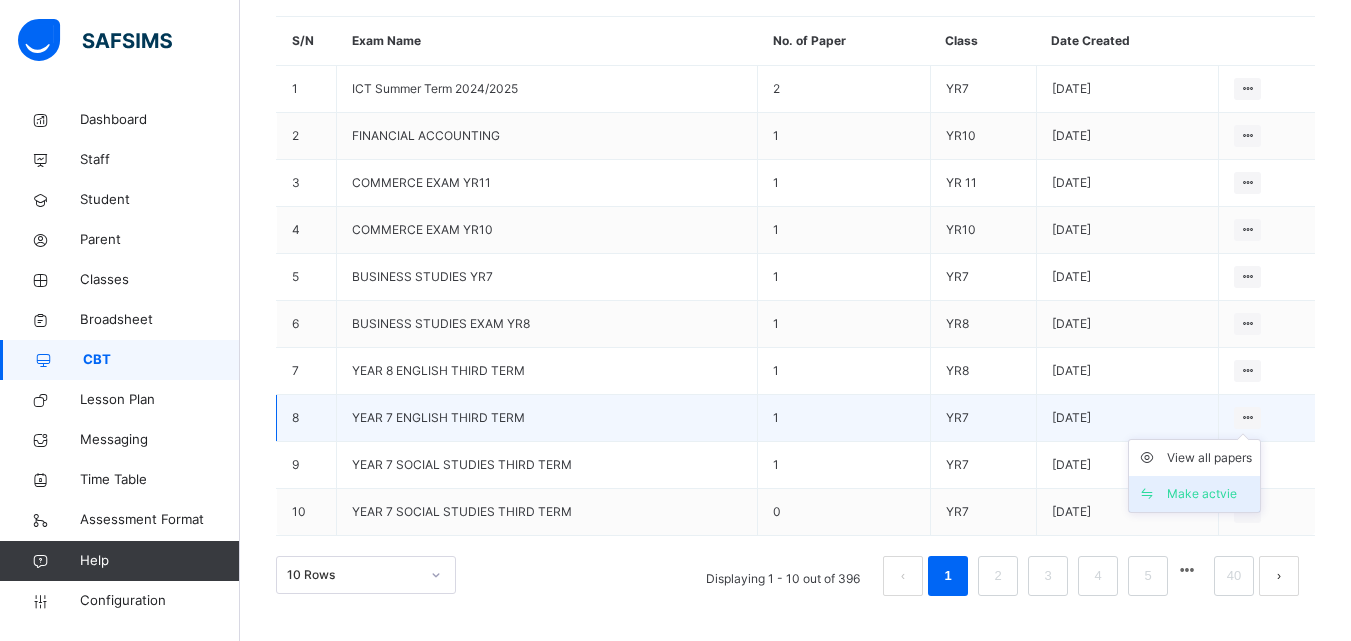 click on "Make actvie" at bounding box center (1209, 494) 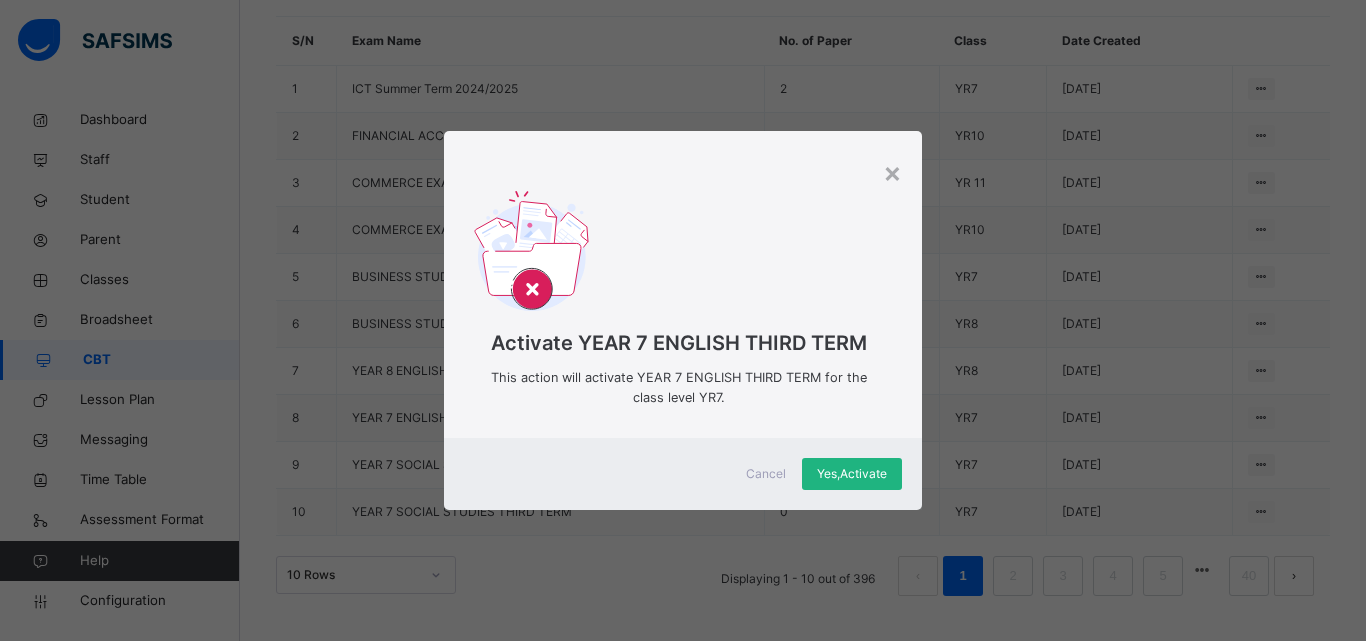 click on "Yes,  Activate" at bounding box center (852, 474) 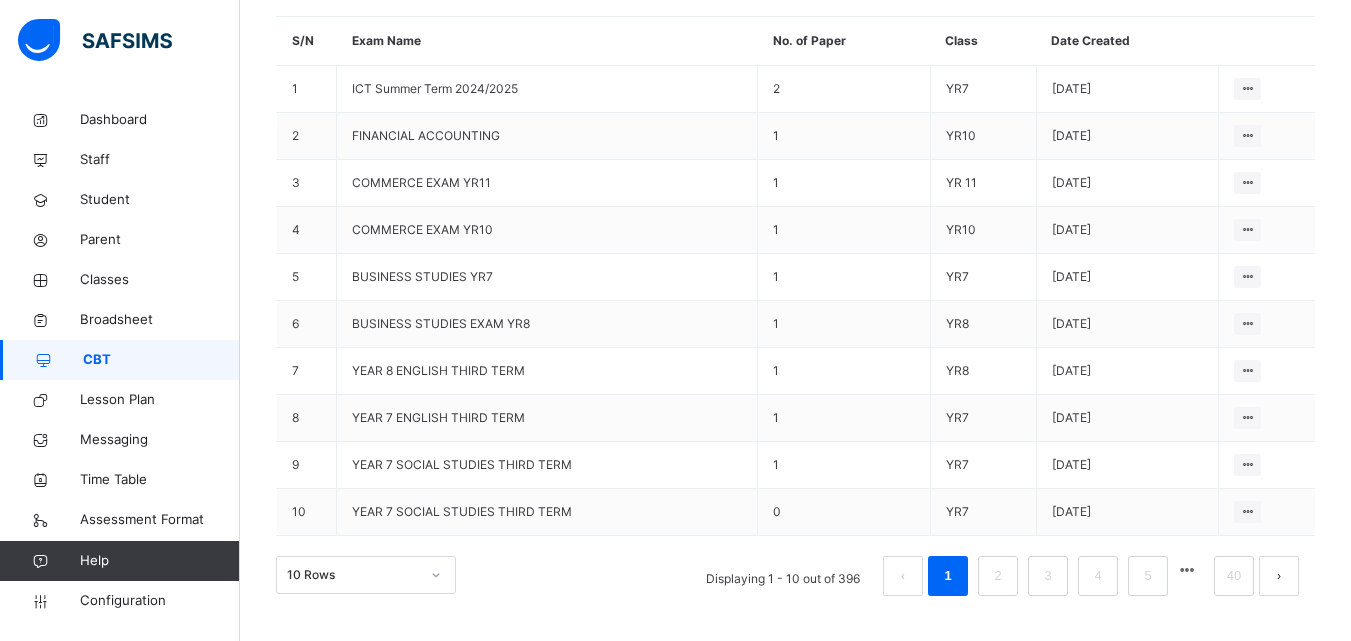 click on "Deactivate" at bounding box center (0, 0) 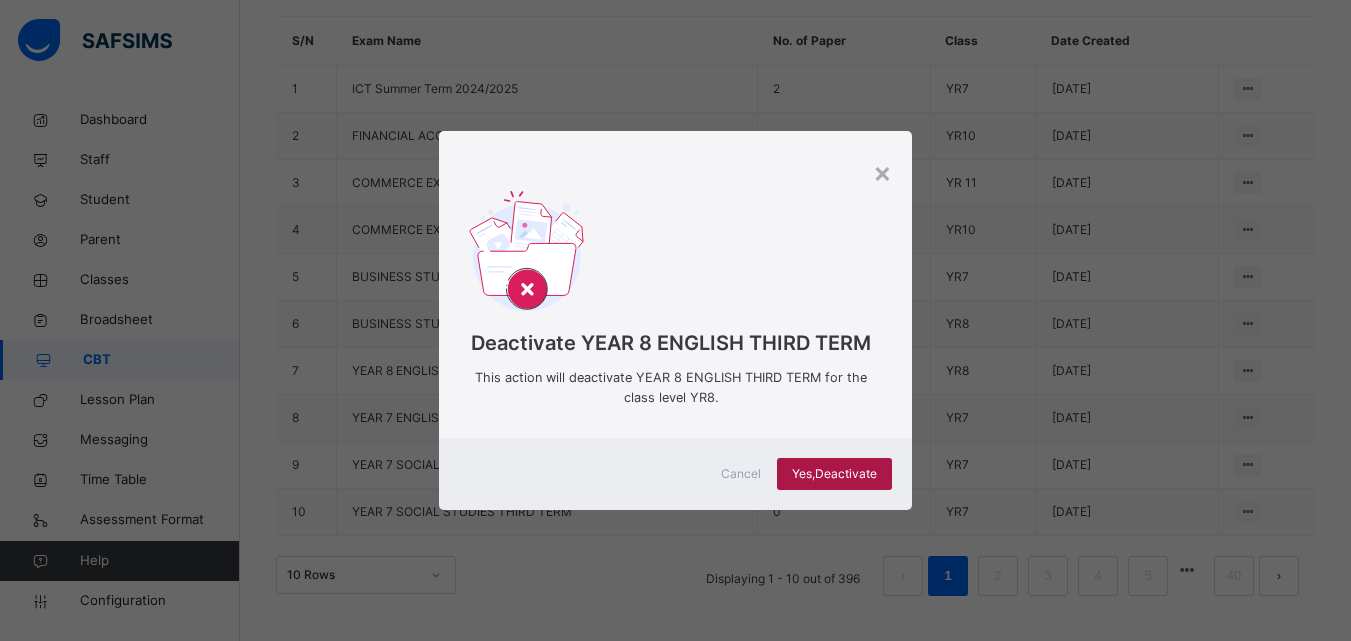 click on "Yes,  Deactivate" at bounding box center (834, 474) 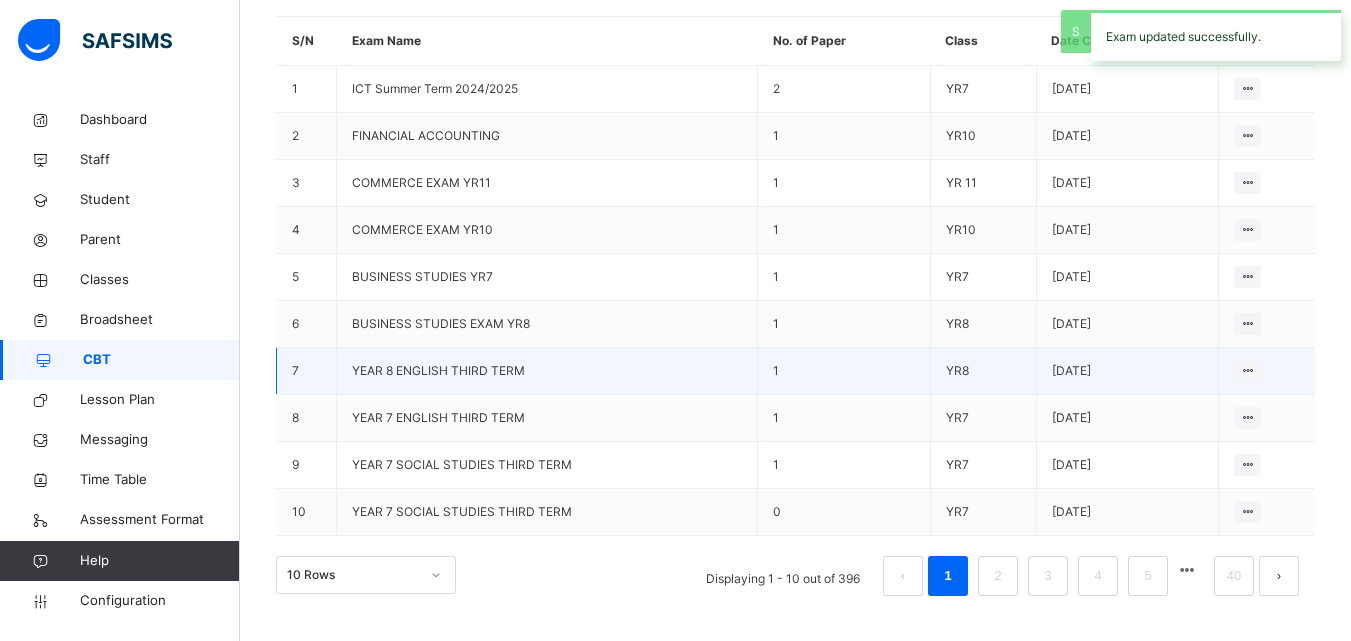 click on "YEAR 8 ENGLISH THIRD TERM" at bounding box center (438, 370) 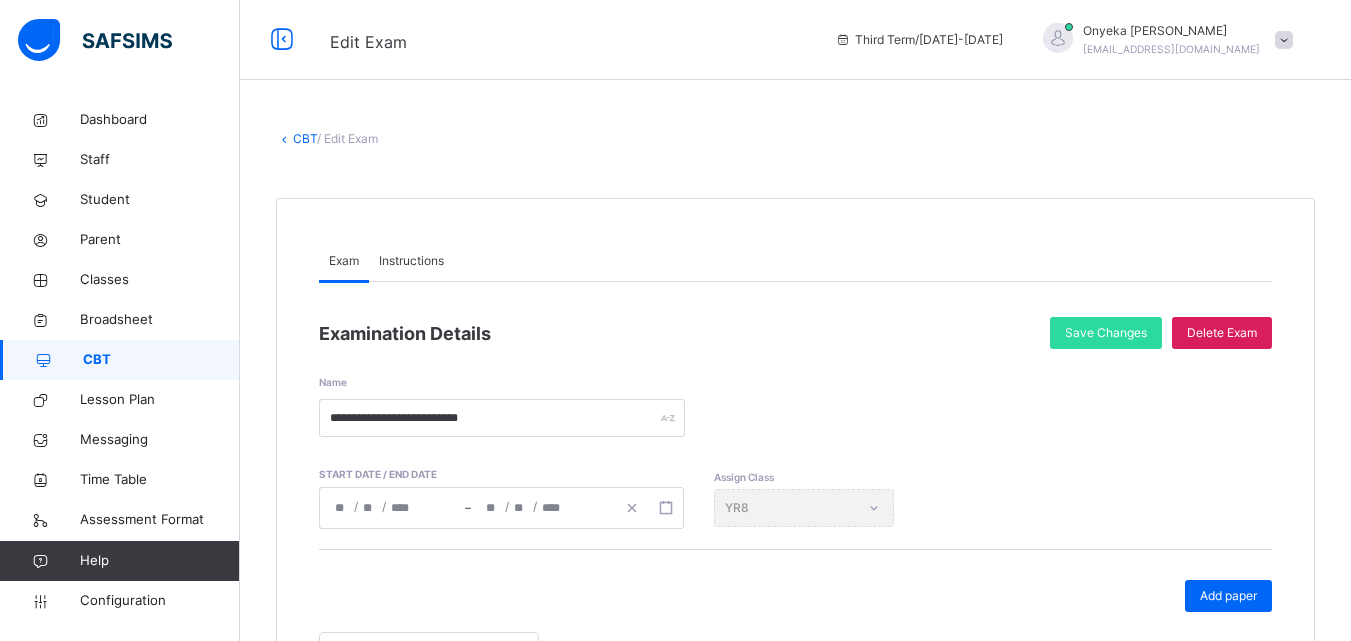 scroll, scrollTop: 100, scrollLeft: 0, axis: vertical 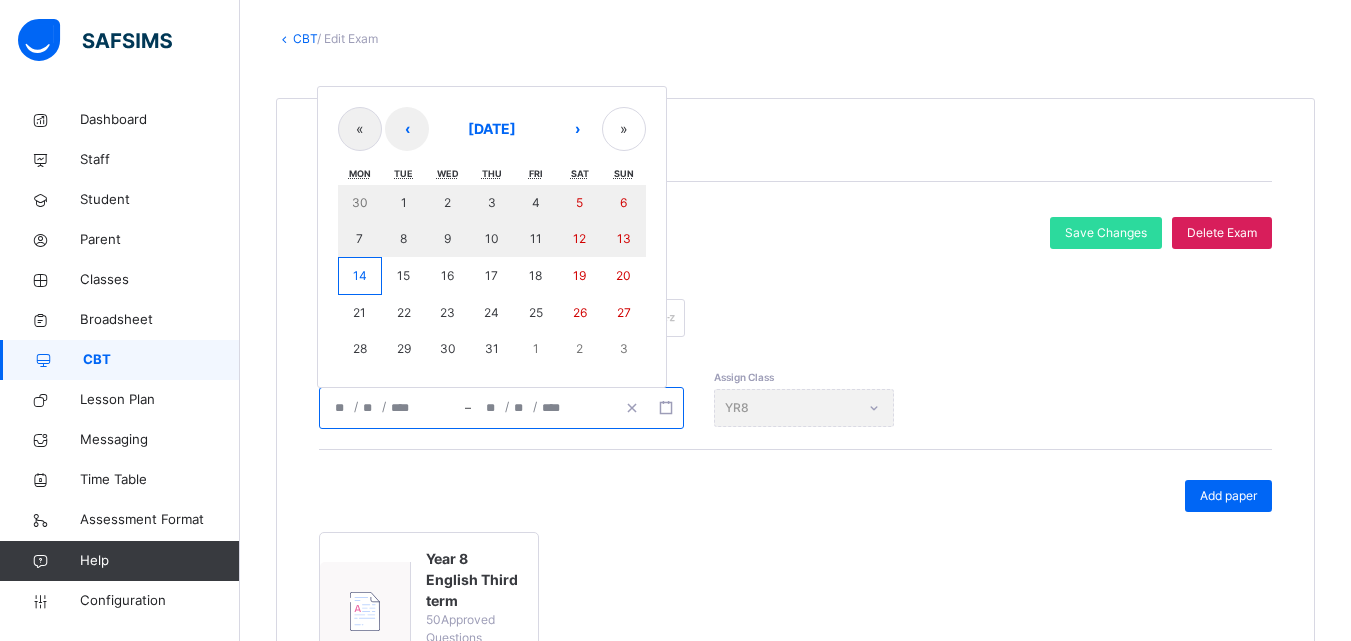click on "****" 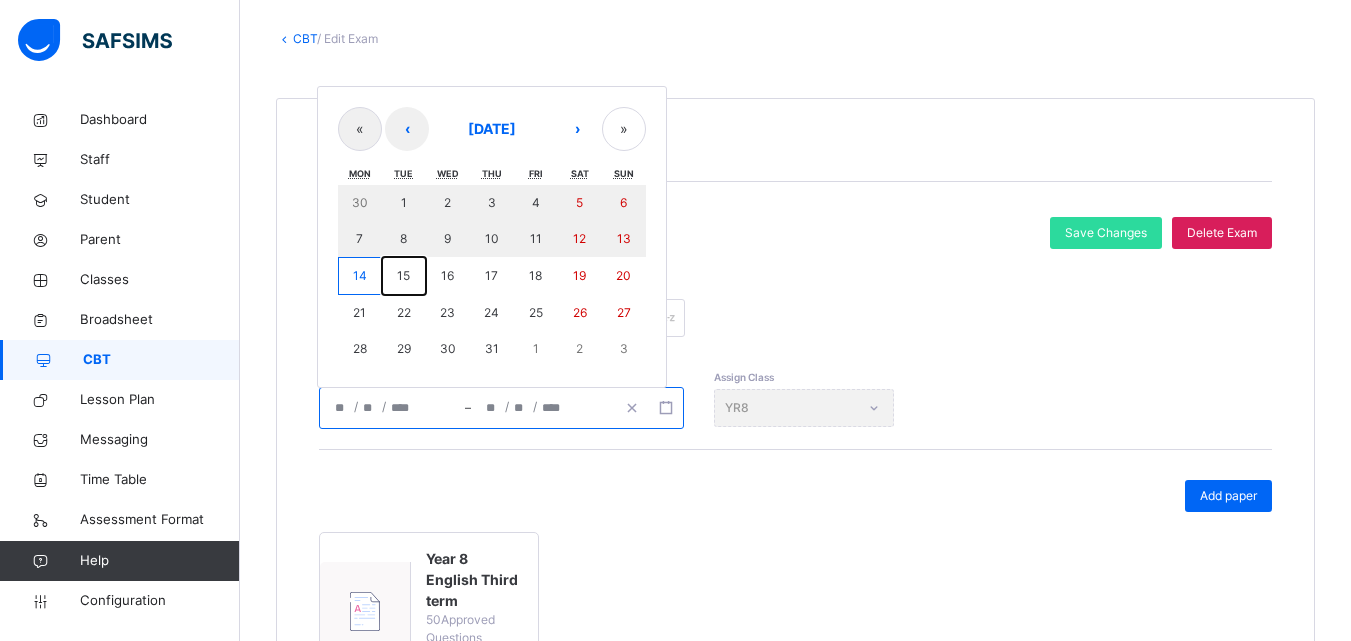click on "15" at bounding box center (403, 275) 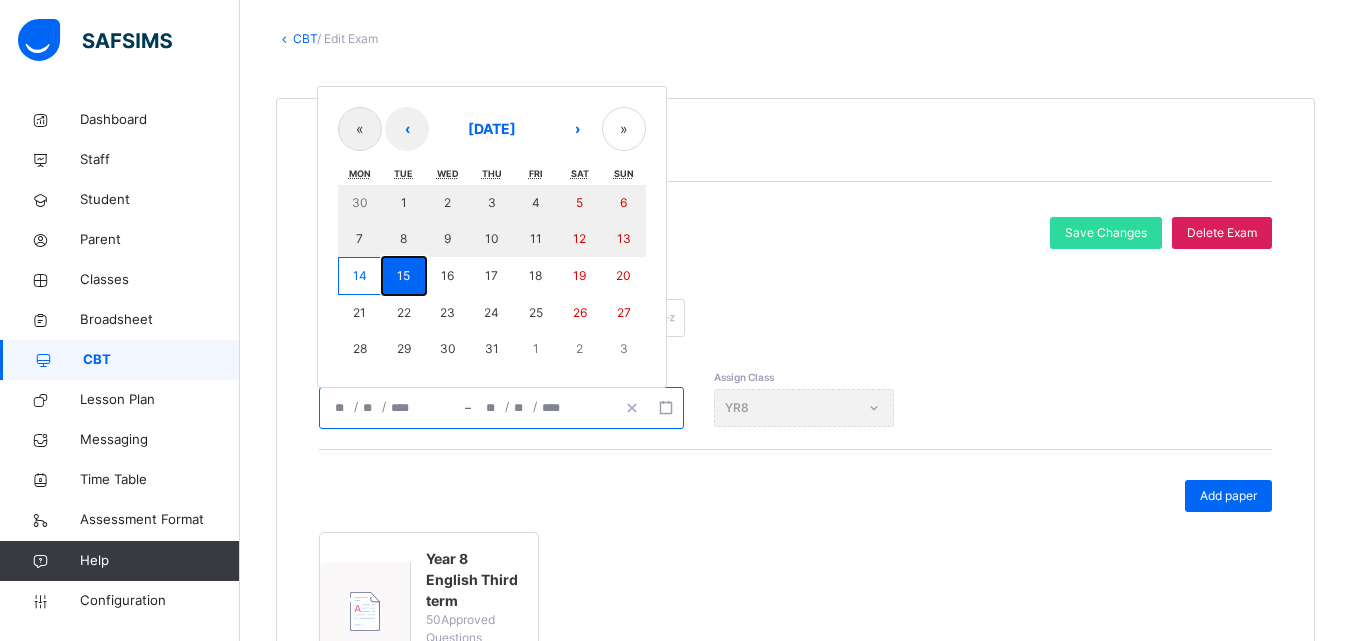click on "15" at bounding box center [403, 275] 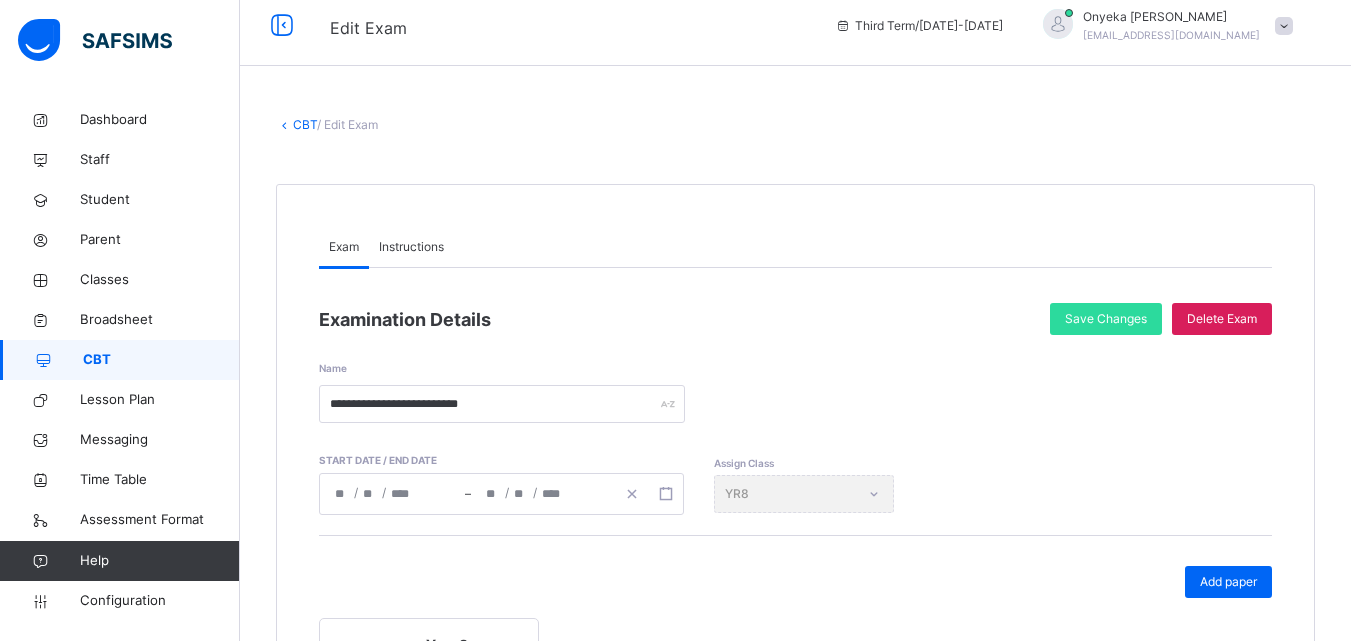 scroll, scrollTop: 0, scrollLeft: 0, axis: both 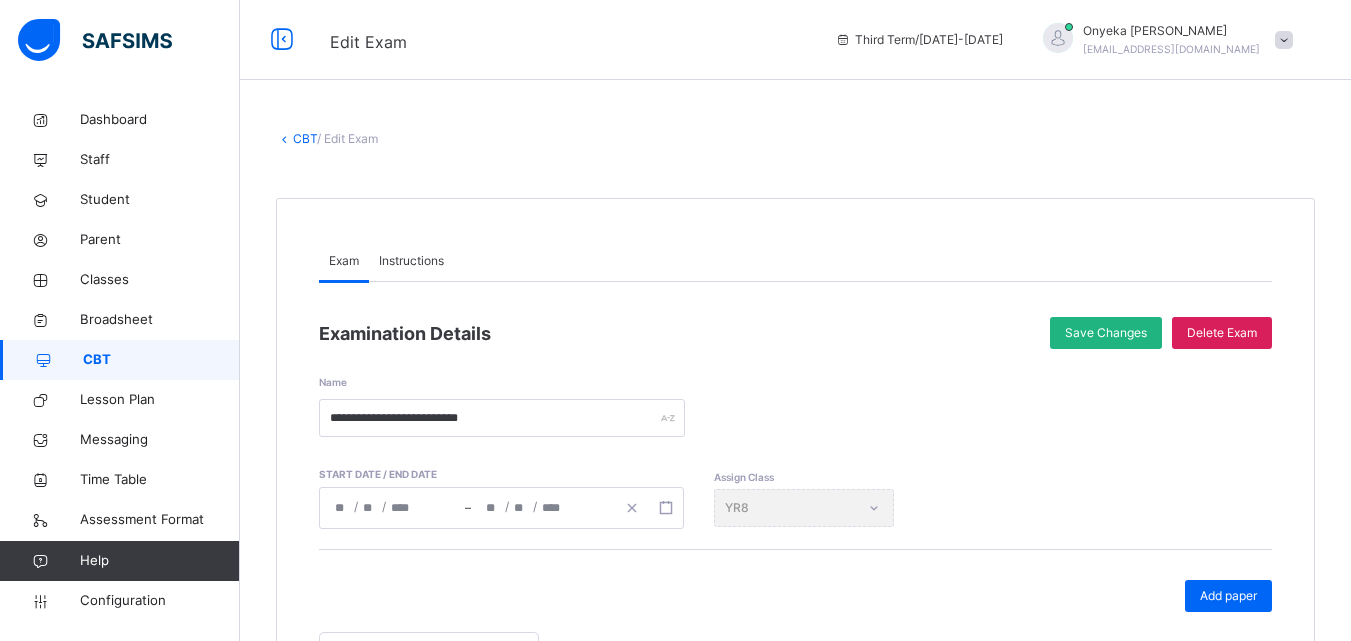 click on "Save Changes" at bounding box center (1106, 333) 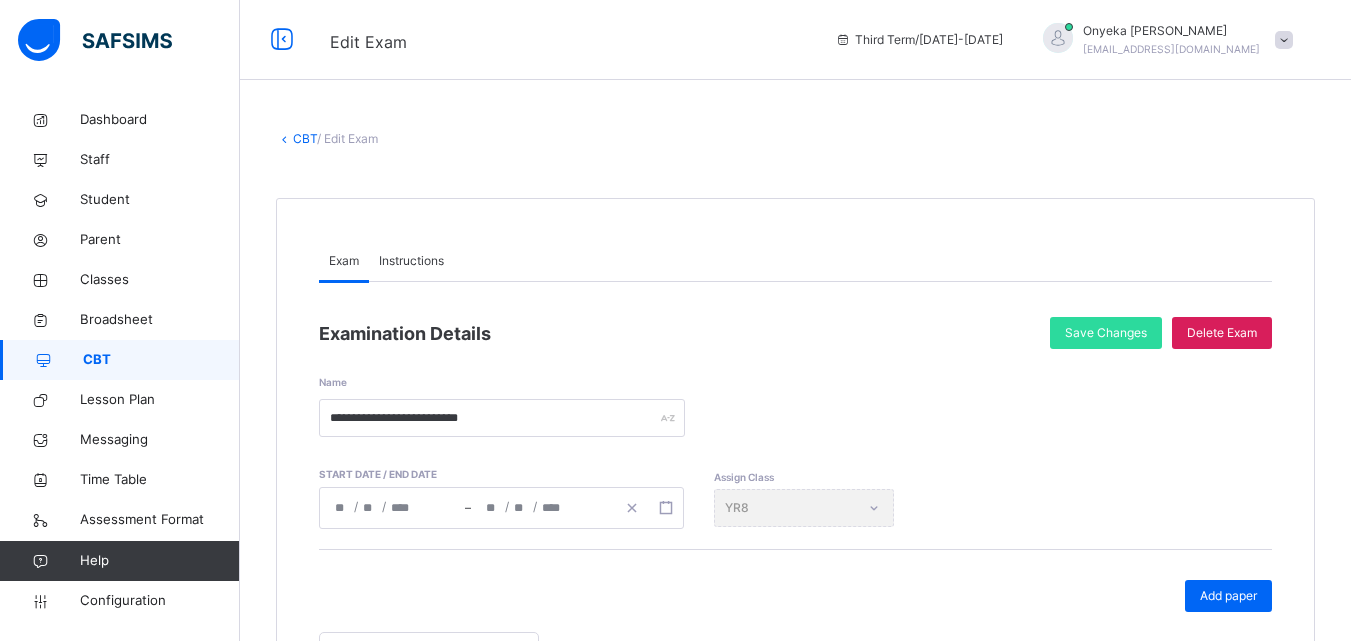click on "CBT" at bounding box center [305, 138] 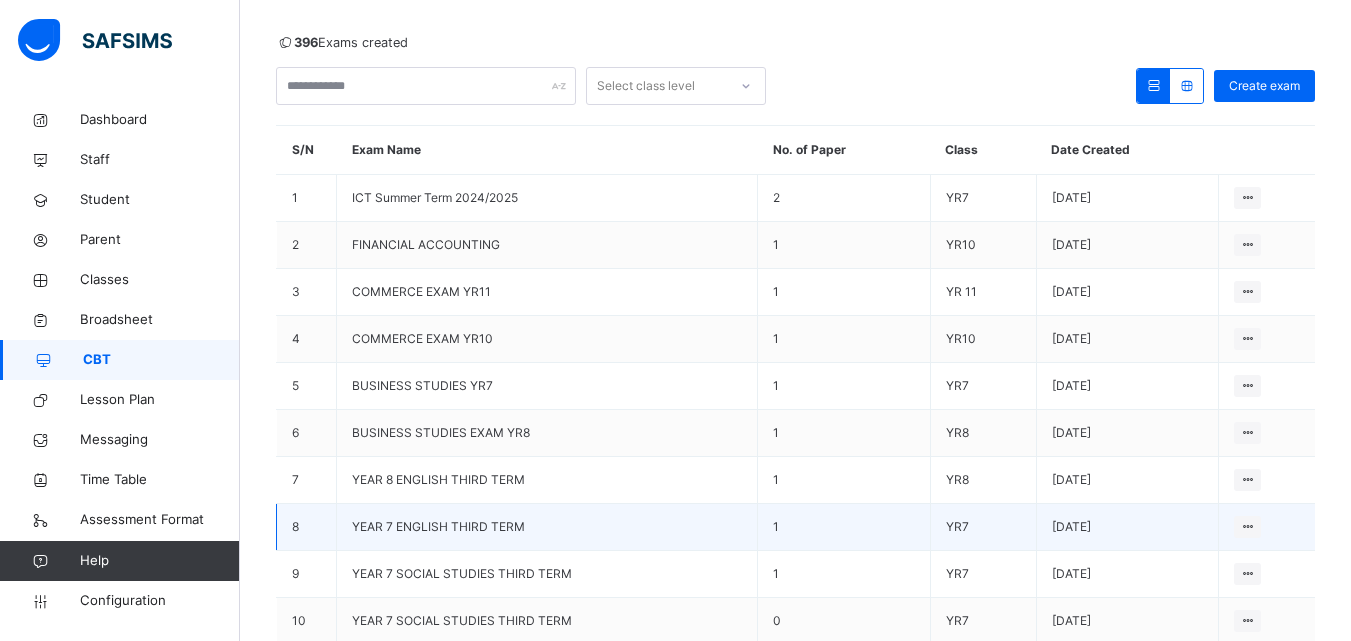 scroll, scrollTop: 200, scrollLeft: 0, axis: vertical 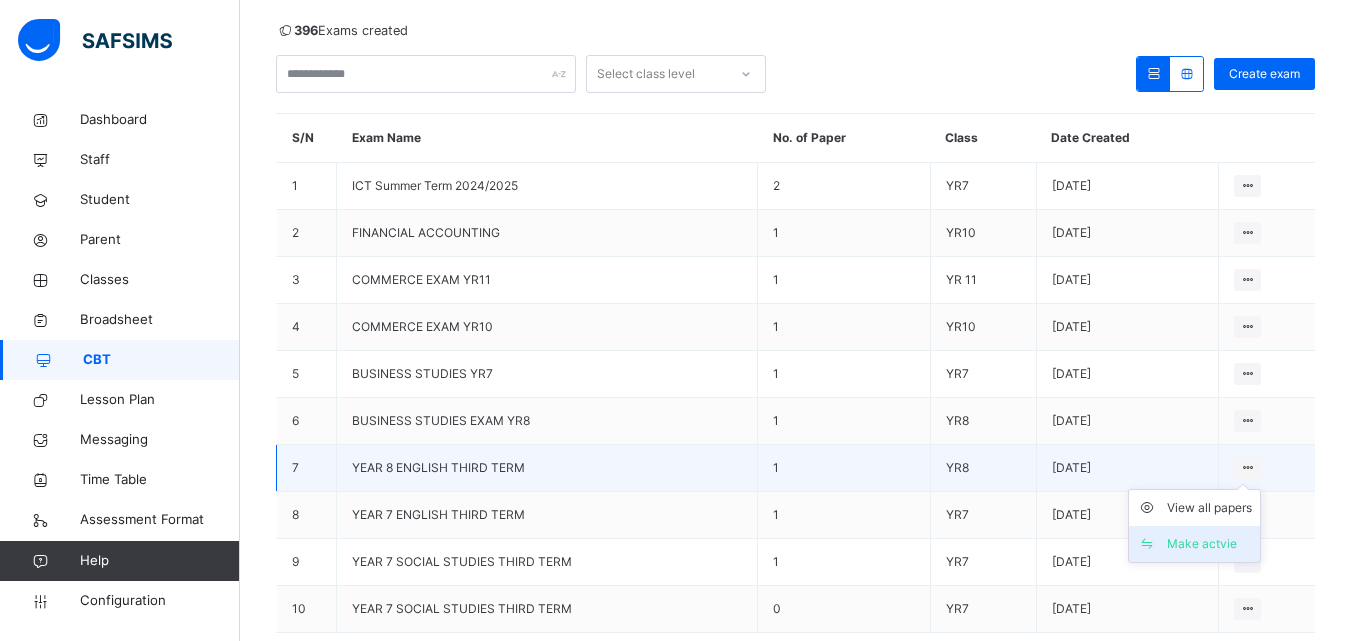 click on "Make actvie" at bounding box center [1209, 544] 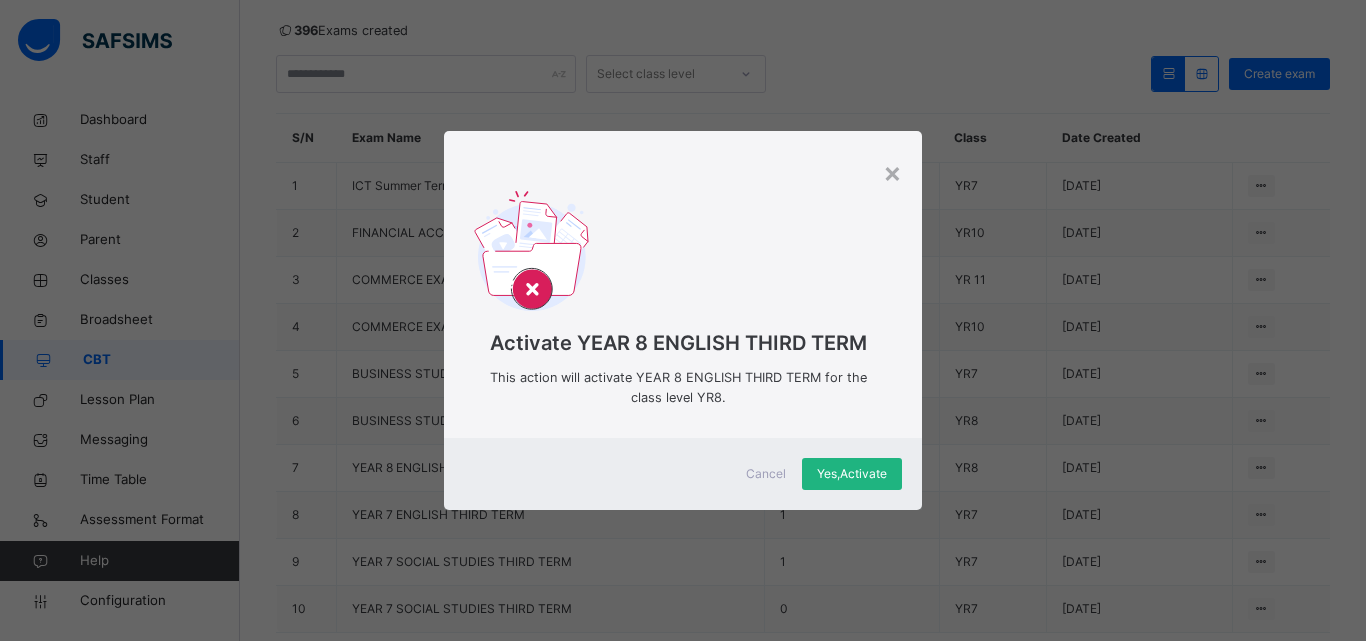 click on "Yes,  Activate" at bounding box center [852, 474] 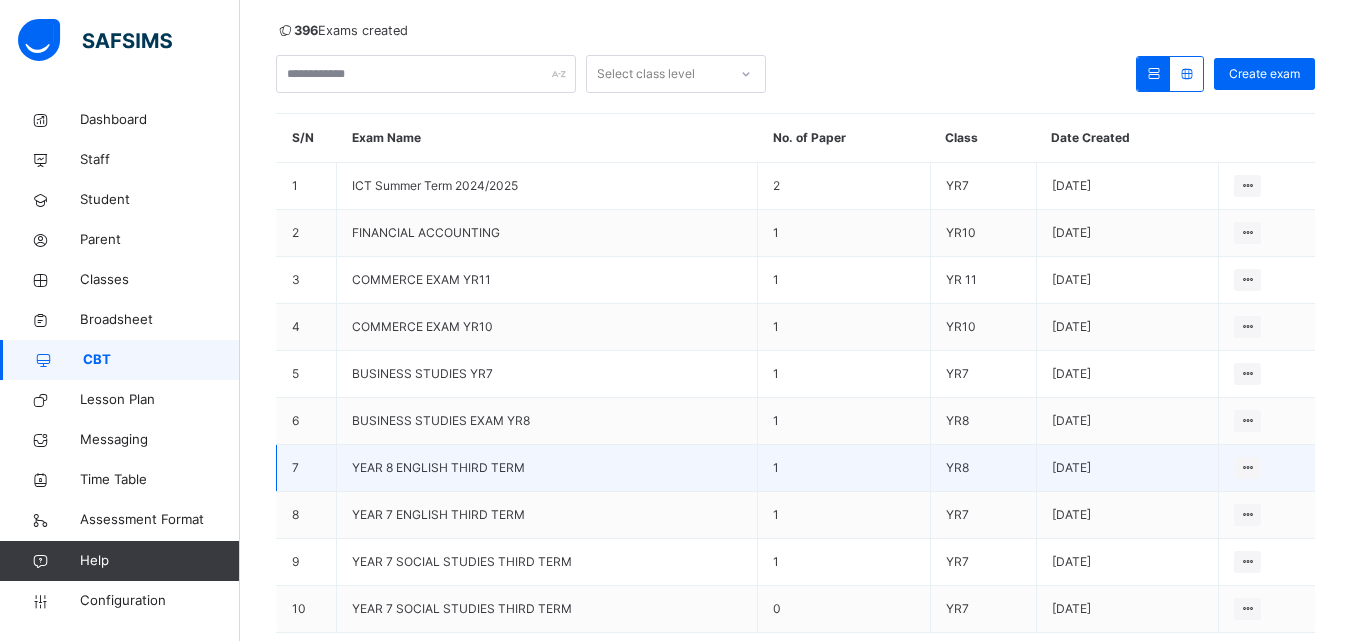 click on "YEAR 8 ENGLISH THIRD TERM" at bounding box center (438, 467) 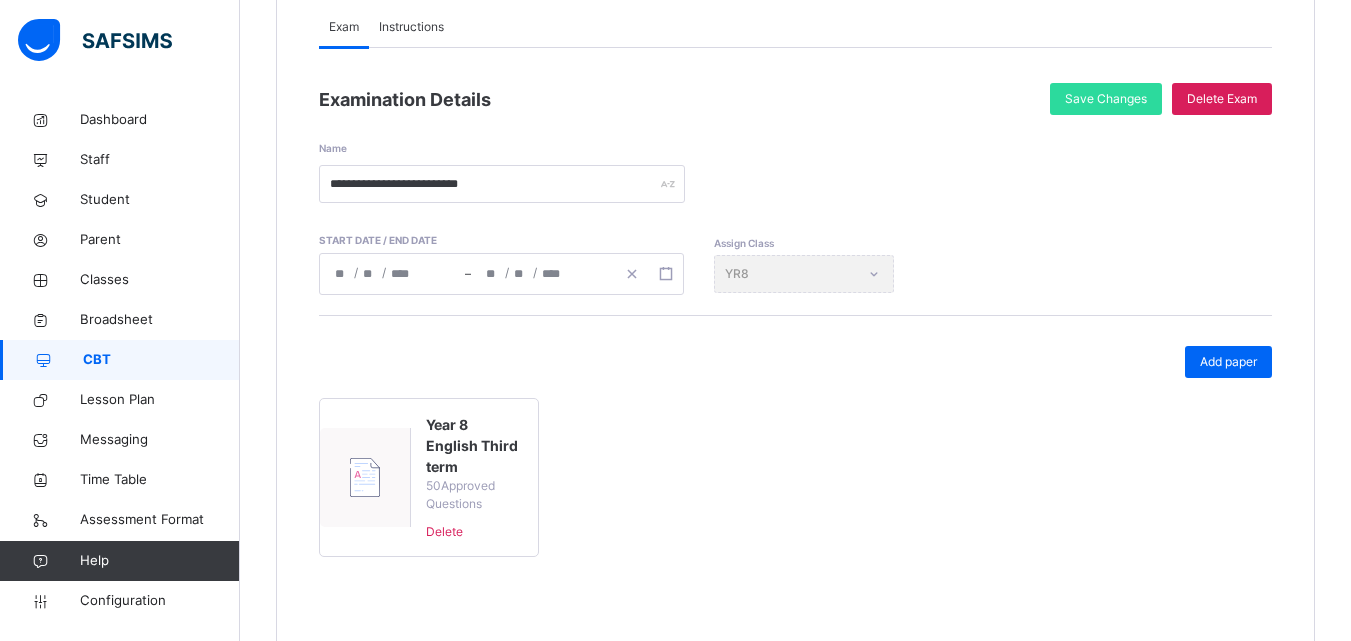 scroll, scrollTop: 267, scrollLeft: 0, axis: vertical 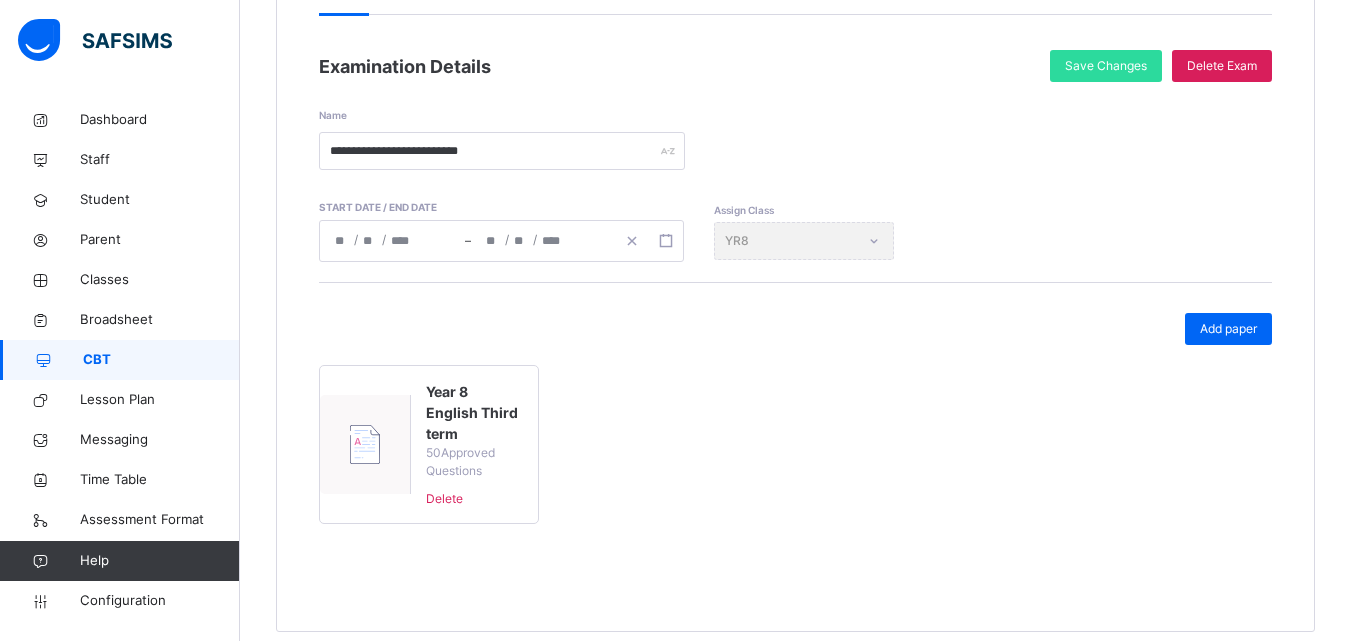 click on "**********" at bounding box center (392, 241) 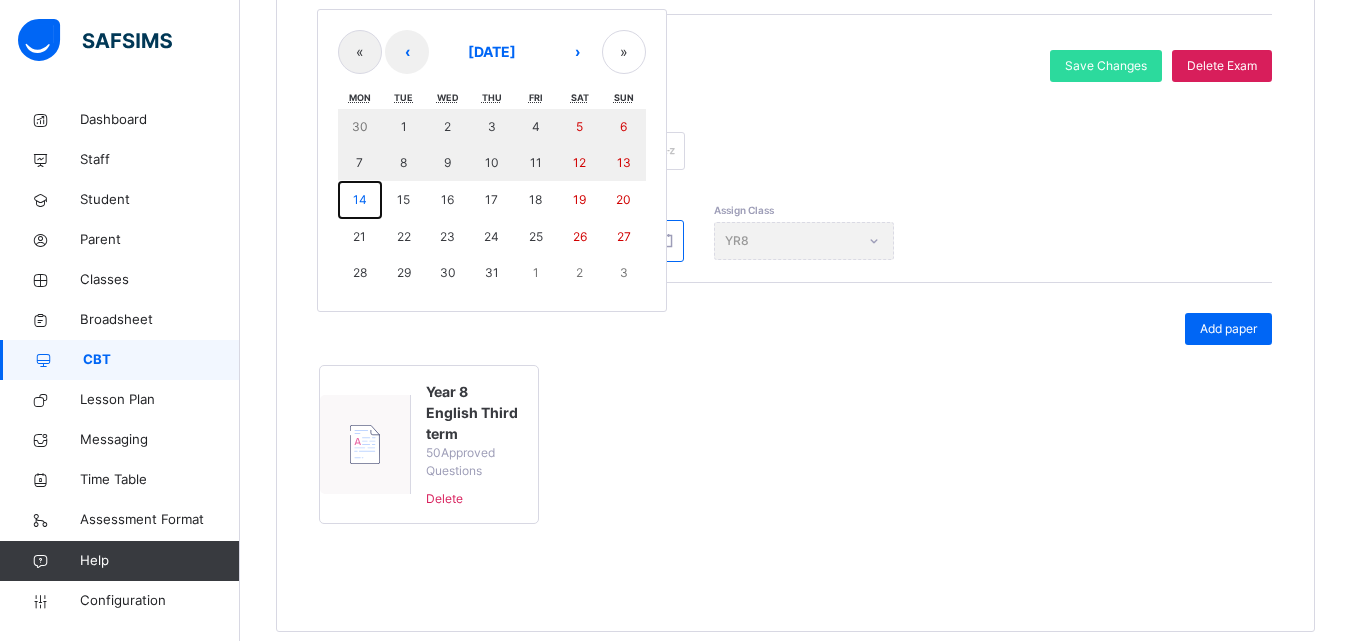 click on "14" at bounding box center [360, 199] 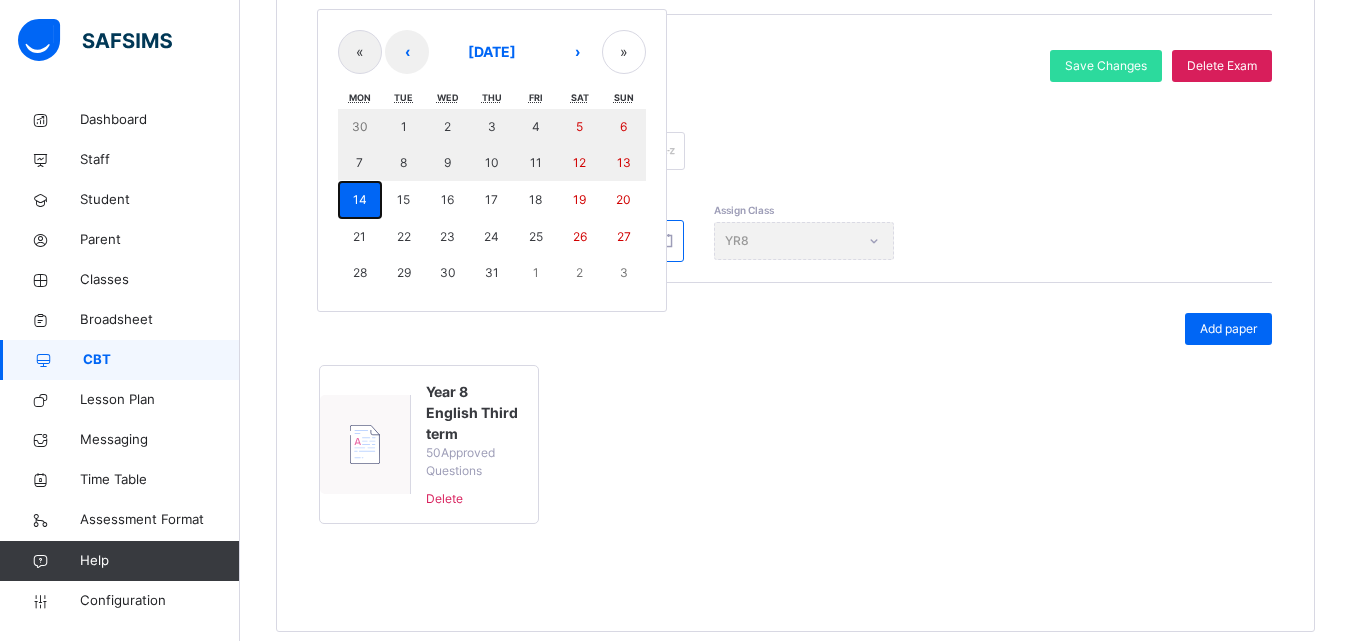 click on "14" at bounding box center [360, 199] 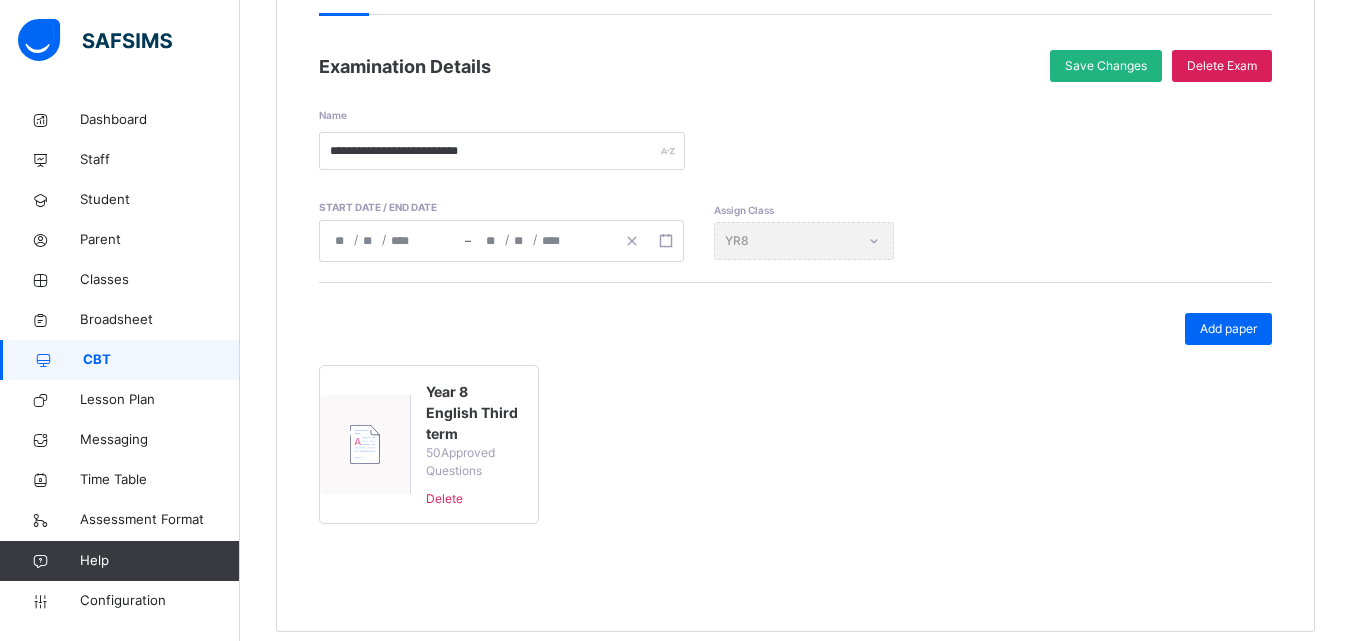 click on "Save Changes" at bounding box center (1106, 66) 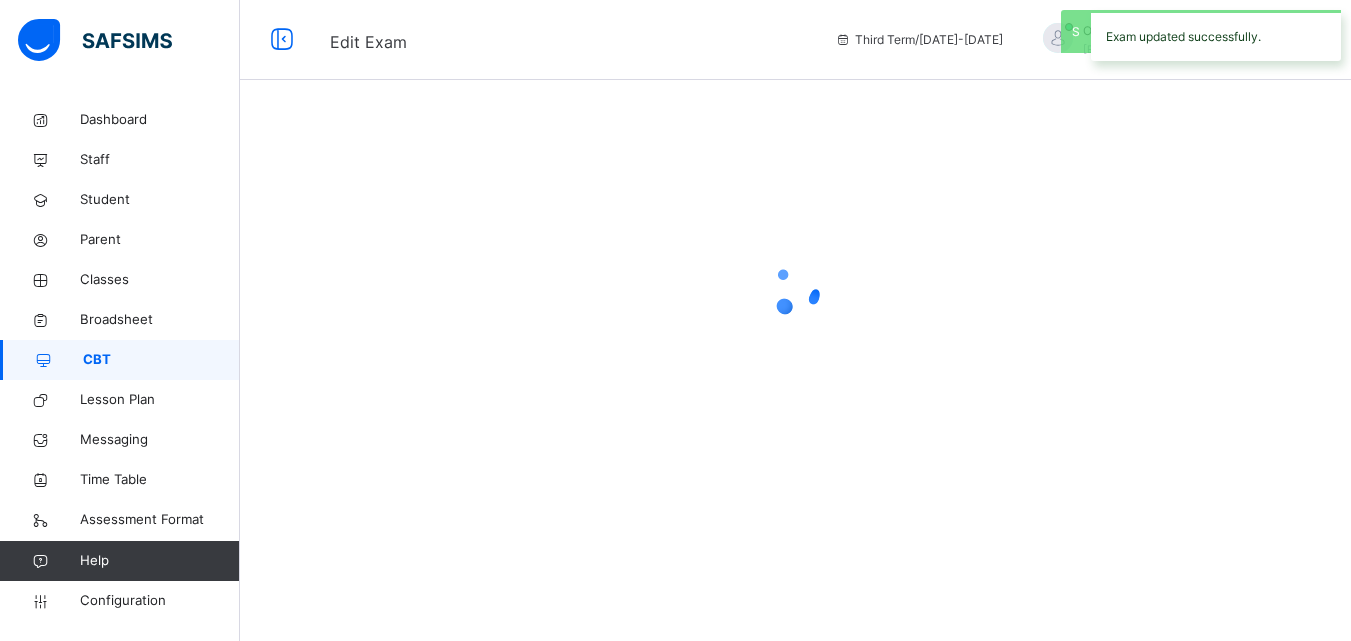 scroll, scrollTop: 0, scrollLeft: 0, axis: both 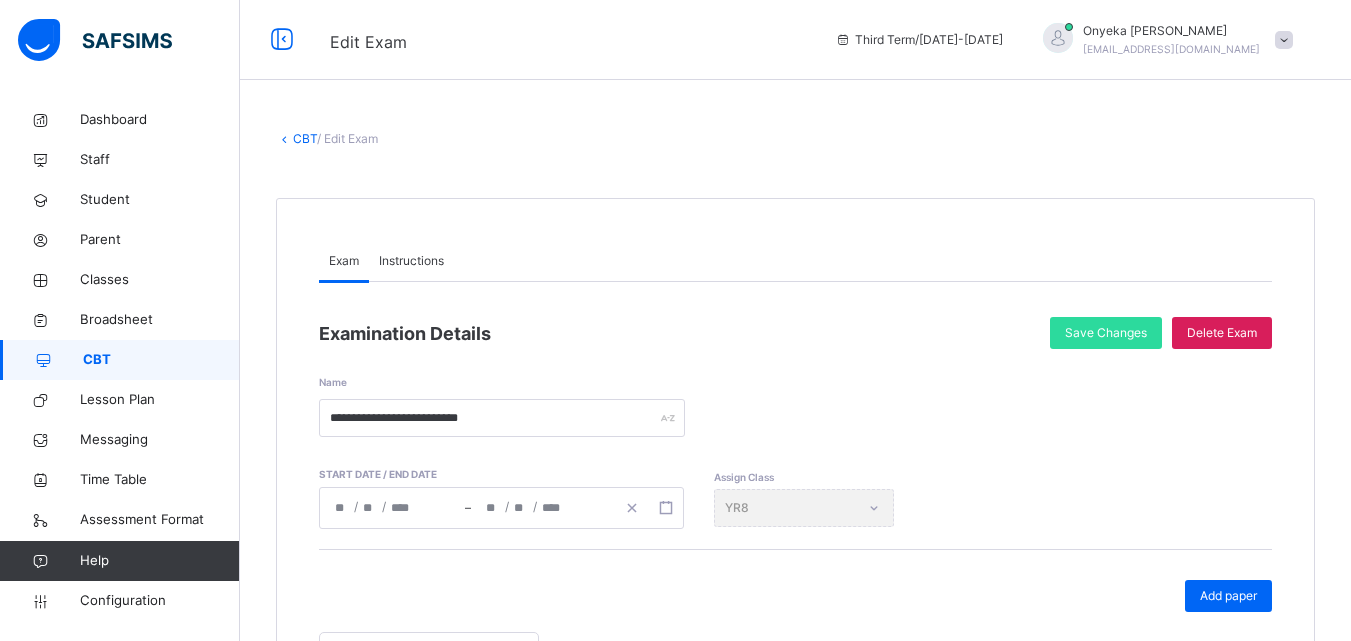 click on "CBT" at bounding box center (161, 360) 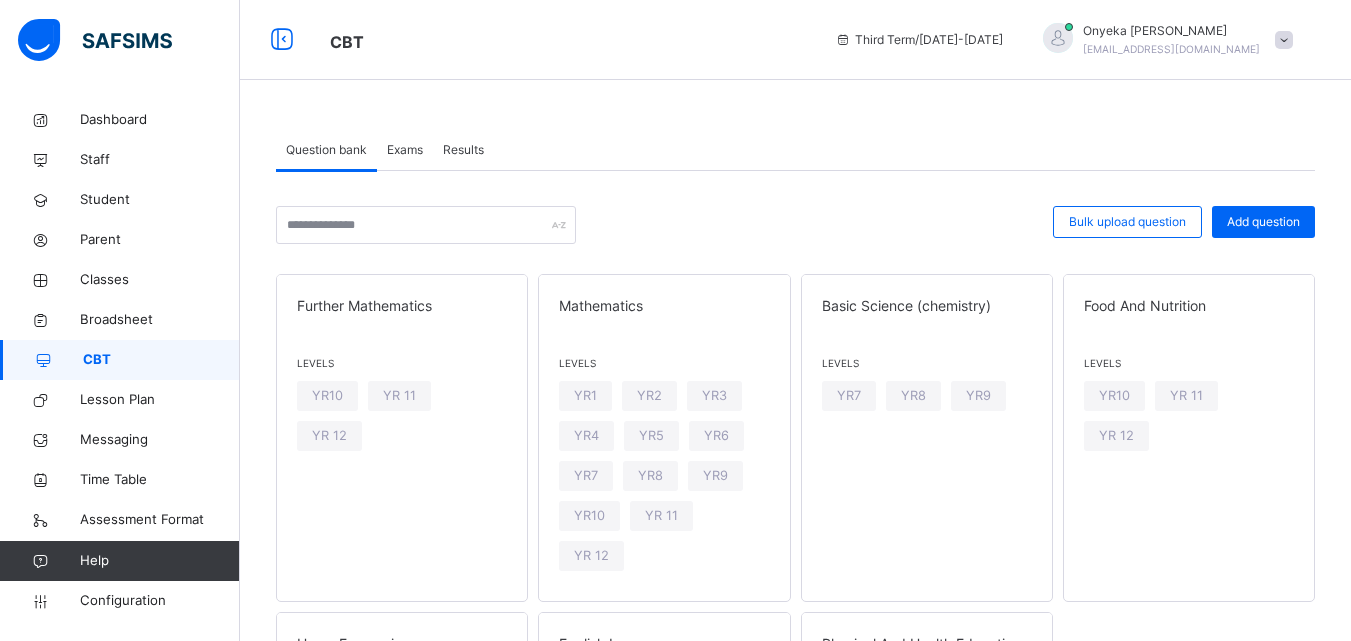 click on "Exams" at bounding box center (405, 150) 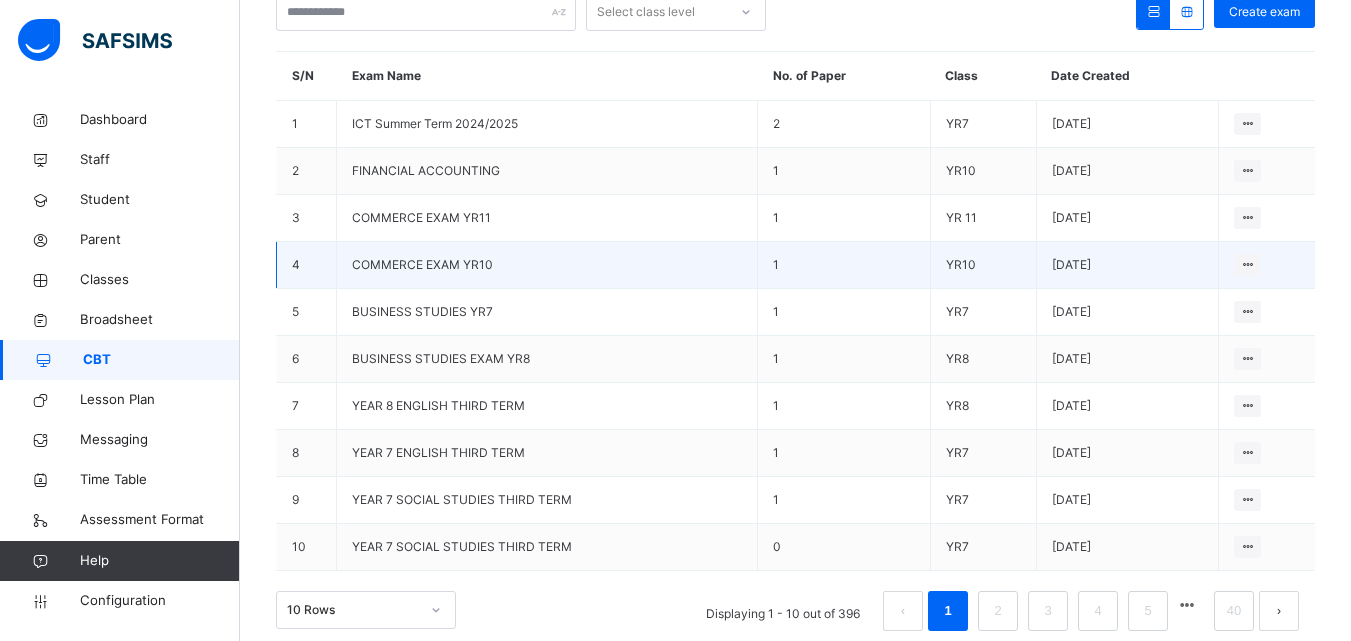 scroll, scrollTop: 297, scrollLeft: 0, axis: vertical 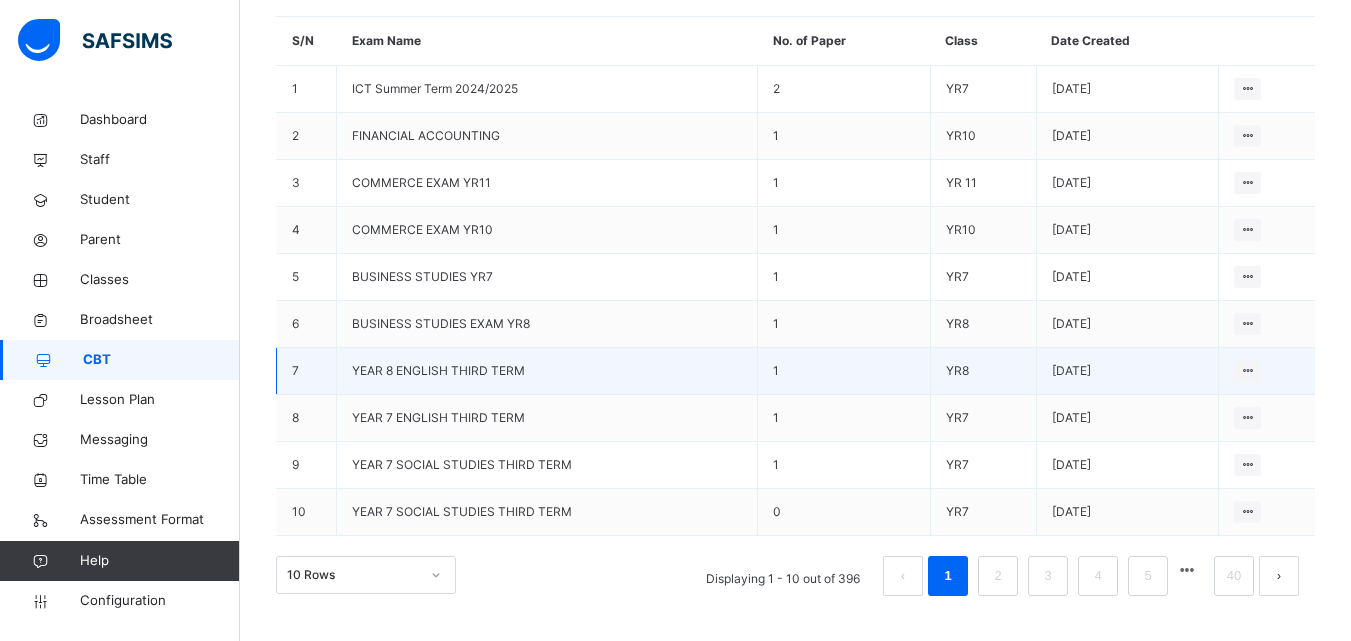 click on "YEAR 8 ENGLISH THIRD TERM" at bounding box center [438, 370] 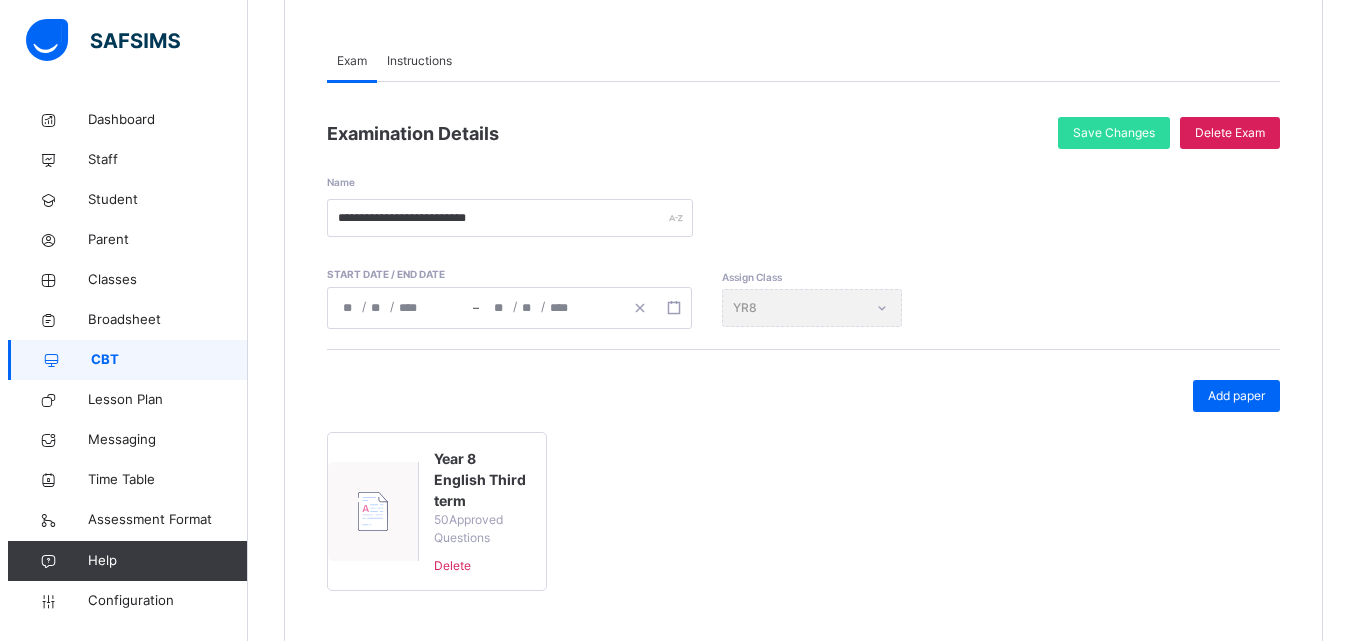 scroll, scrollTop: 267, scrollLeft: 0, axis: vertical 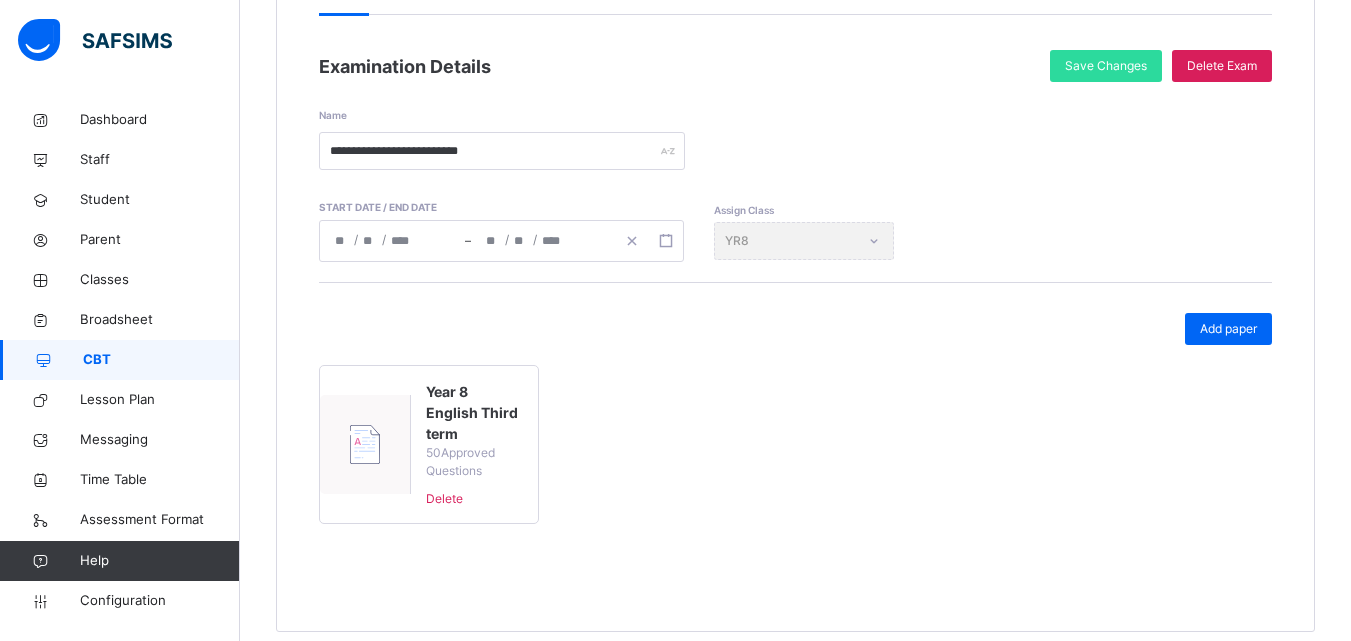 click on "Year 8 English Third term" at bounding box center [474, 412] 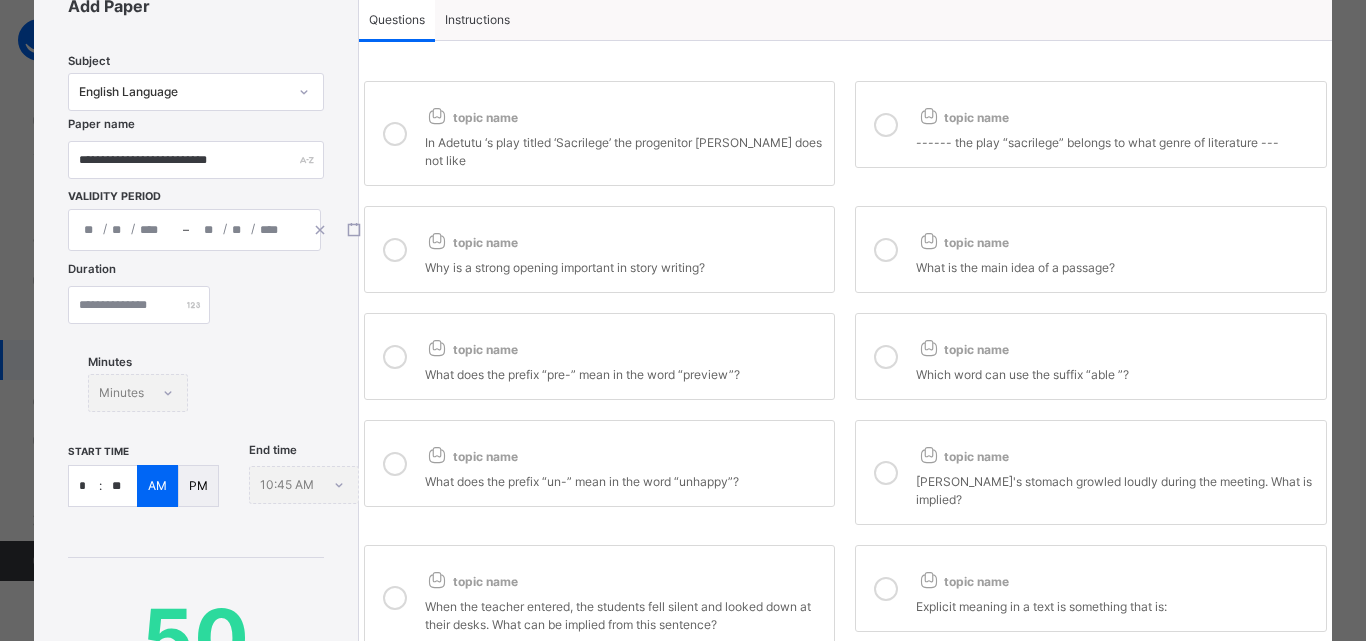 scroll, scrollTop: 100, scrollLeft: 0, axis: vertical 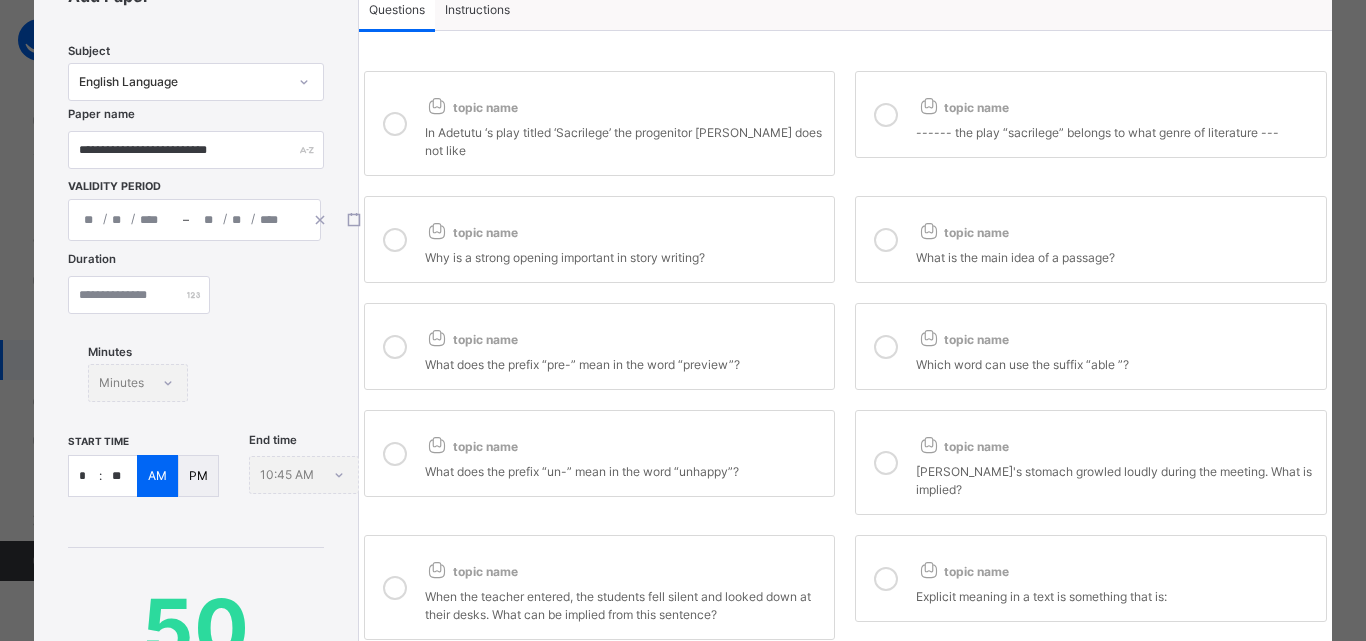 click on "*" at bounding box center (84, 476) 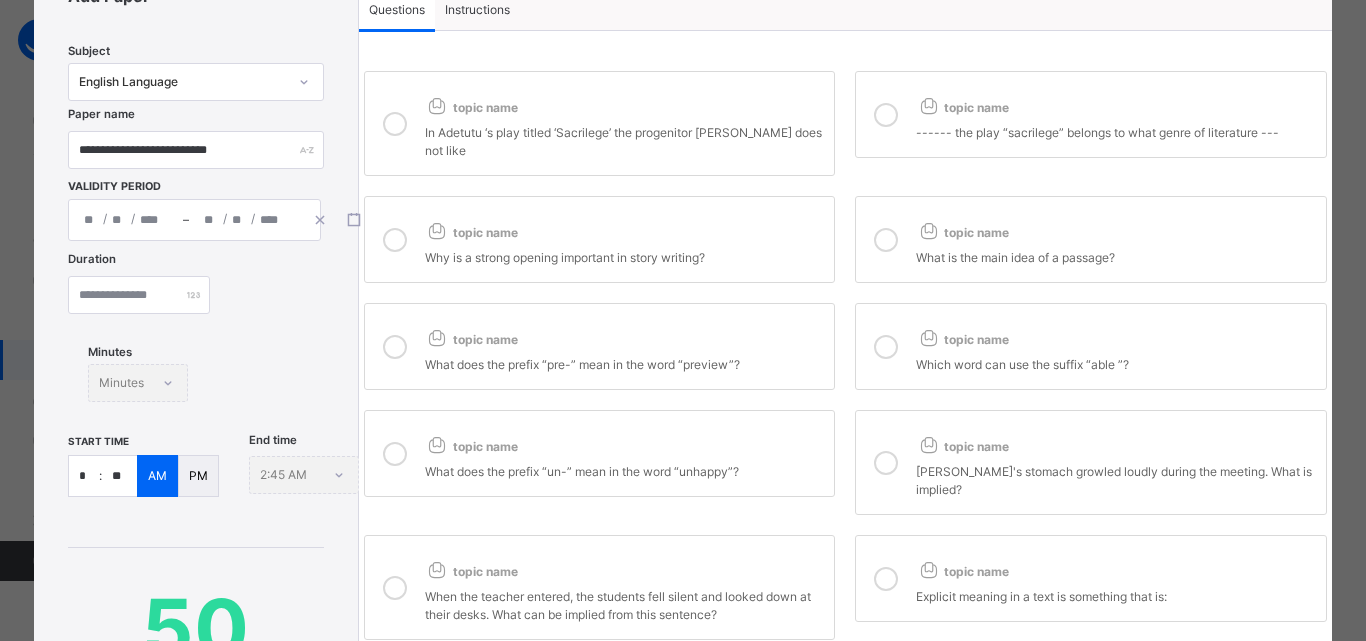 type on "**" 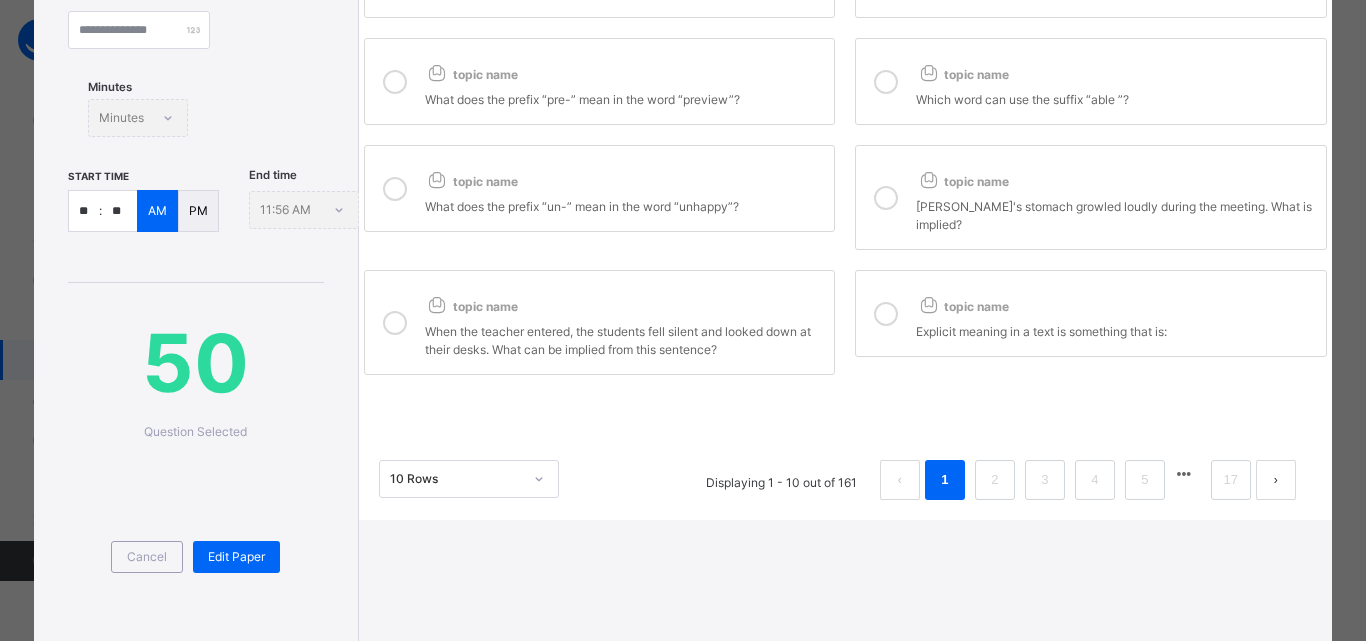 scroll, scrollTop: 400, scrollLeft: 0, axis: vertical 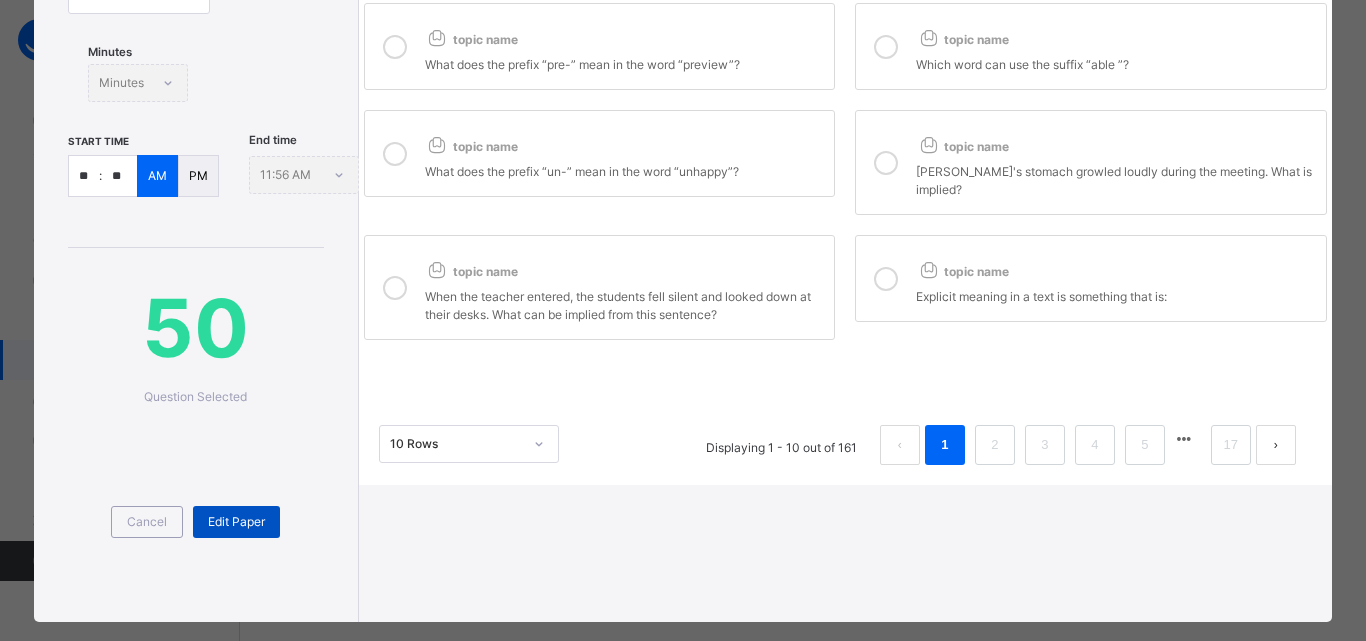 type on "**" 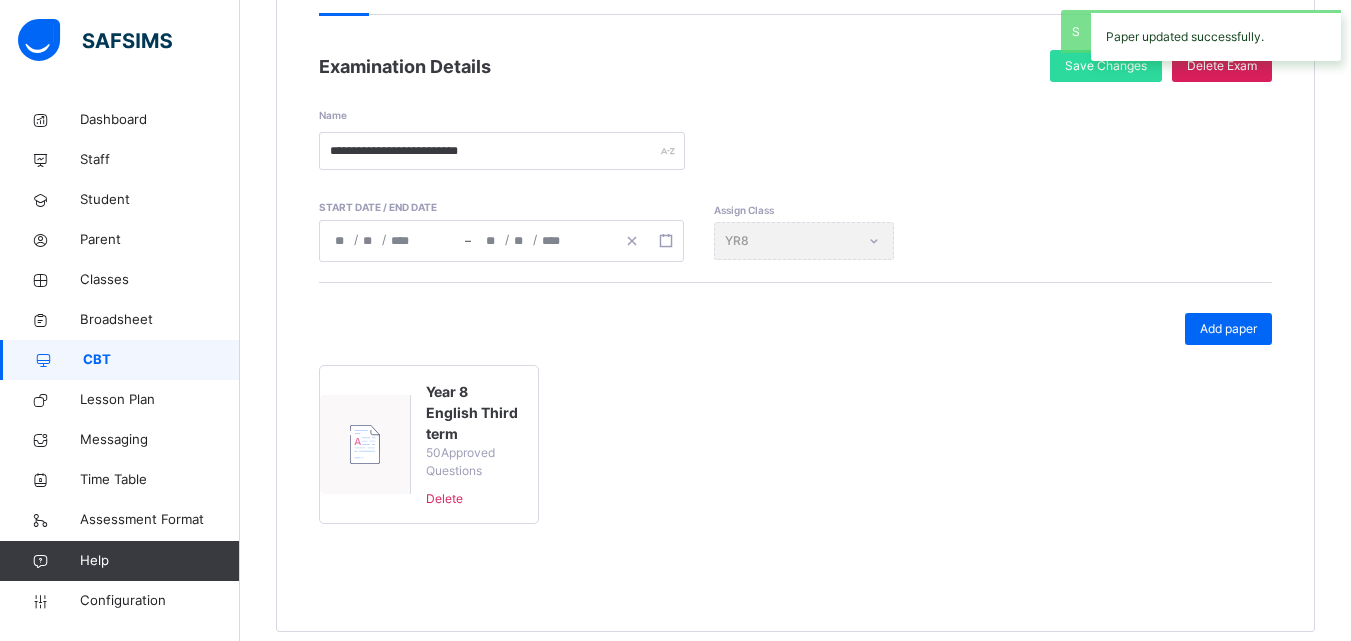 scroll, scrollTop: 0, scrollLeft: 0, axis: both 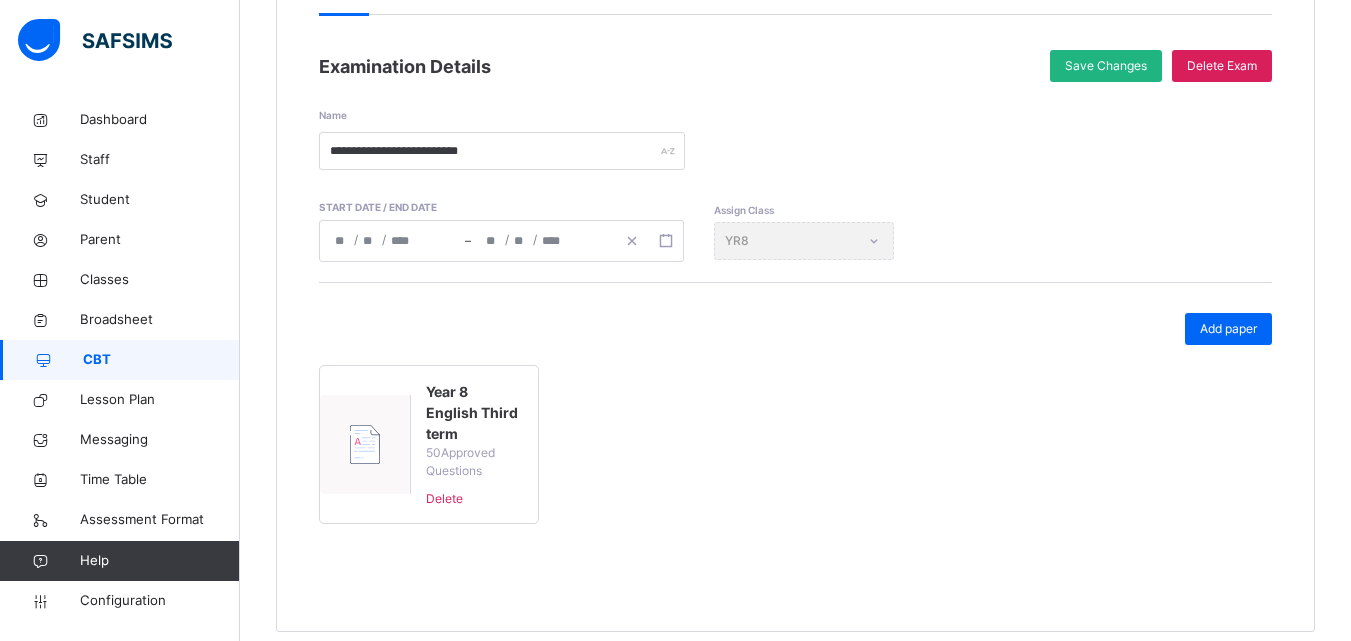 click on "Save Changes" at bounding box center [1106, 66] 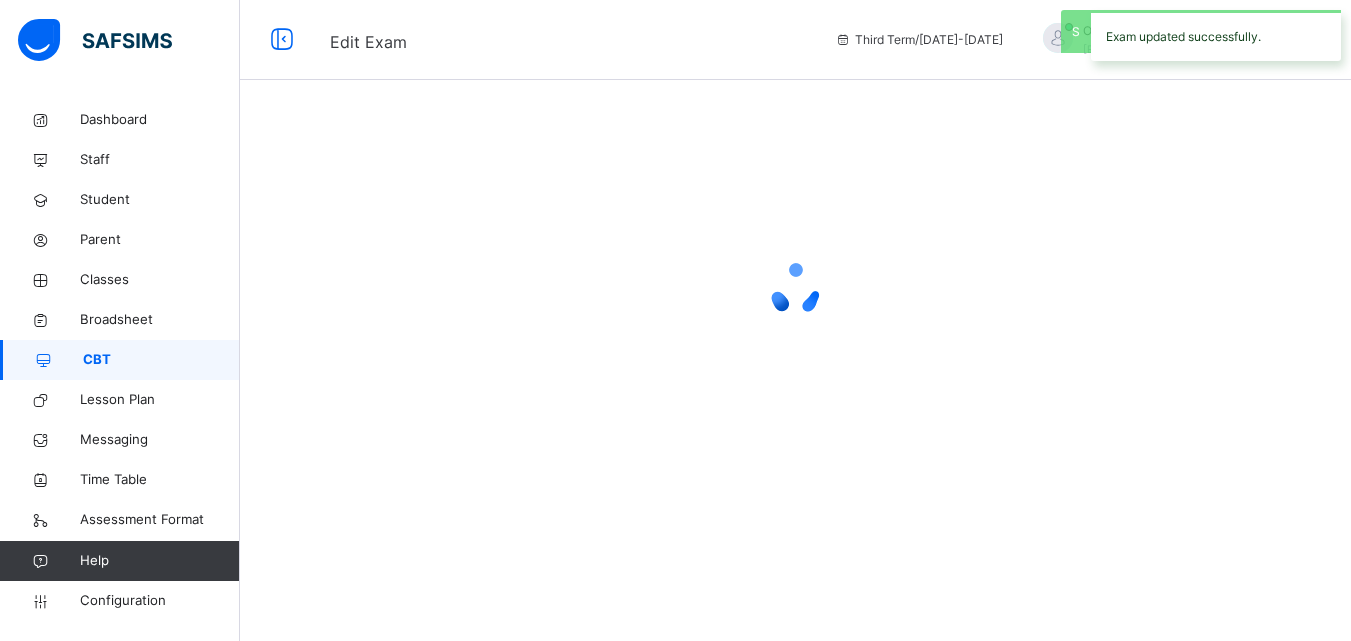 scroll, scrollTop: 0, scrollLeft: 0, axis: both 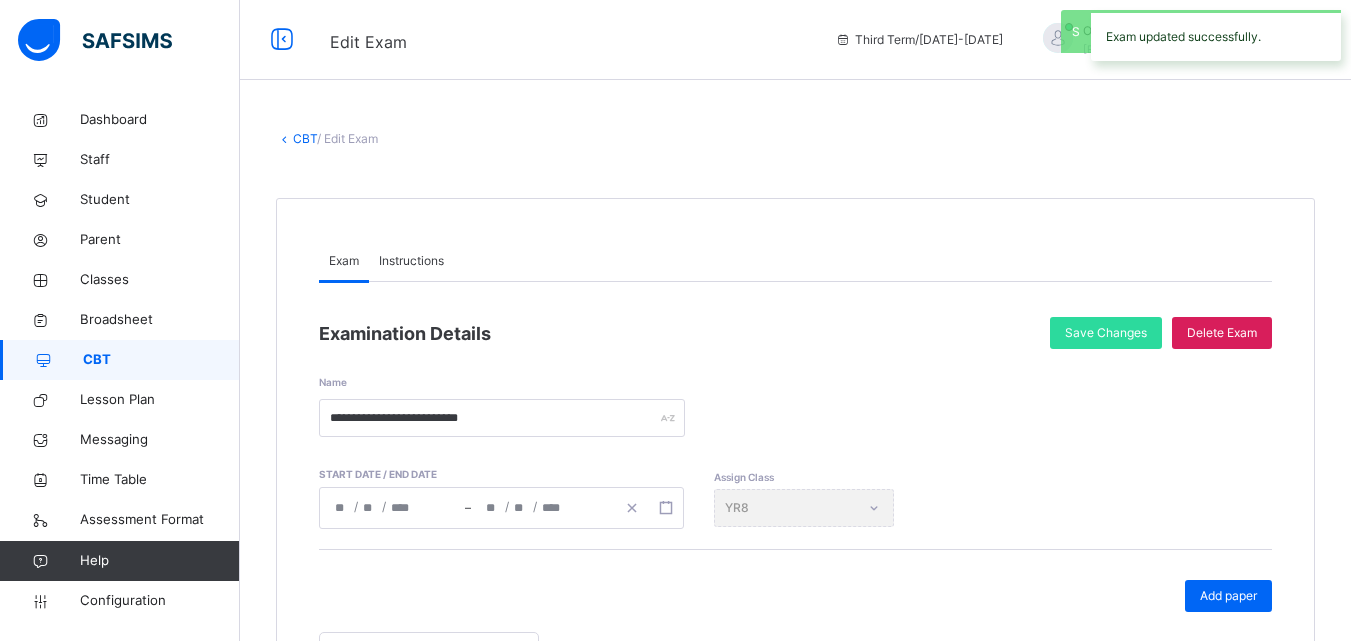 click on "CBT" at bounding box center (161, 360) 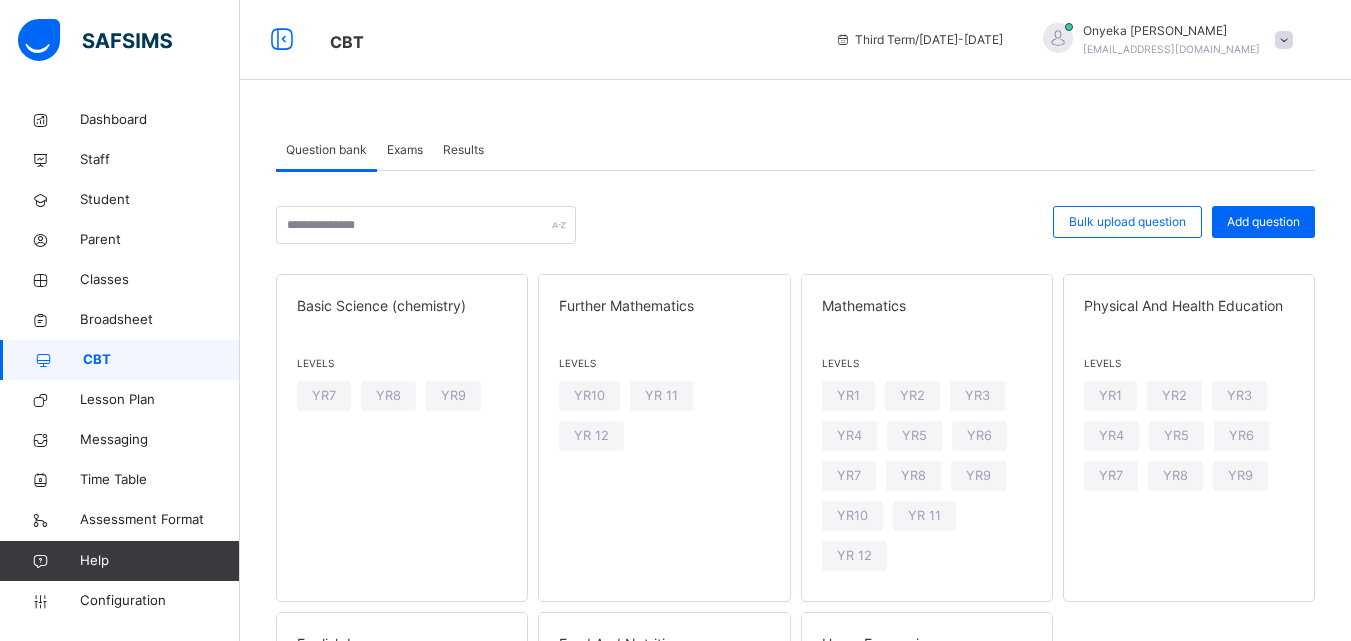 click on "Exams" at bounding box center [405, 150] 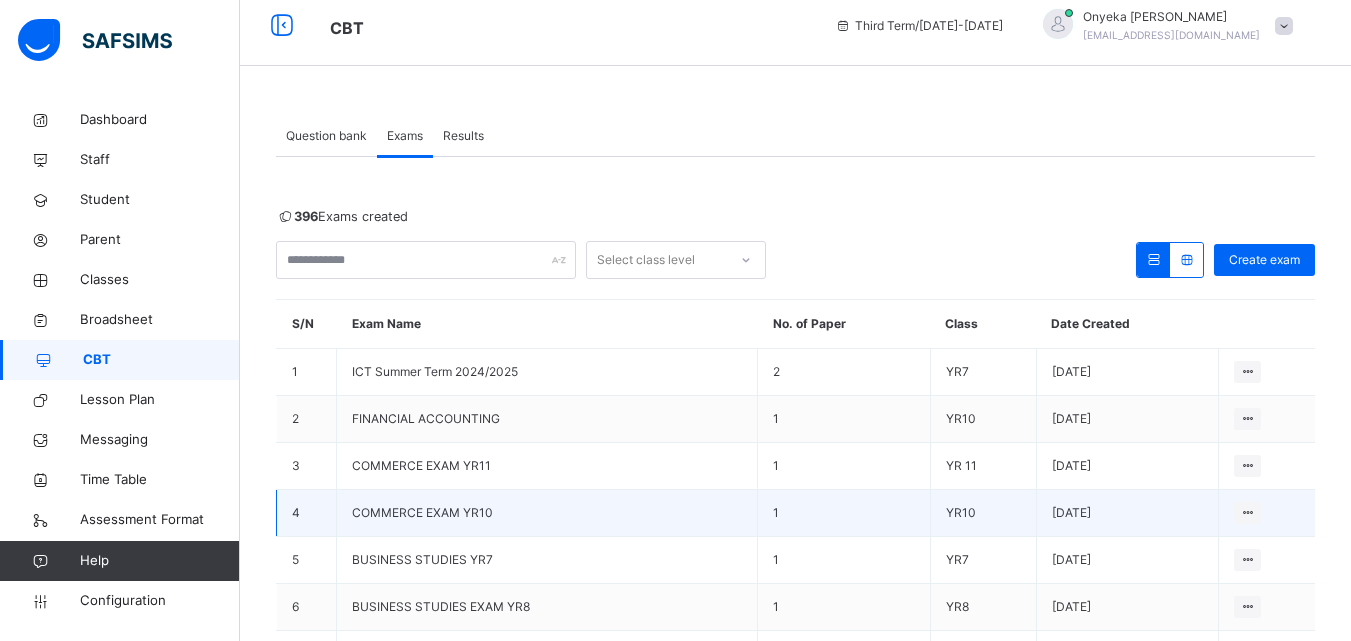 scroll, scrollTop: 297, scrollLeft: 0, axis: vertical 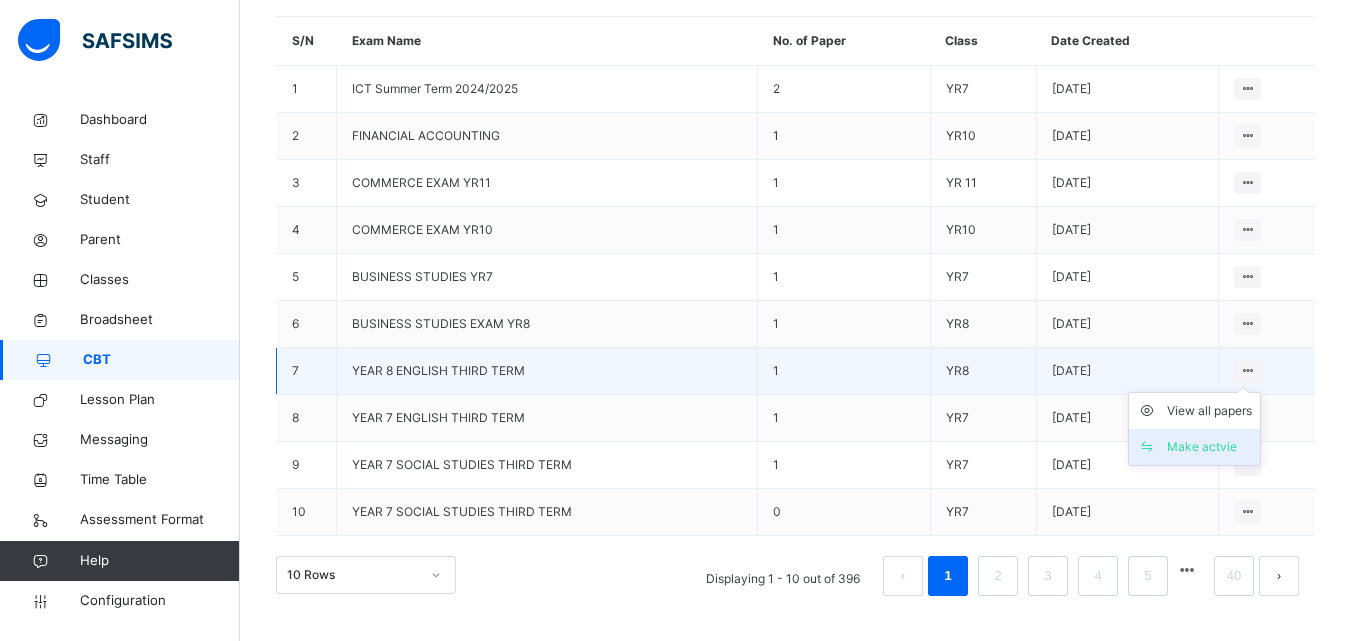 click on "Make actvie" at bounding box center (1209, 447) 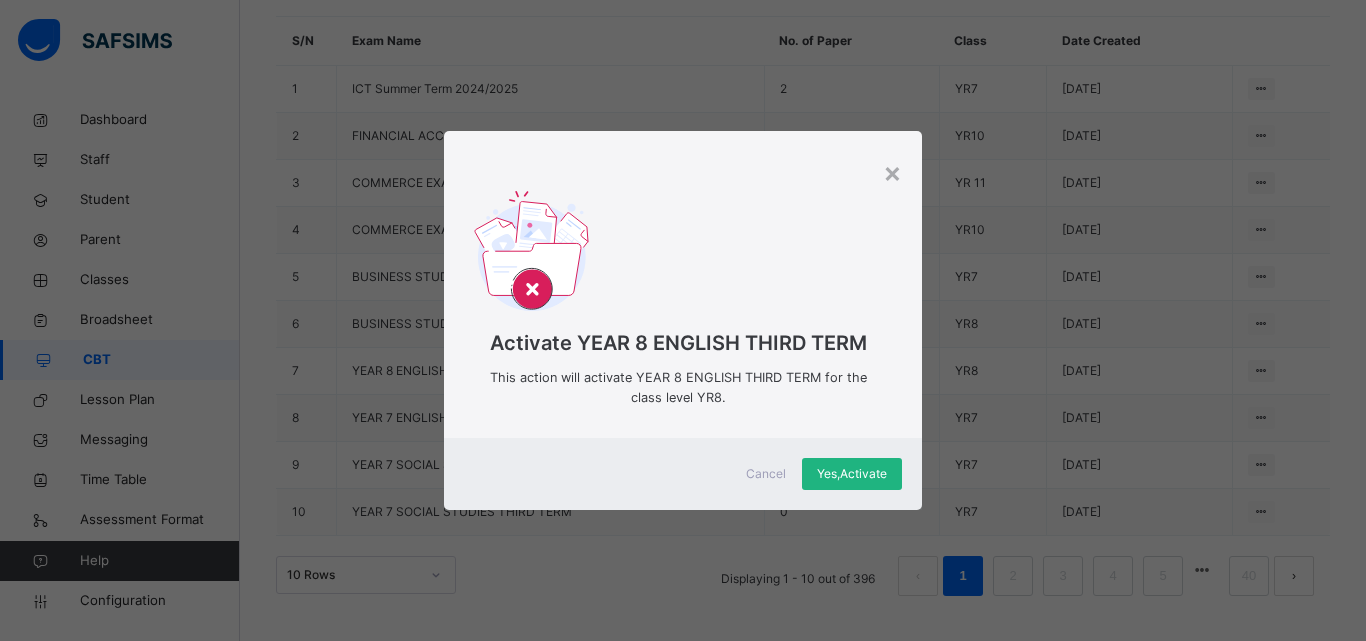 click on "Yes,  Activate" at bounding box center [852, 474] 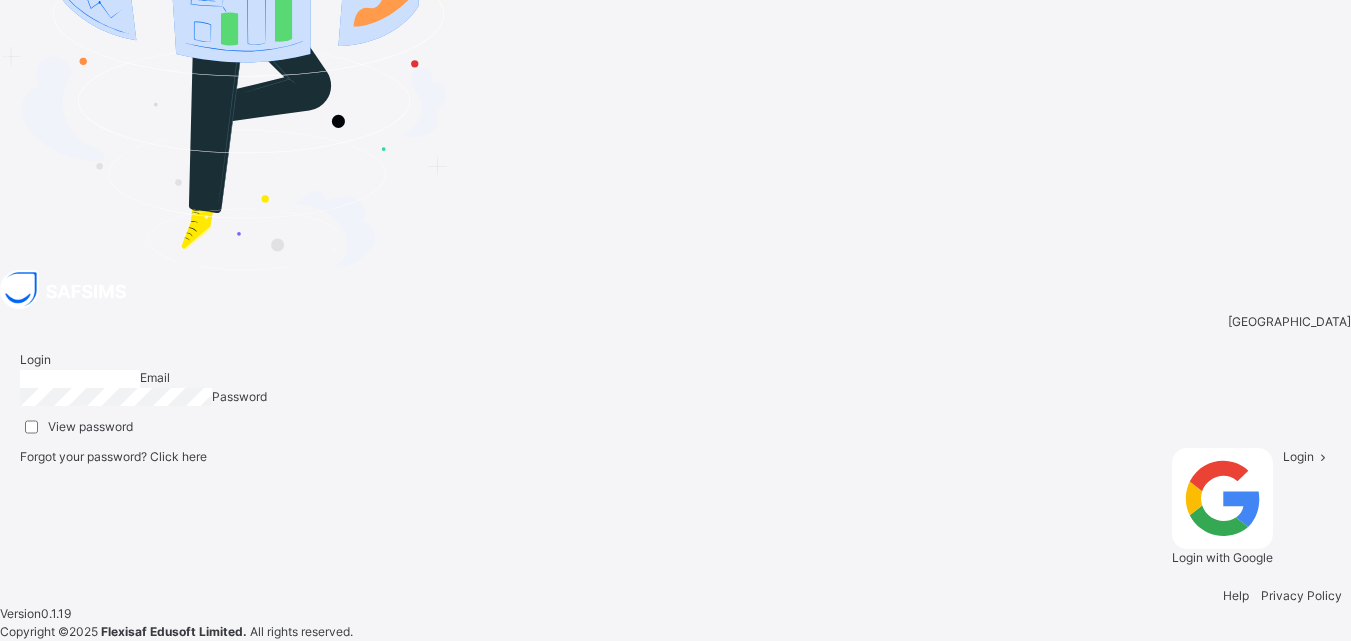 type on "**********" 